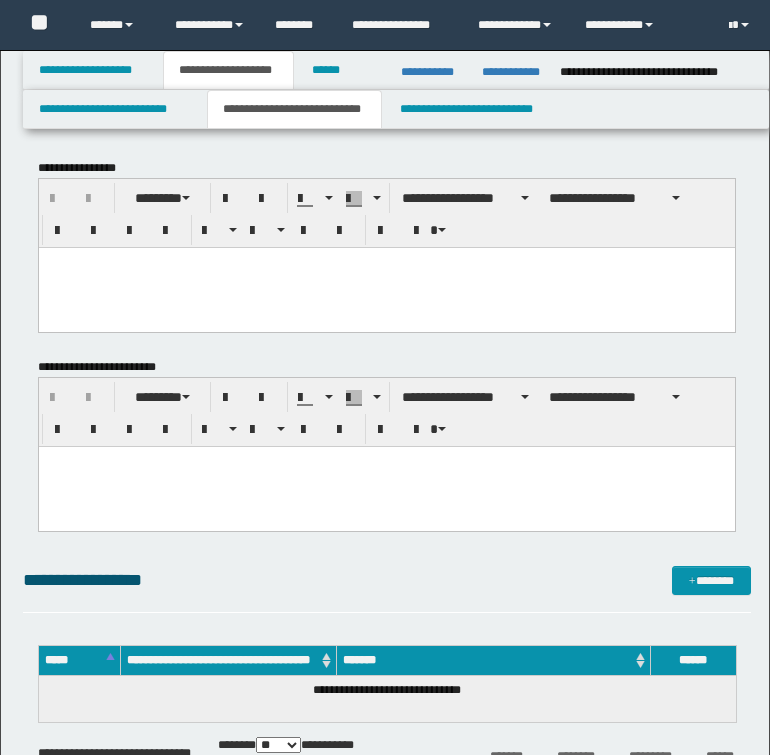 scroll, scrollTop: 968, scrollLeft: 0, axis: vertical 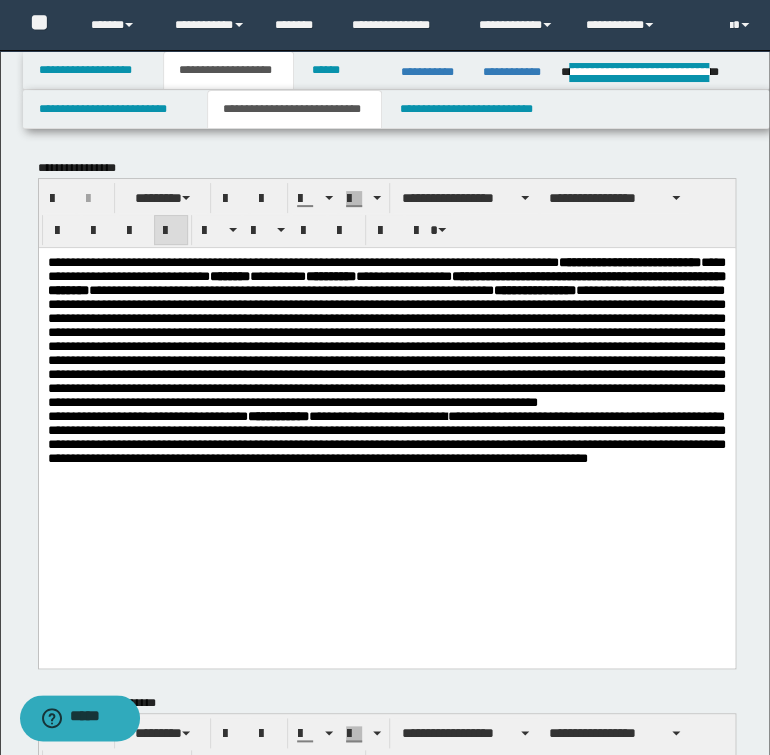 click on "**********" at bounding box center [386, 332] 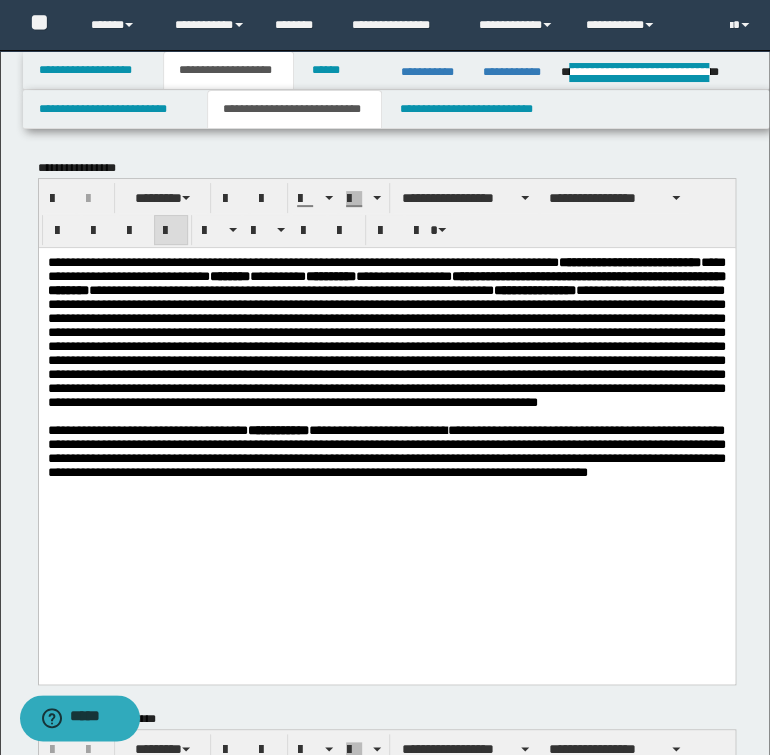 click on "**********" at bounding box center [386, 451] 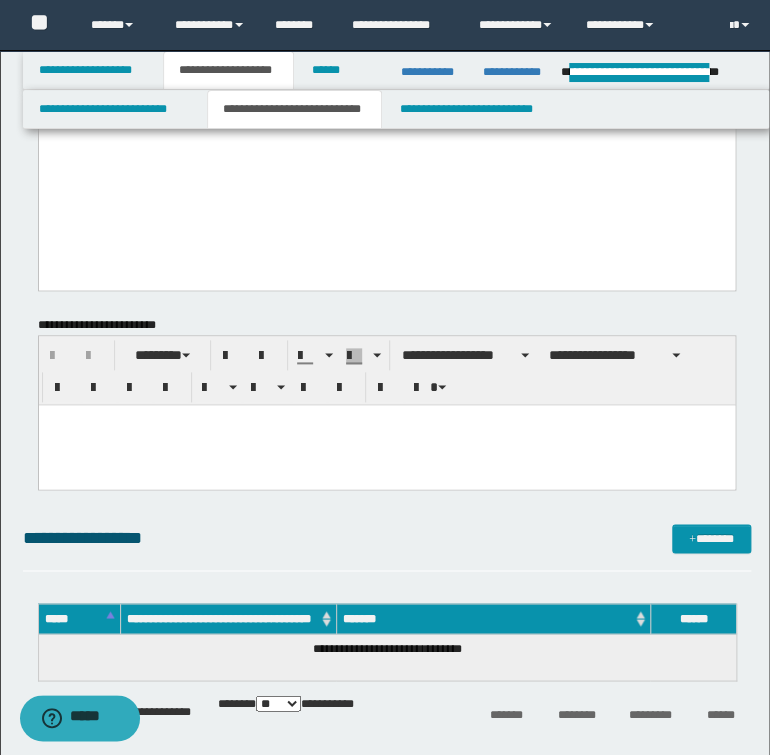 scroll, scrollTop: 400, scrollLeft: 0, axis: vertical 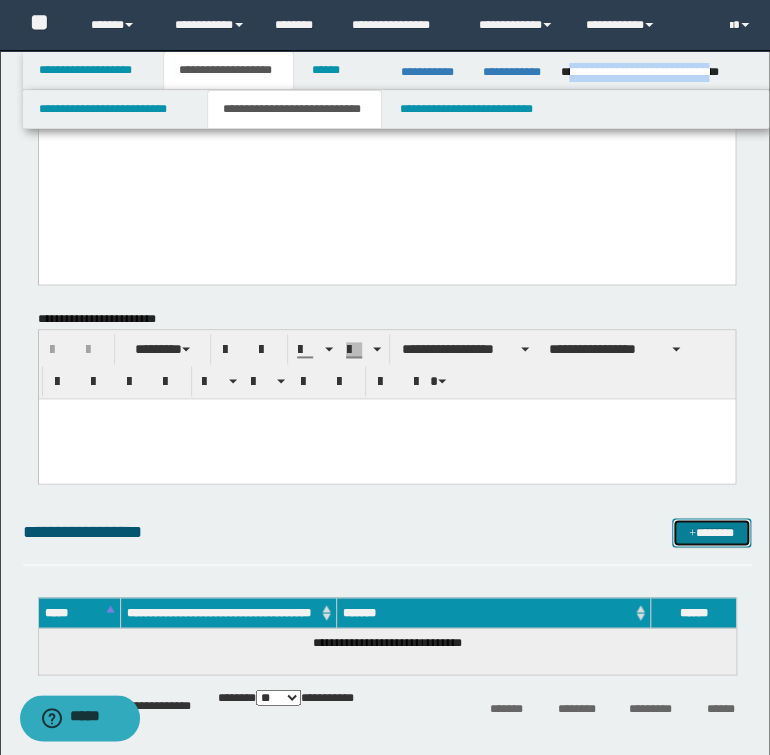 click on "*******" at bounding box center [711, 533] 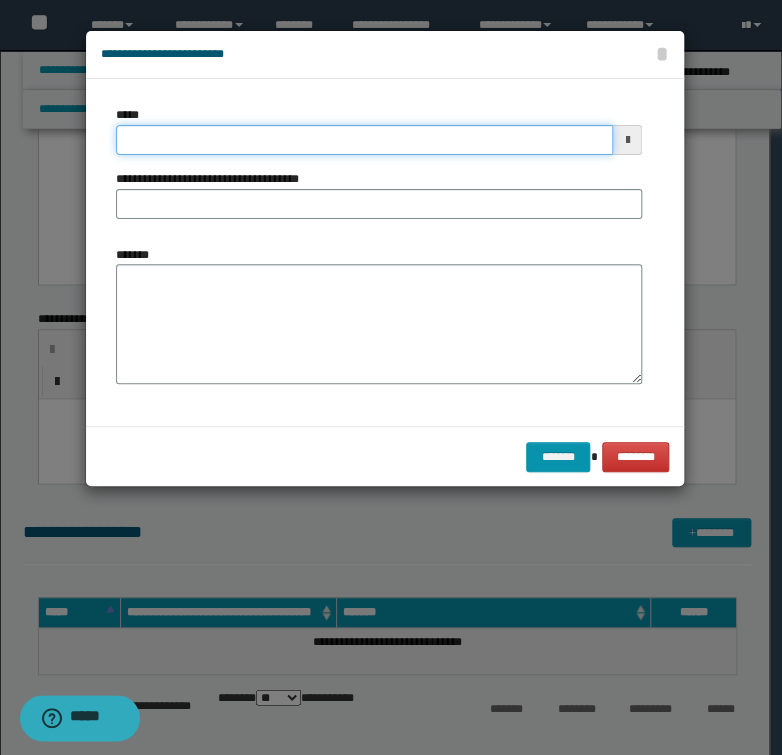 click on "*****" at bounding box center [364, 140] 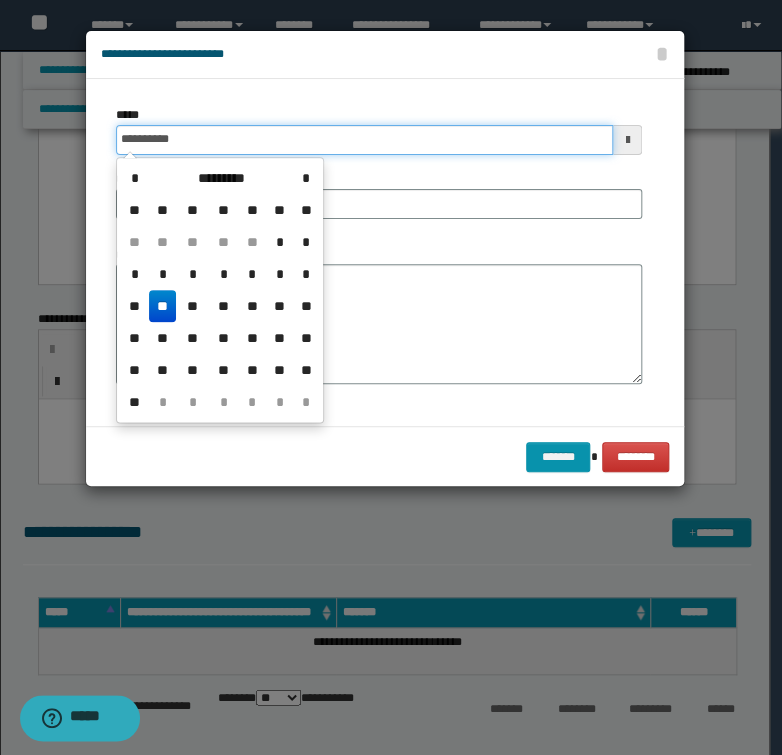type on "**********" 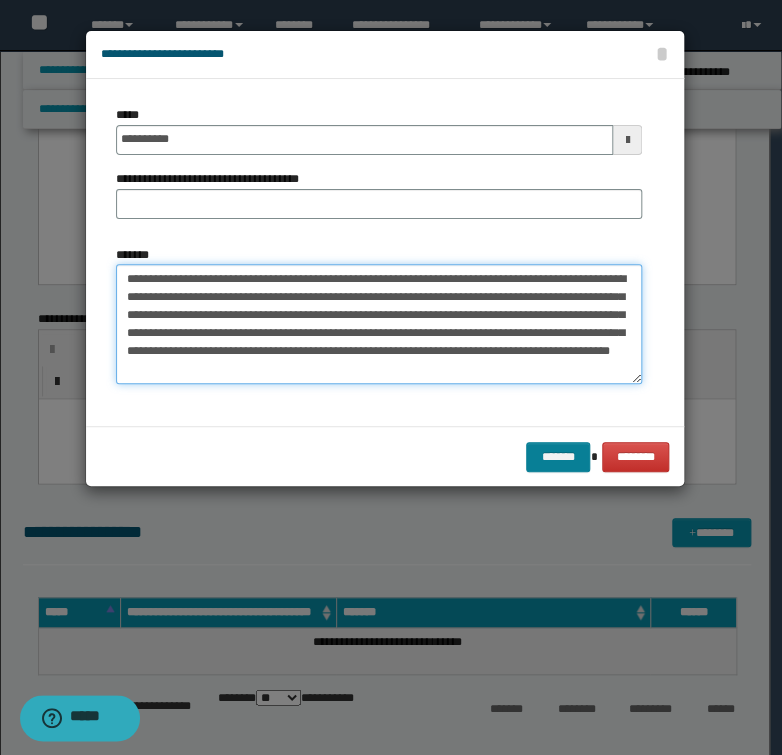 type on "**********" 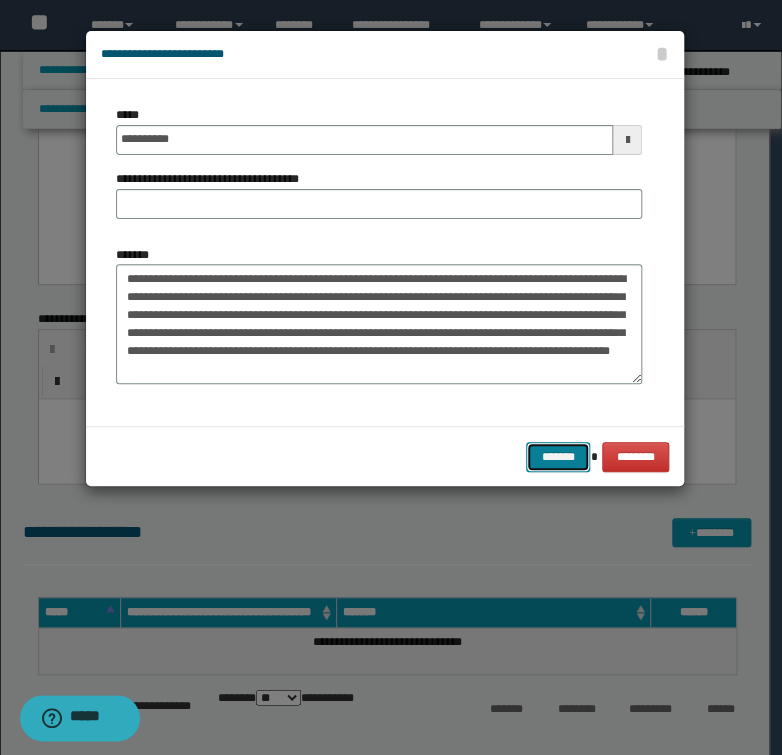 click on "*******" at bounding box center (558, 457) 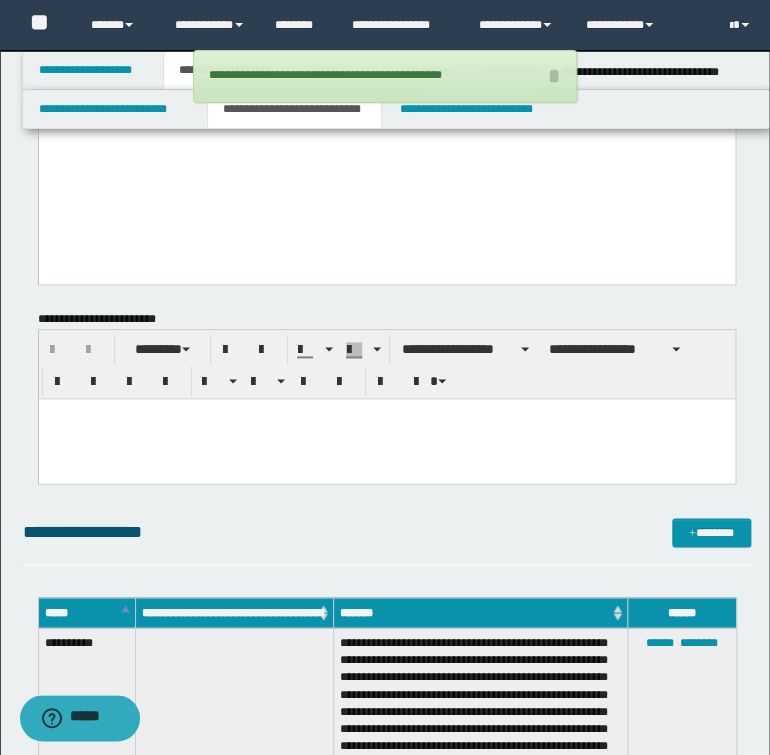 click on "******    ********" at bounding box center (681, 728) 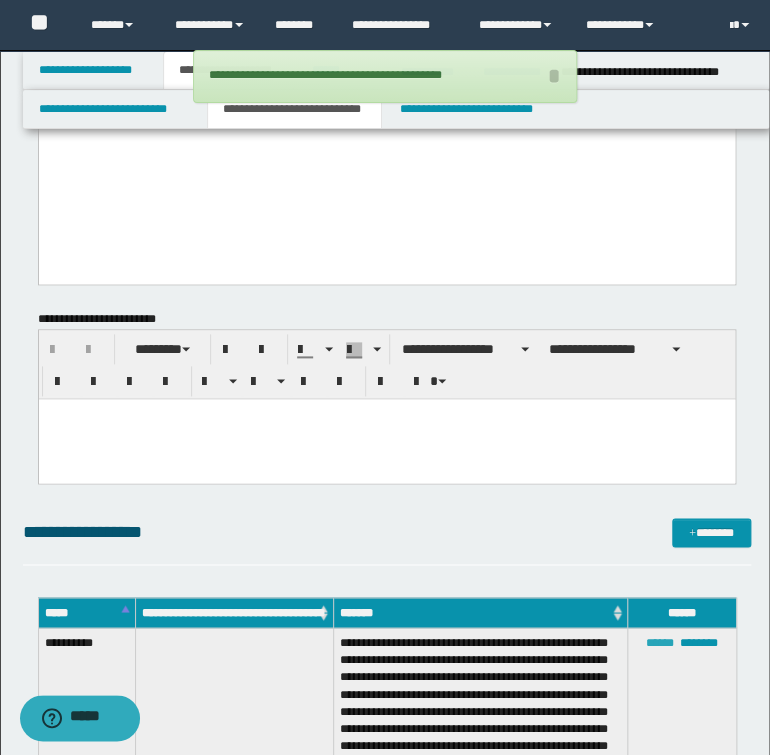 click on "******" at bounding box center [660, 642] 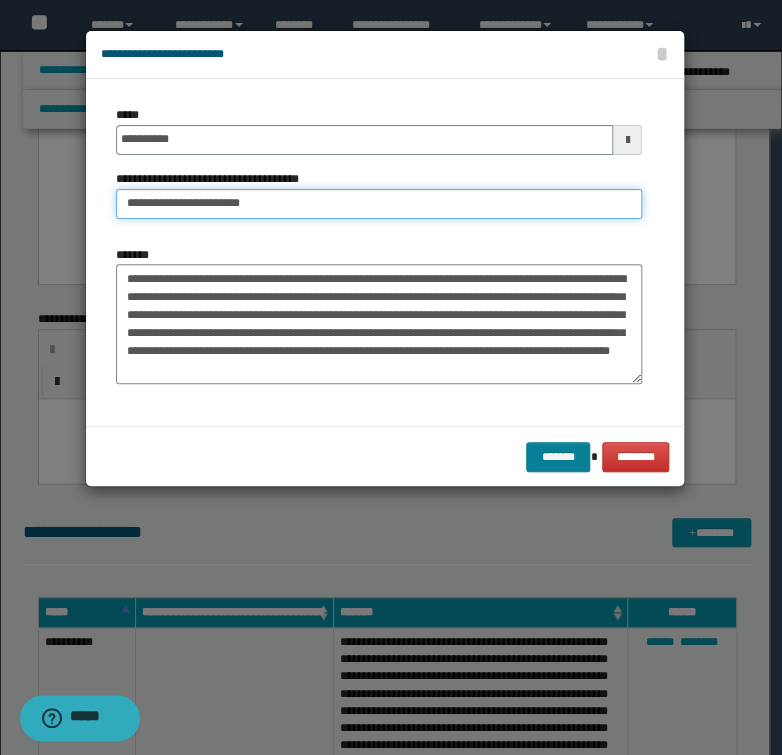 type on "**********" 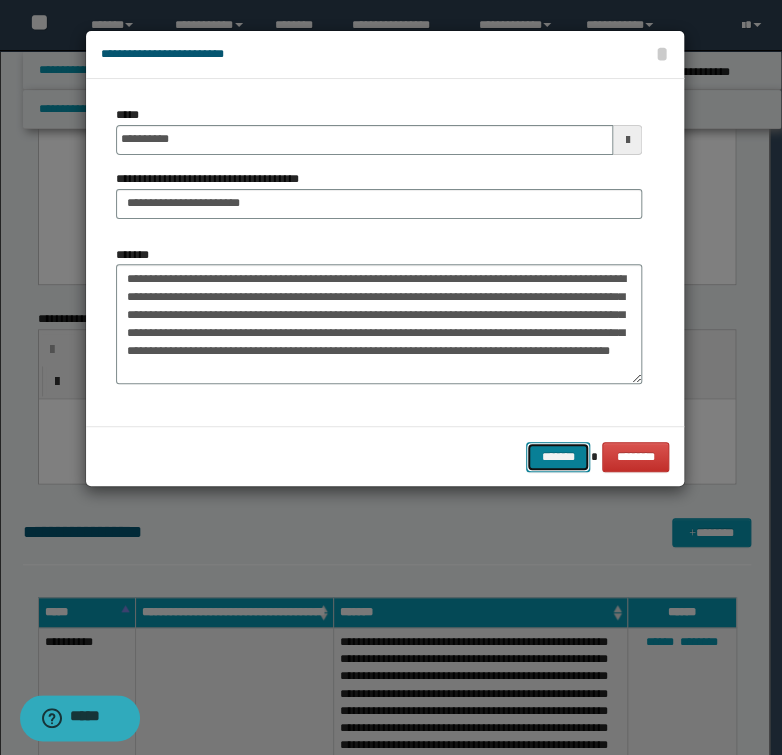 click on "*******" at bounding box center (558, 457) 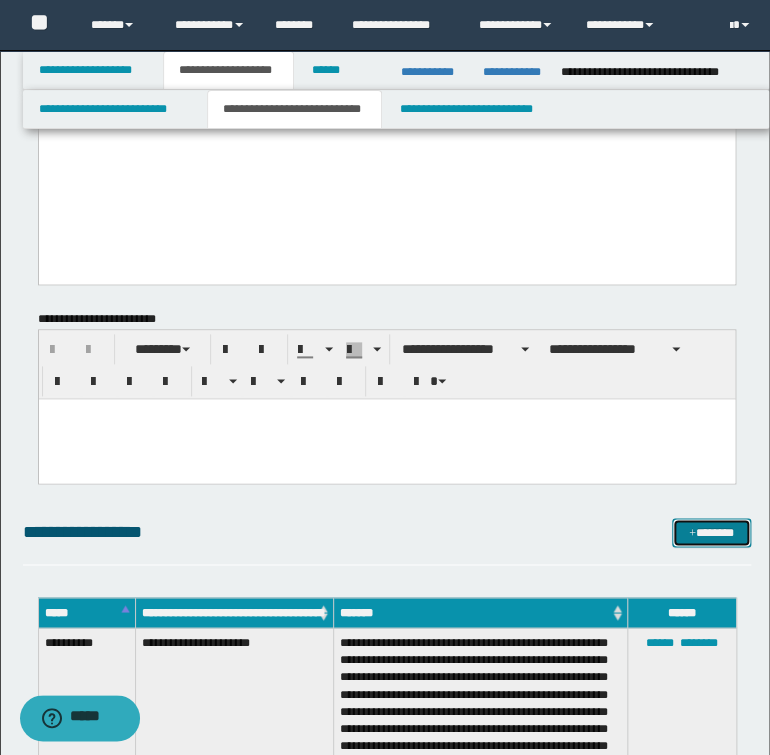 drag, startPoint x: 708, startPoint y: 544, endPoint x: 705, endPoint y: 534, distance: 10.440307 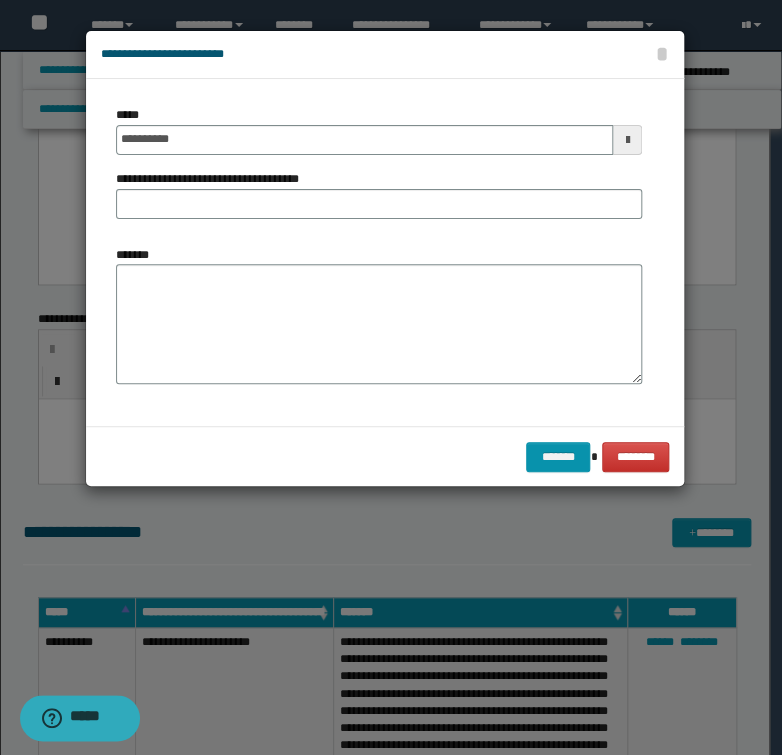click on "**********" at bounding box center [379, 170] 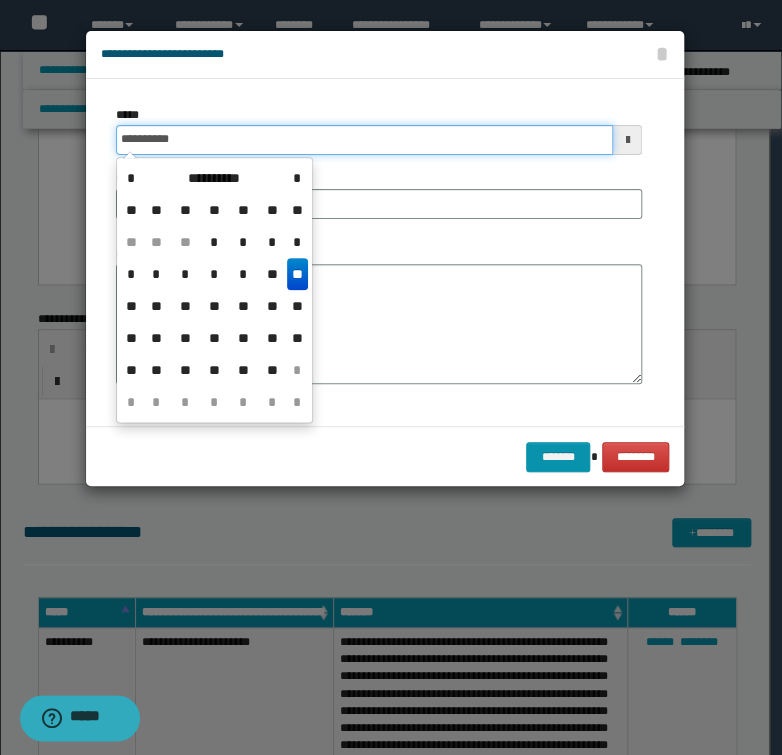 click on "**********" at bounding box center [364, 140] 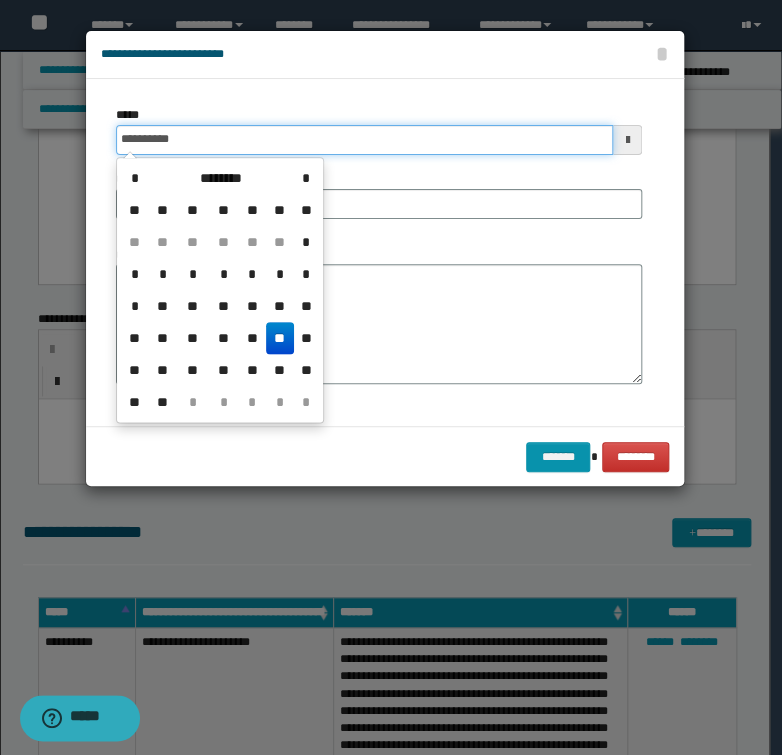 type on "**********" 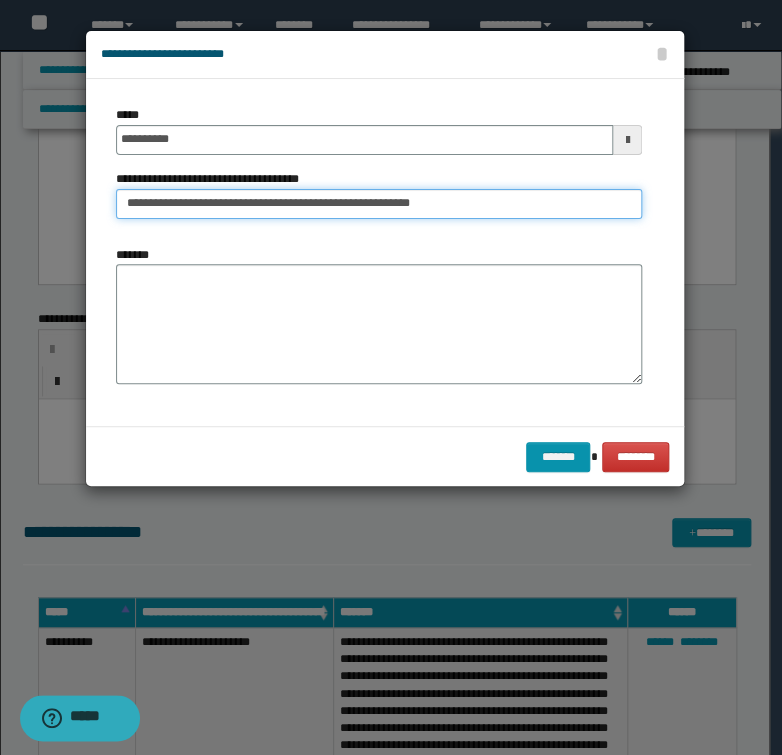 type on "**********" 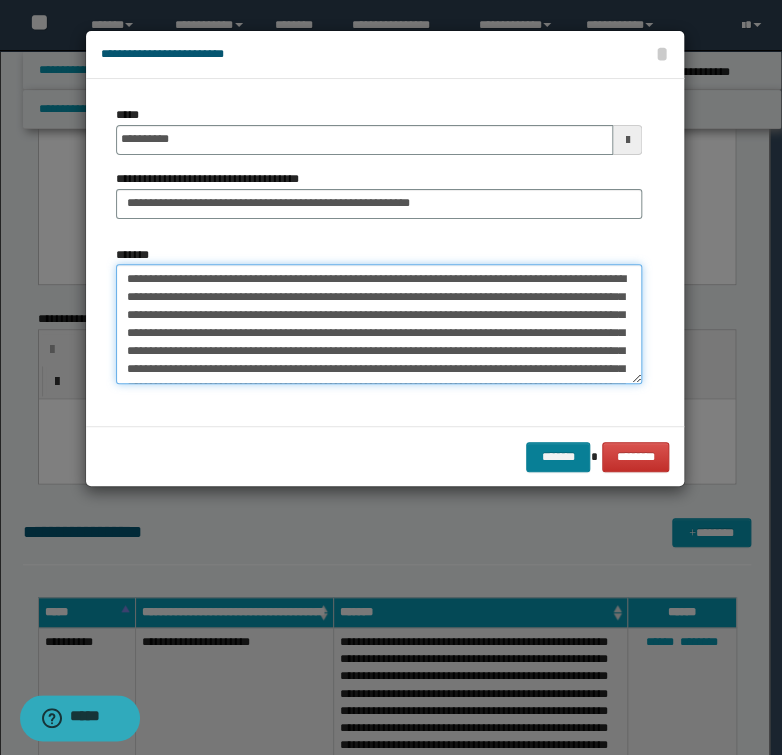 type on "**********" 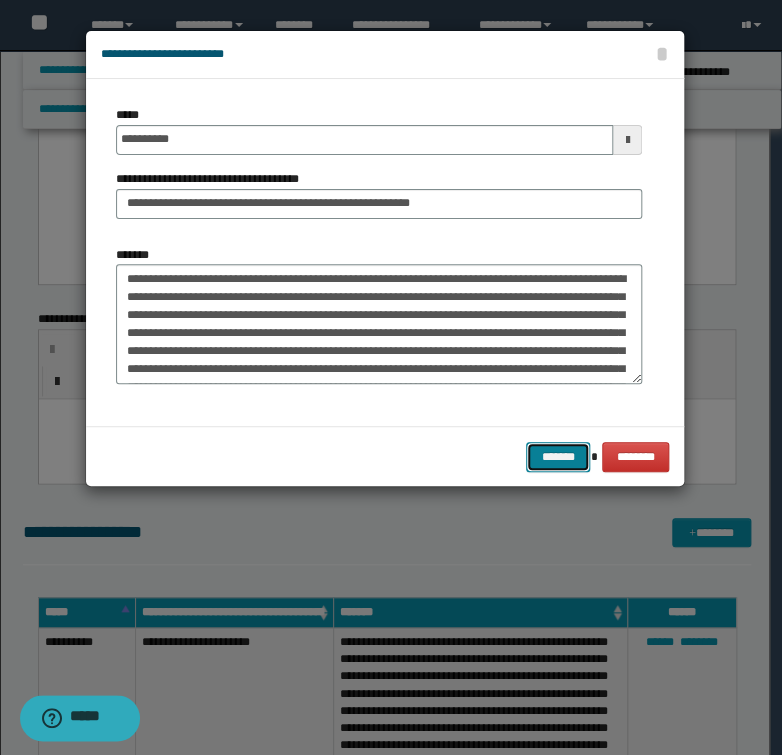 click on "*******" at bounding box center (558, 457) 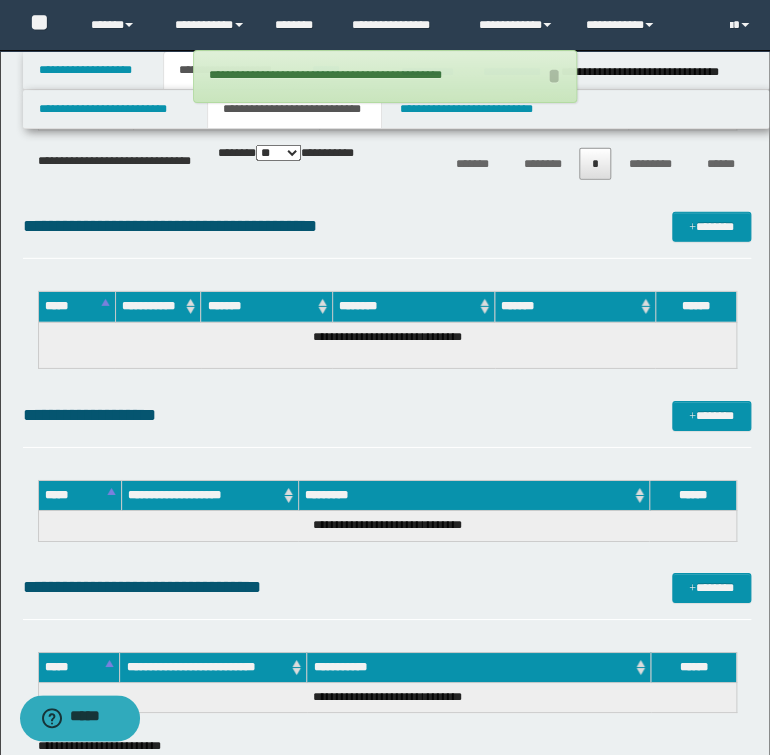 scroll, scrollTop: 1360, scrollLeft: 0, axis: vertical 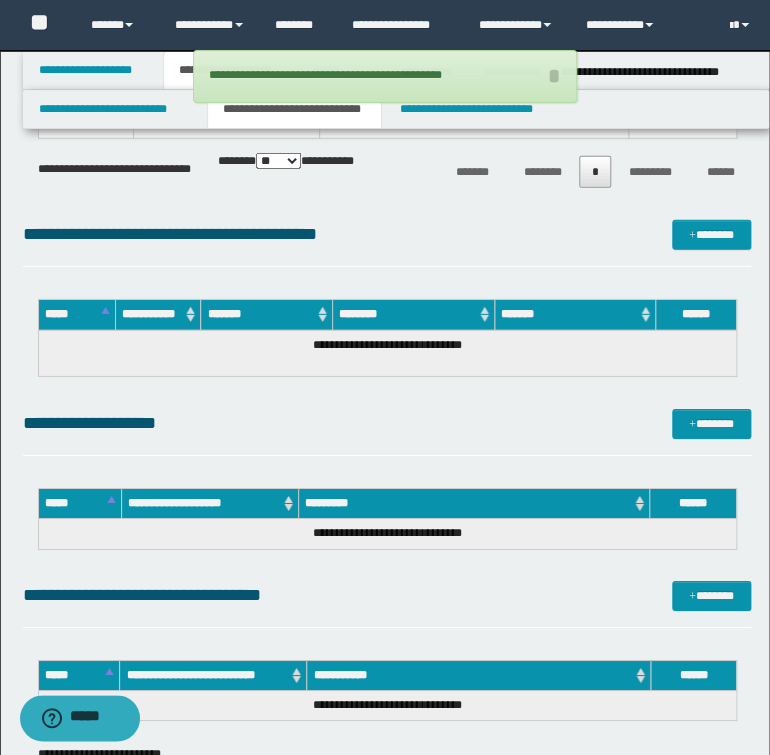 click on "**********" at bounding box center (387, 432) 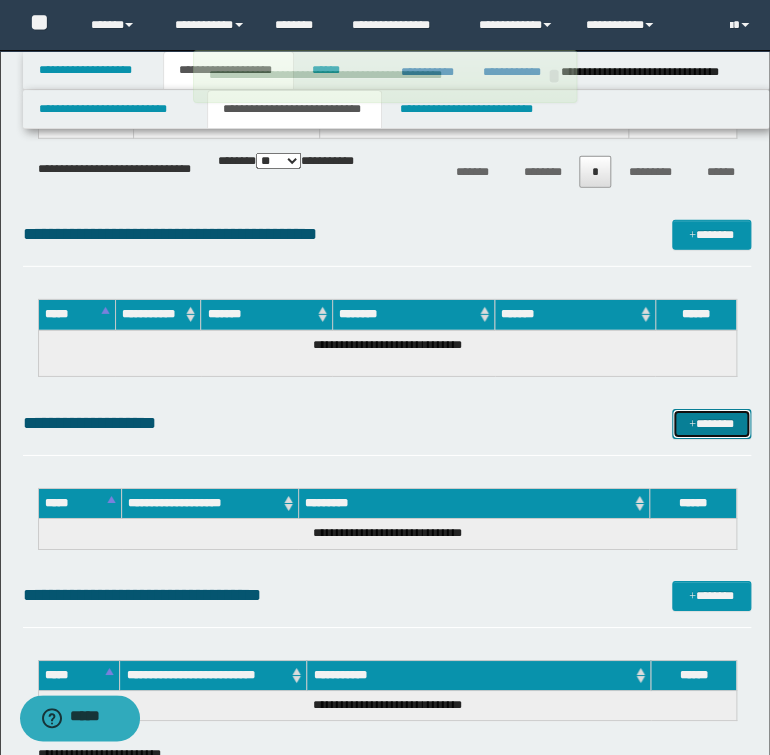 click on "*******" at bounding box center [711, 424] 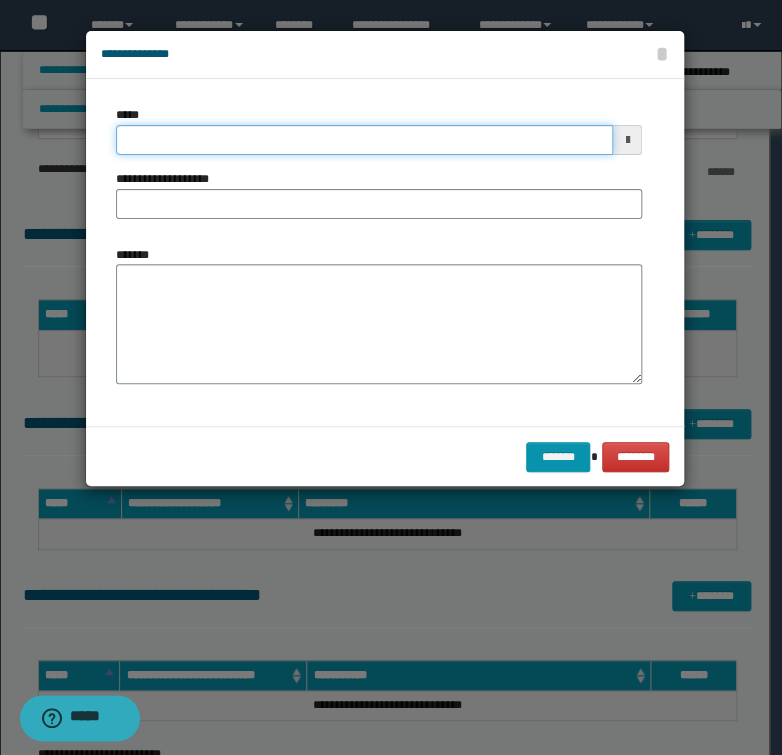 click on "*****" at bounding box center [364, 140] 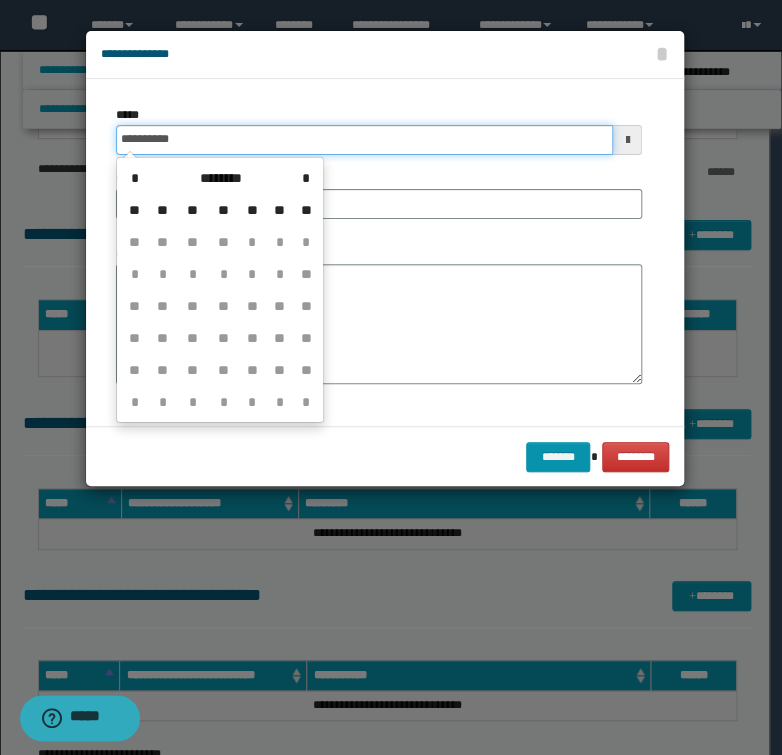 type on "**********" 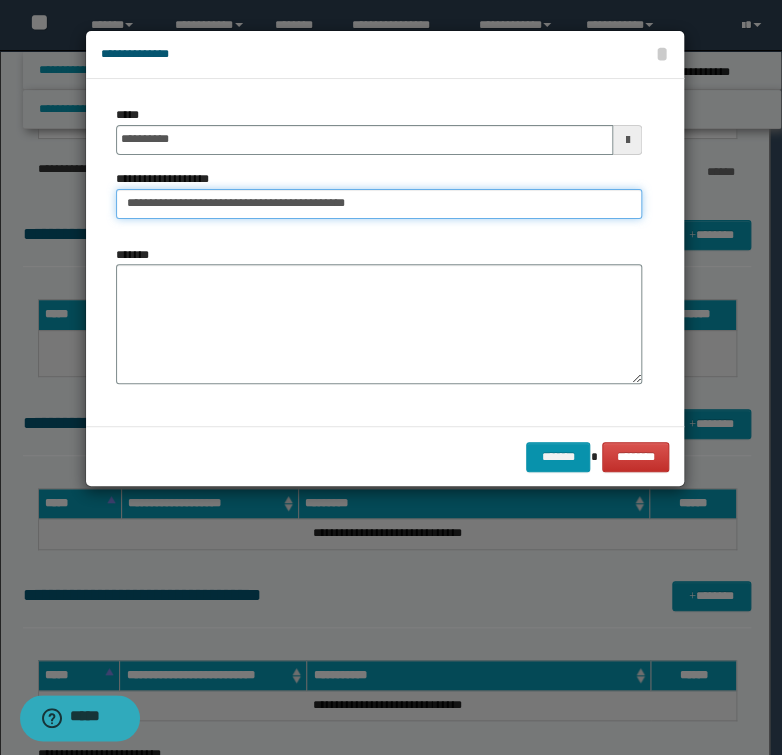 type on "**********" 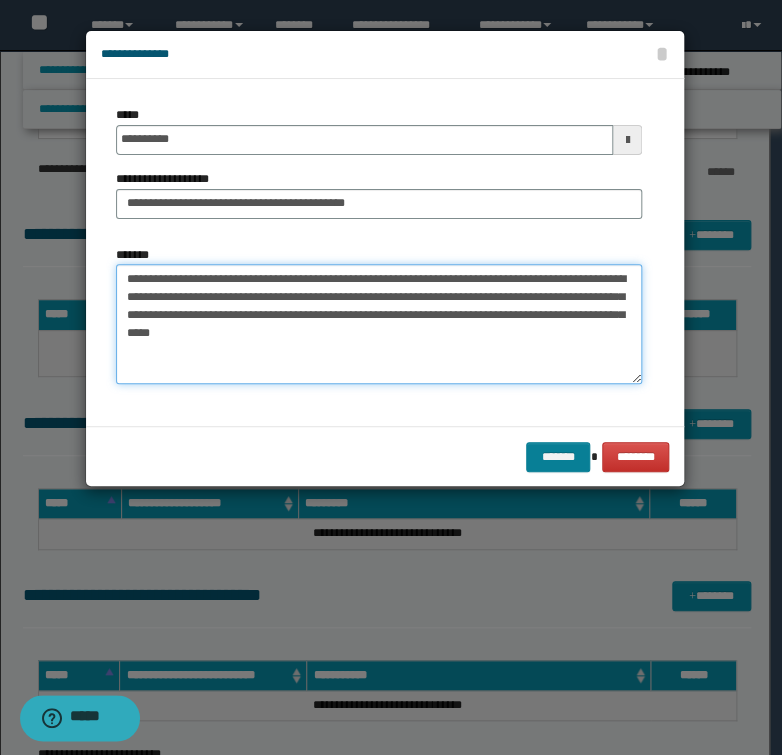 type on "**********" 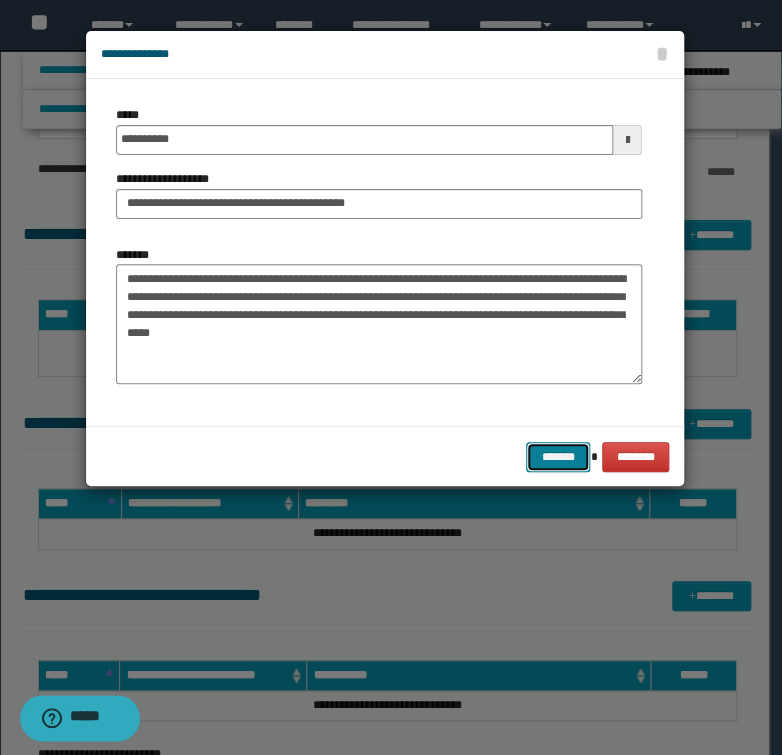 click on "*******" at bounding box center (558, 457) 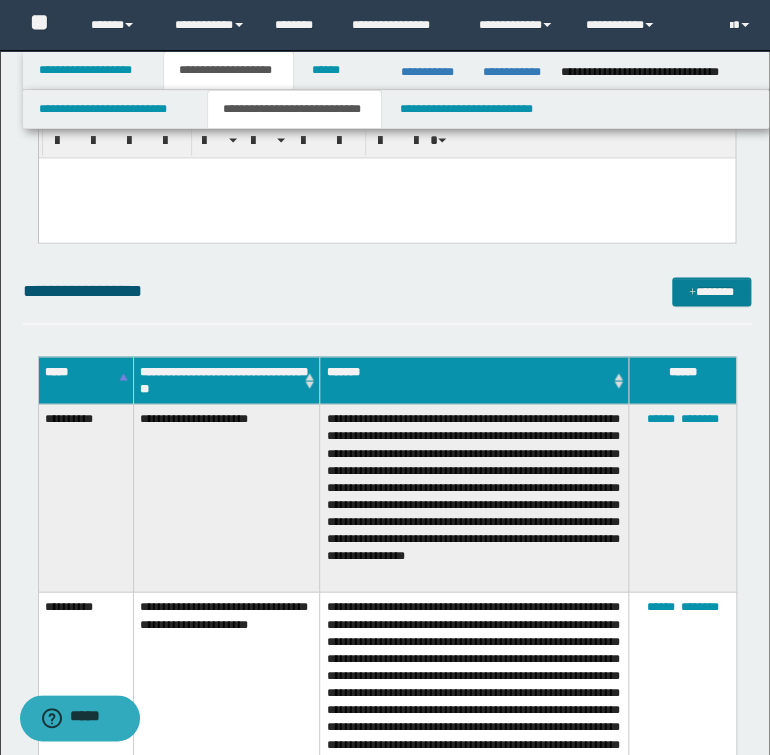 scroll, scrollTop: 640, scrollLeft: 0, axis: vertical 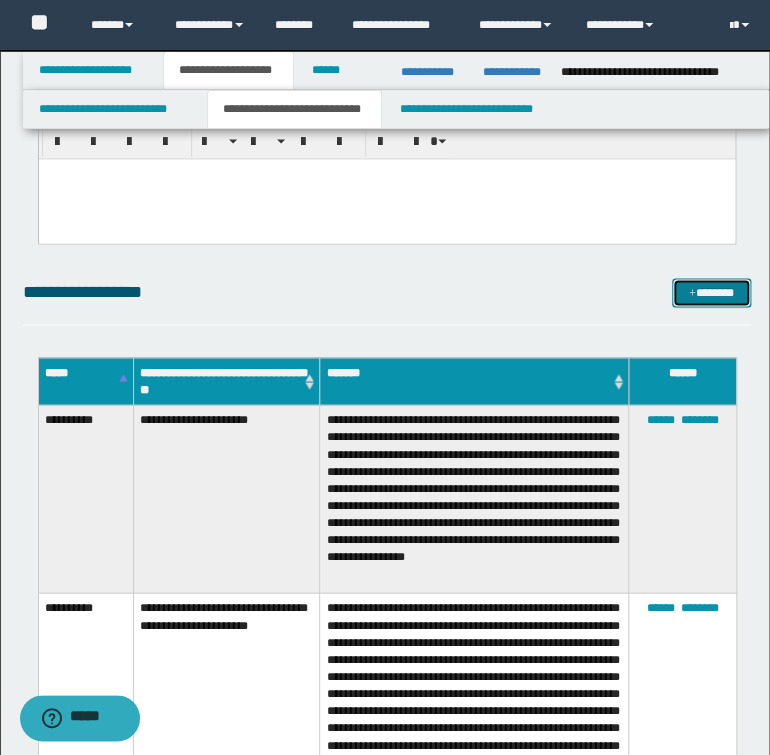 click on "*******" at bounding box center (711, 293) 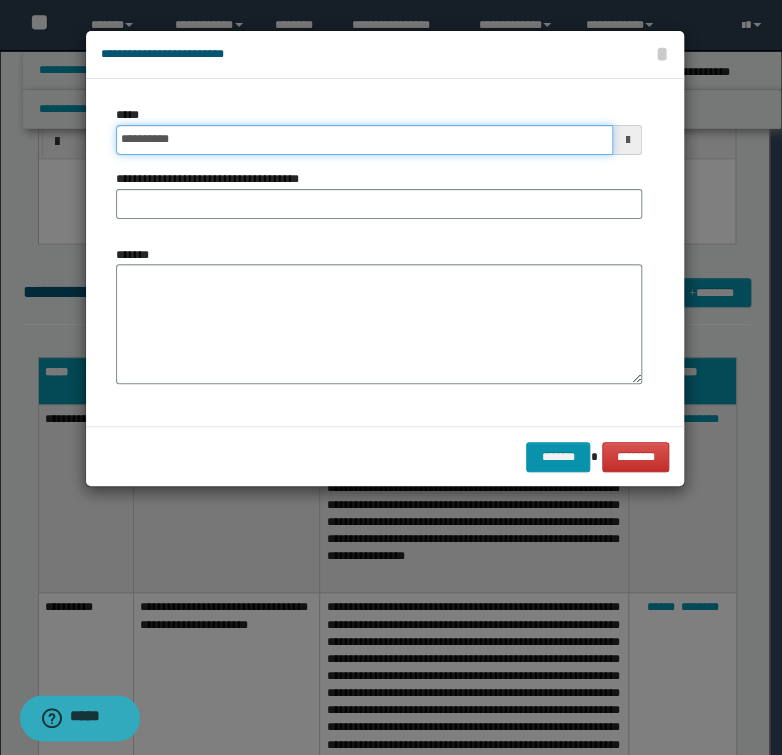 click on "**********" at bounding box center [364, 140] 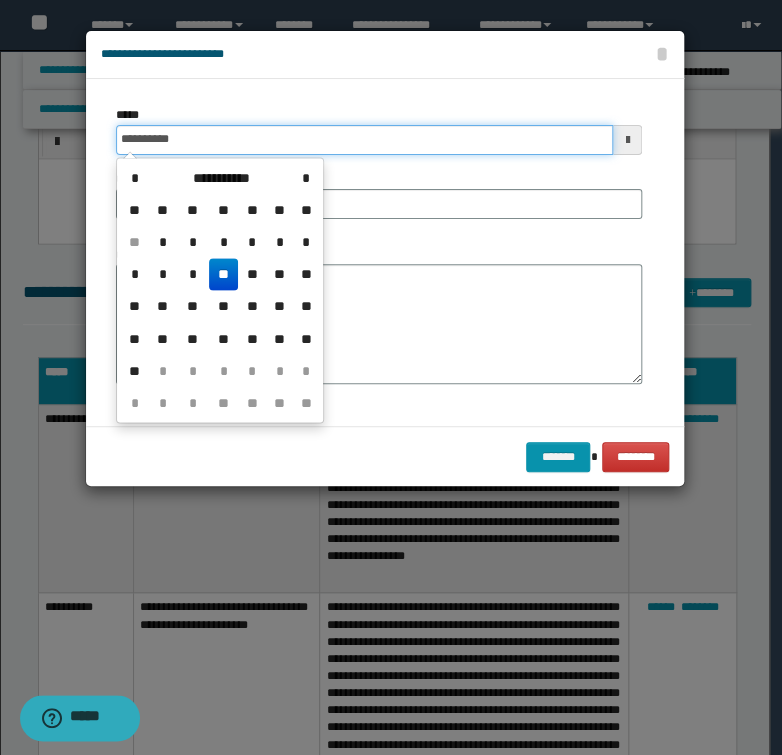 type on "**********" 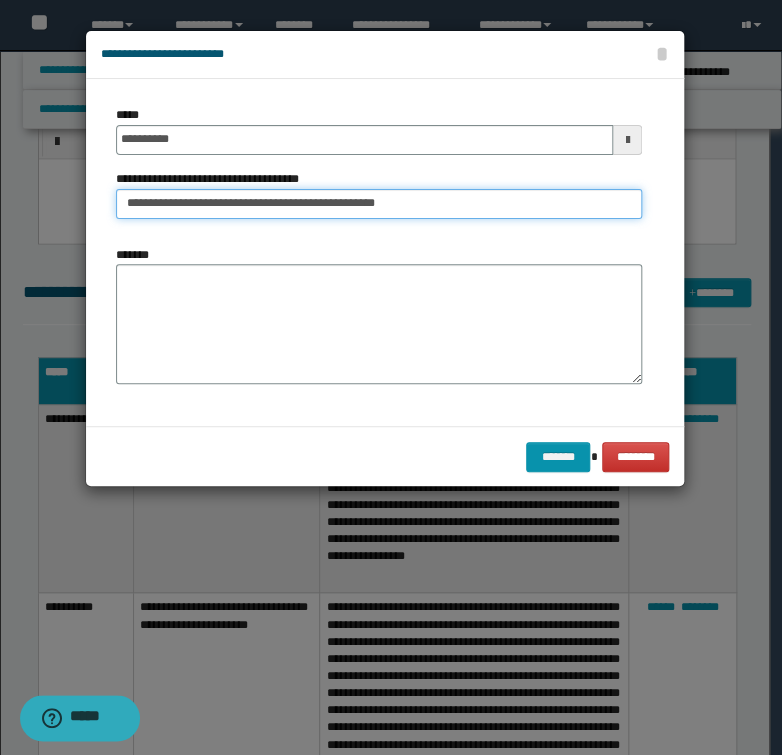 type on "**********" 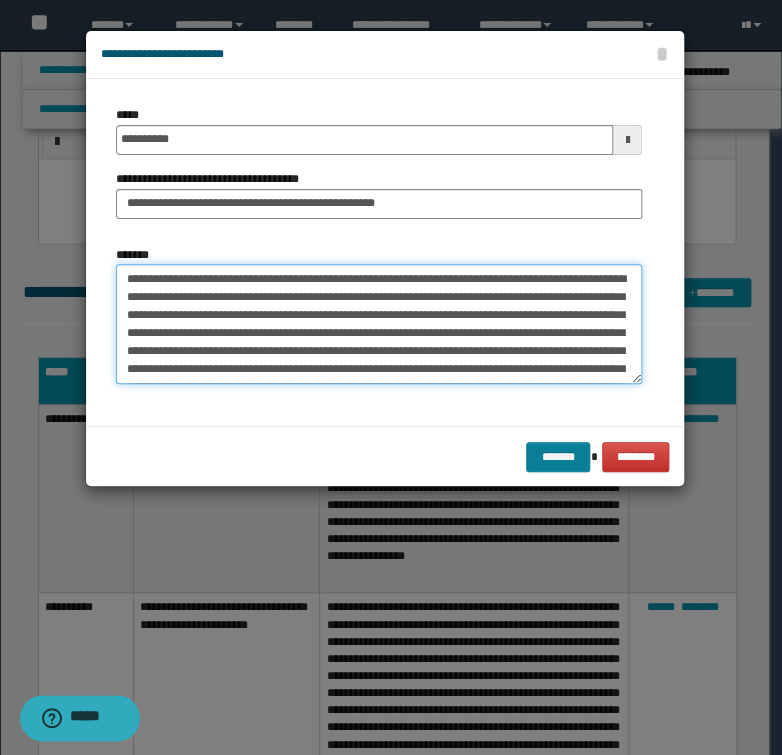 type on "**********" 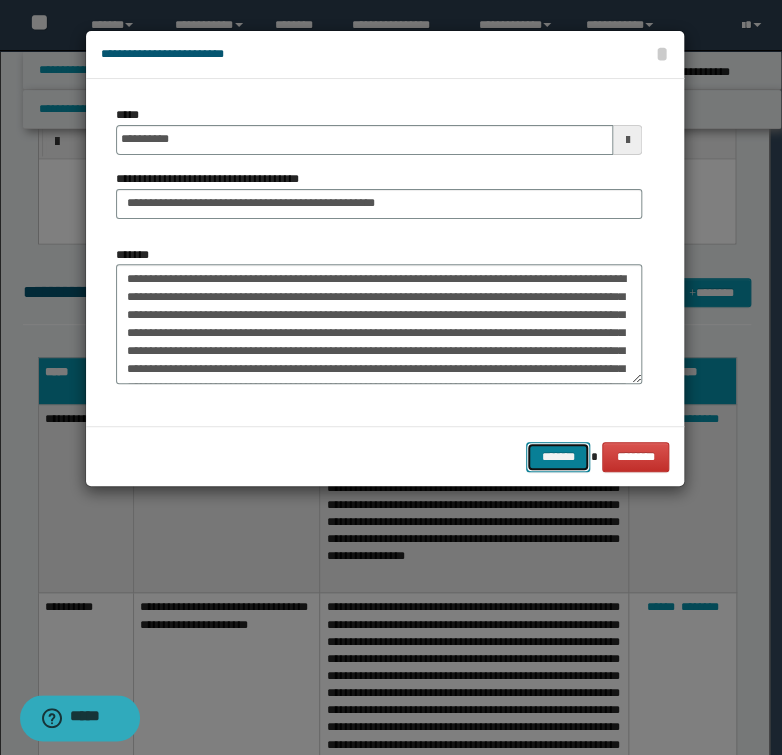 click on "*******" at bounding box center [558, 457] 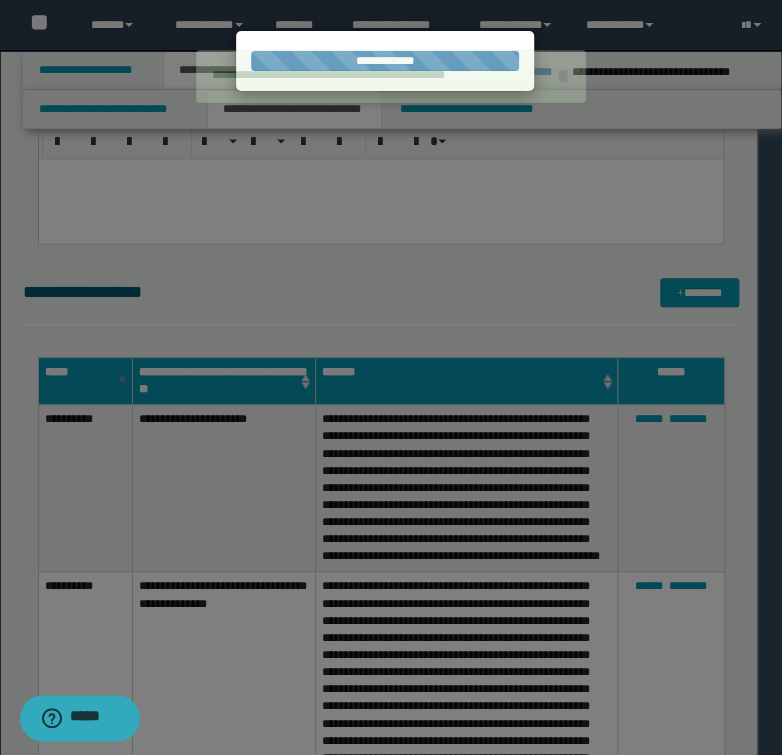 type 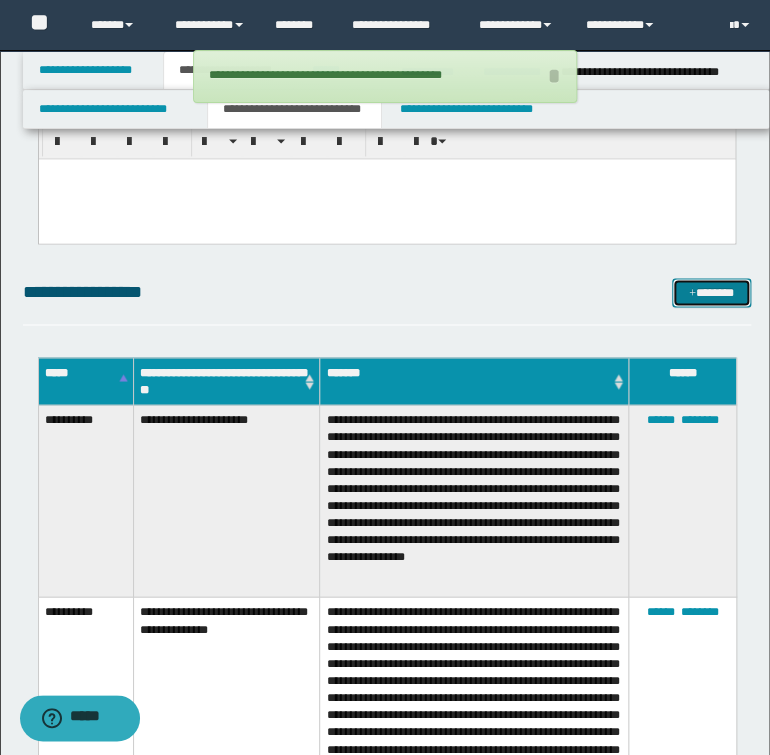 click on "*******" at bounding box center (711, 293) 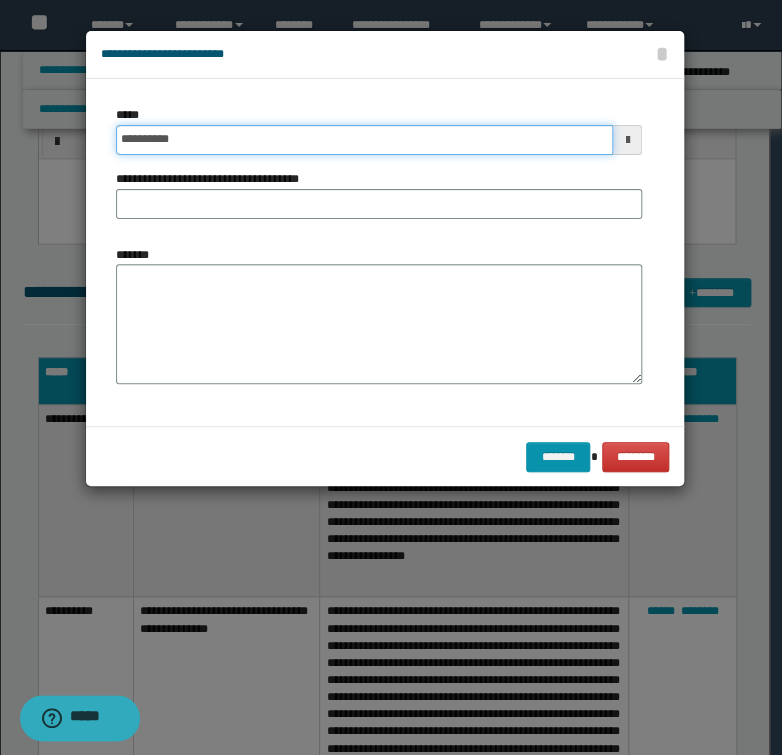 click on "**********" at bounding box center [364, 140] 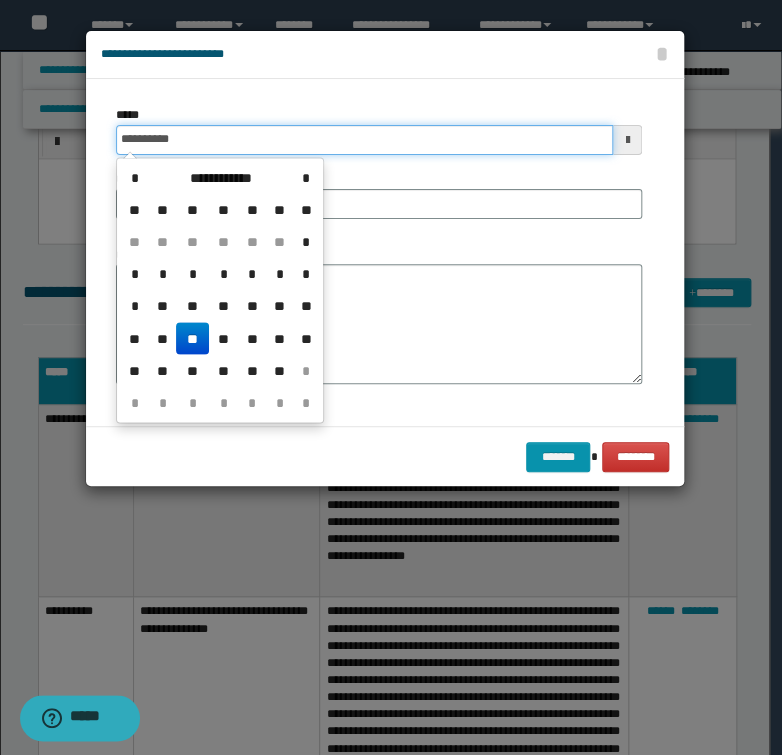 drag, startPoint x: 242, startPoint y: 150, endPoint x: 148, endPoint y: 147, distance: 94.04786 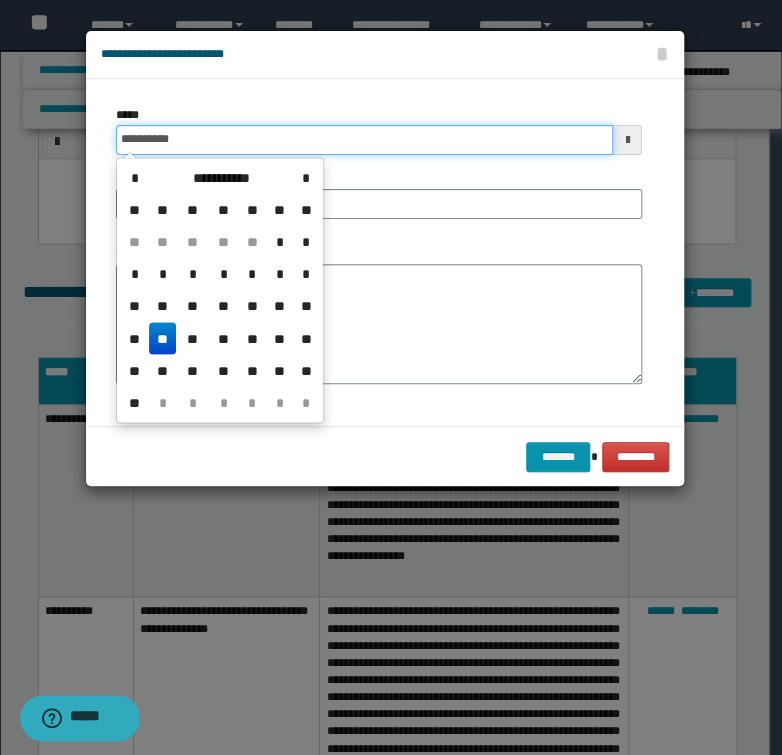 type on "**********" 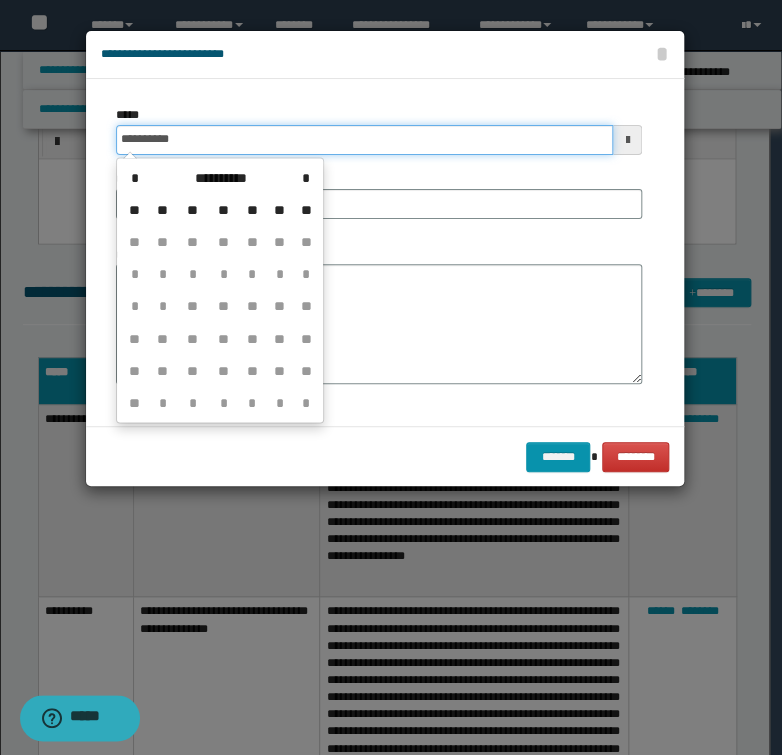 type on "**********" 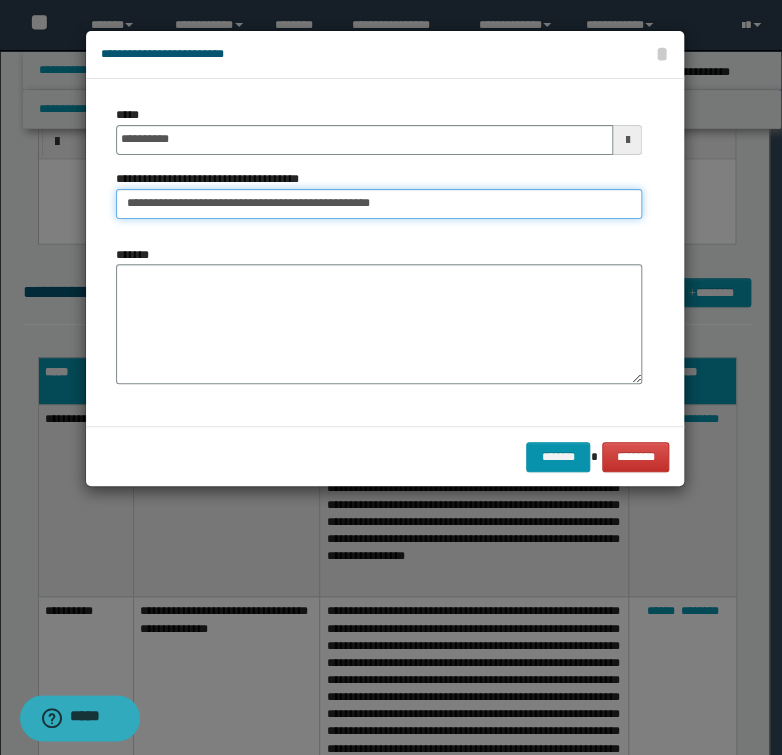 type on "**********" 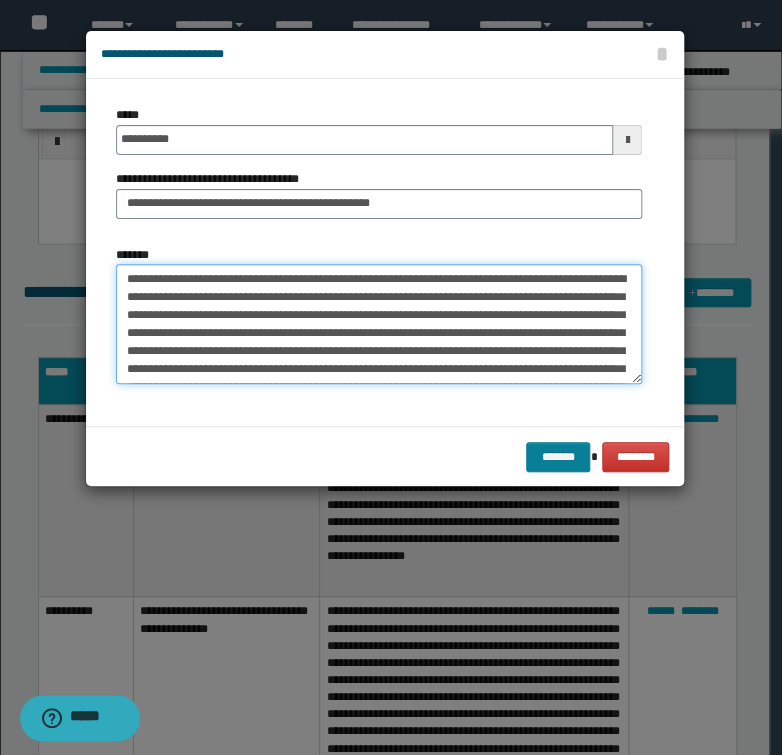 type on "**********" 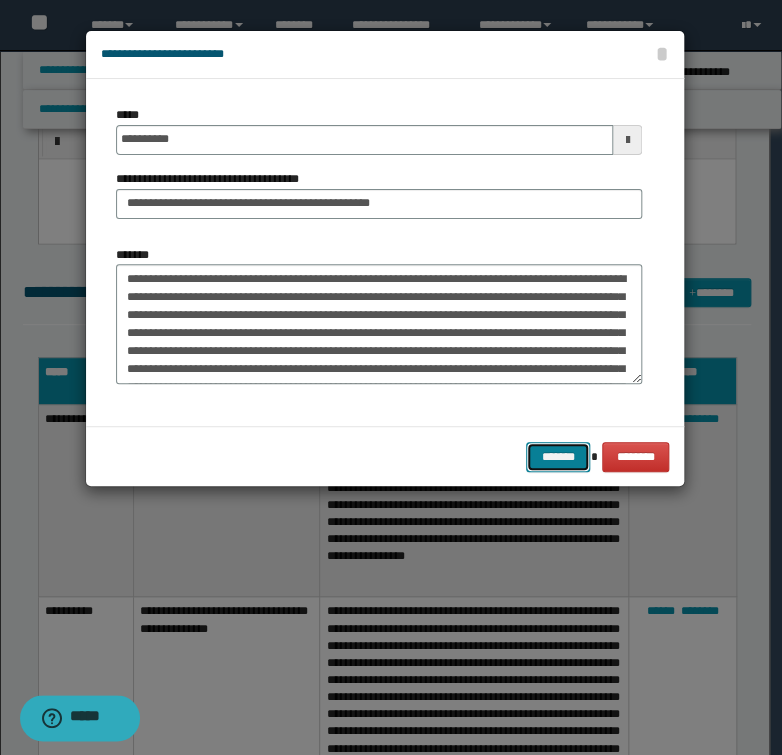 click on "*******" at bounding box center (558, 457) 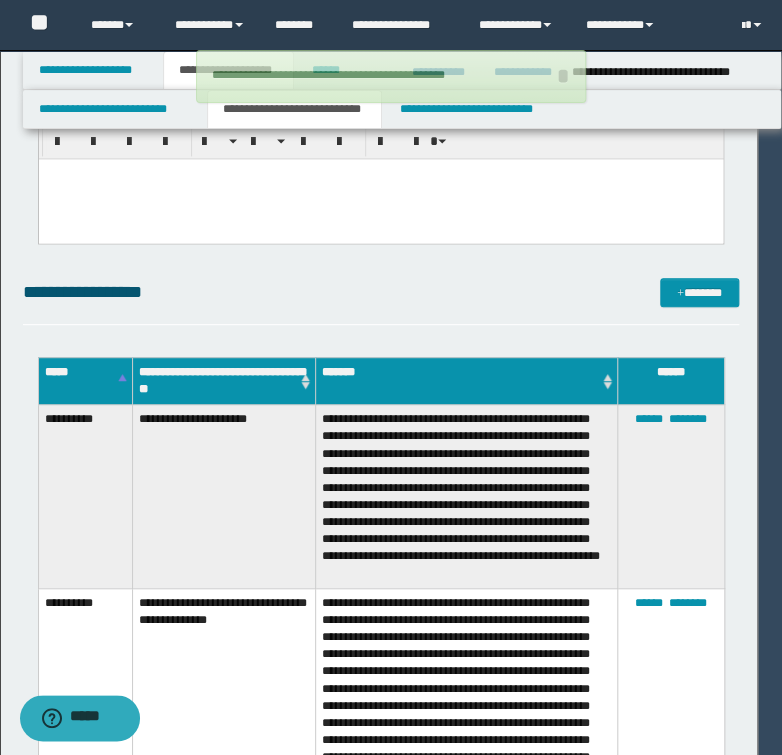 type 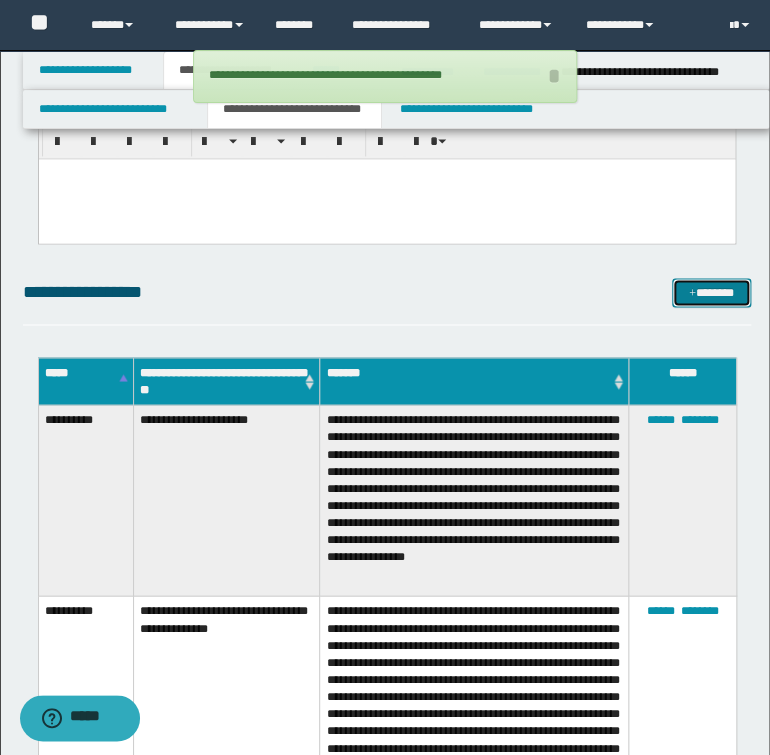 click at bounding box center (692, 294) 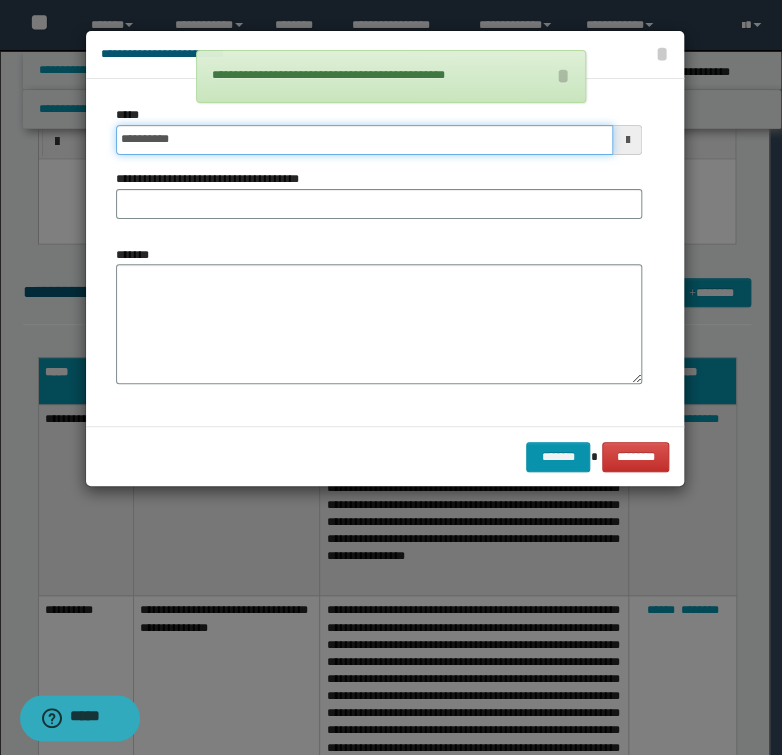 click on "**********" at bounding box center [364, 140] 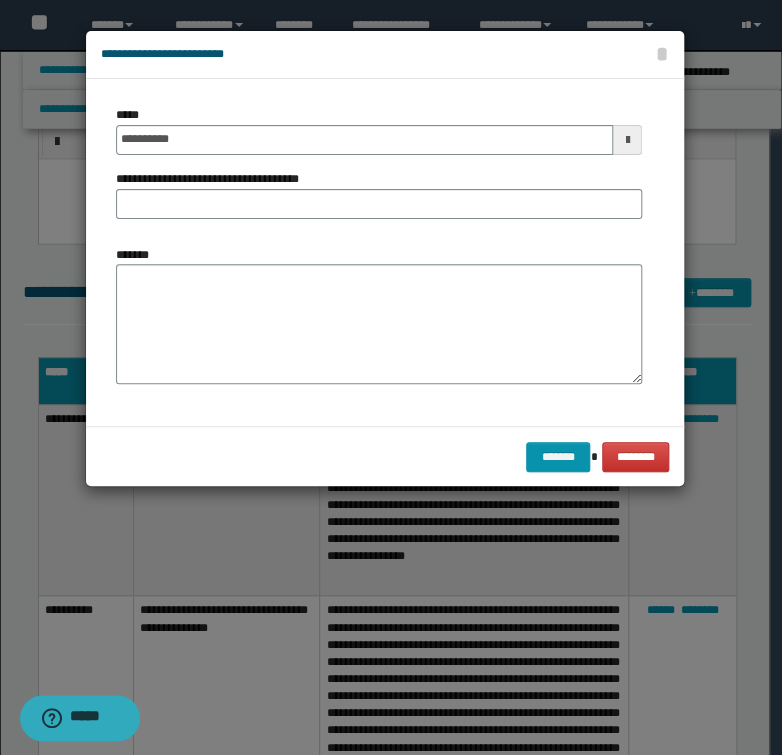 click on "**********" at bounding box center (379, 130) 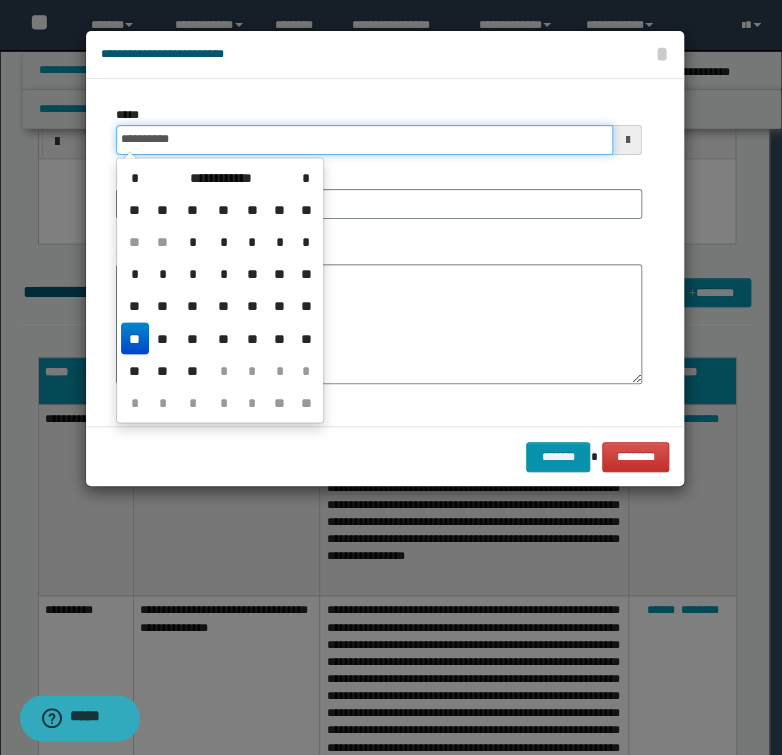 click on "**********" at bounding box center [364, 140] 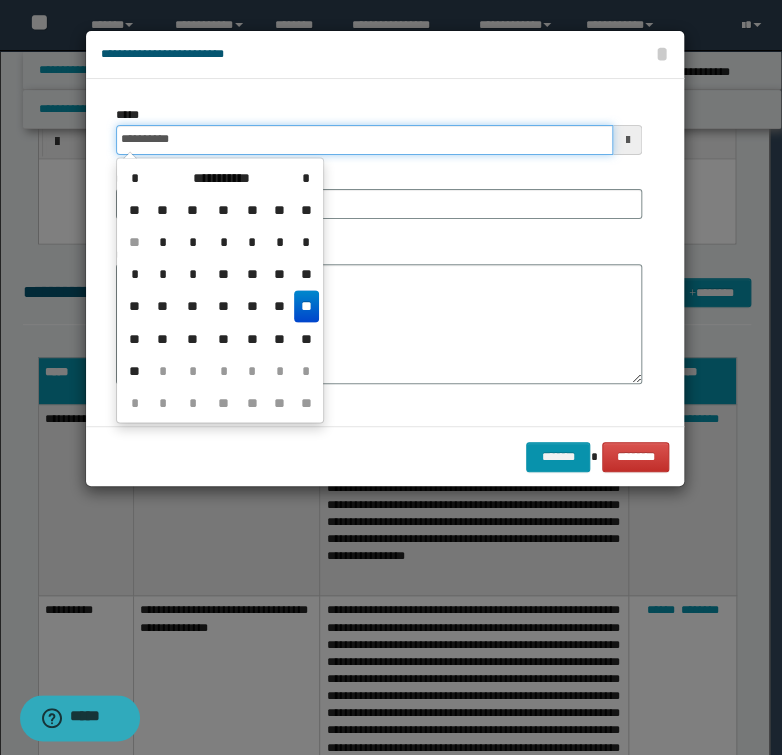 type on "**********" 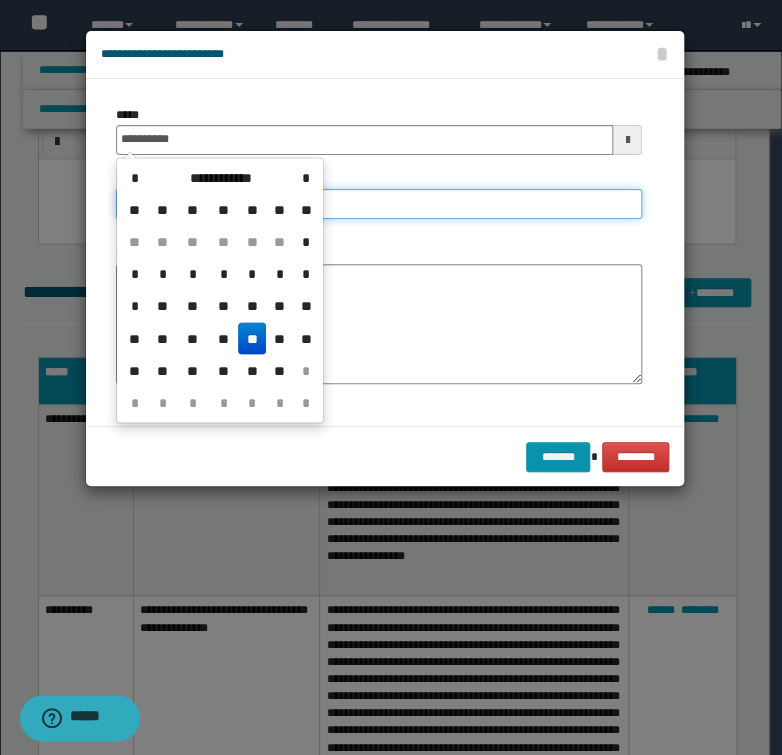 click on "**********" at bounding box center (379, 204) 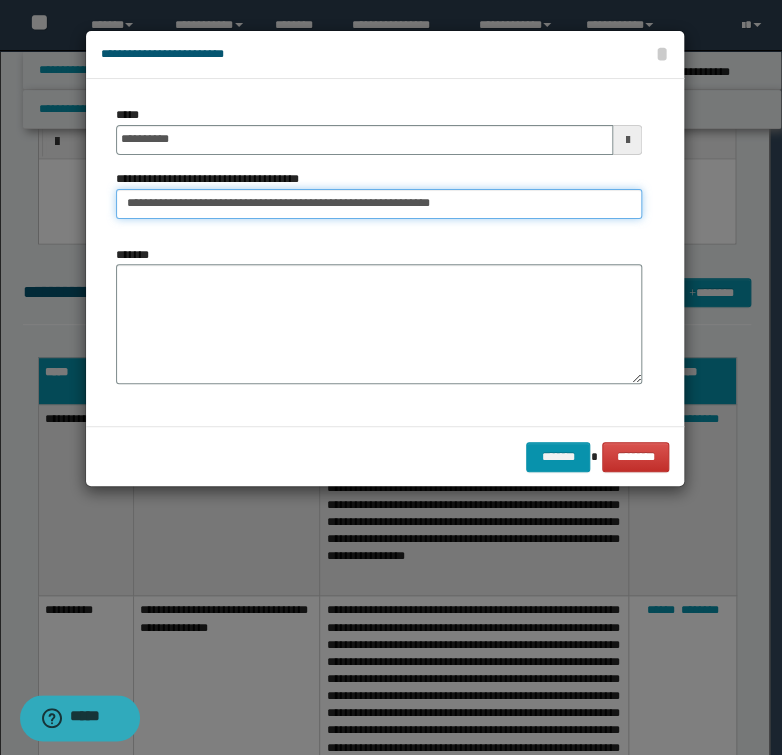 type on "**********" 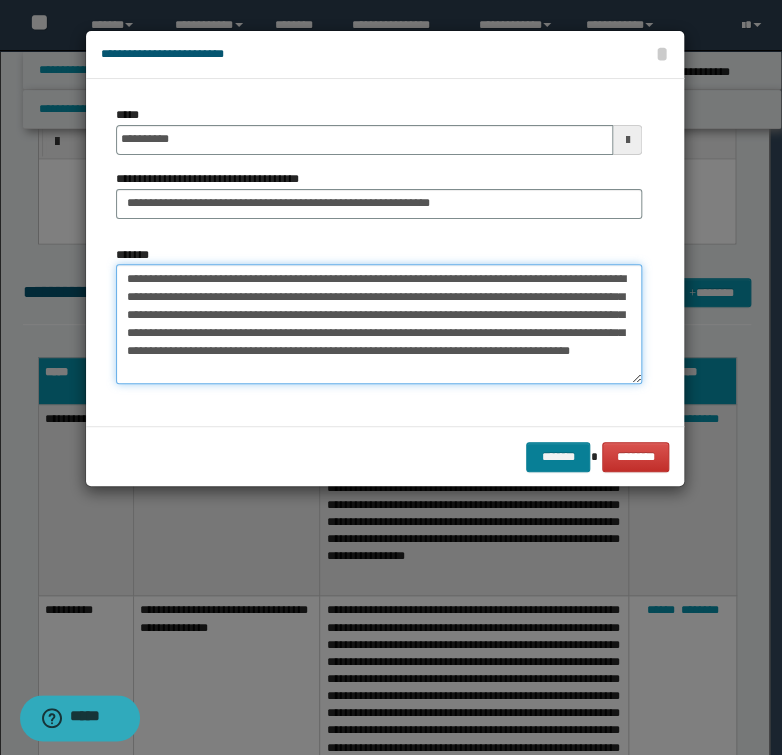 type on "**********" 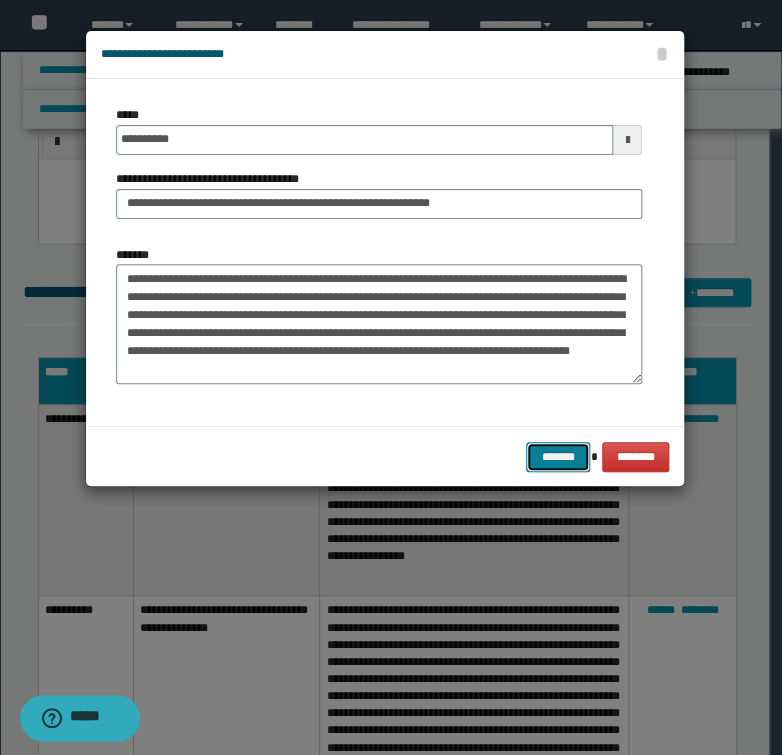click on "*******" at bounding box center (558, 457) 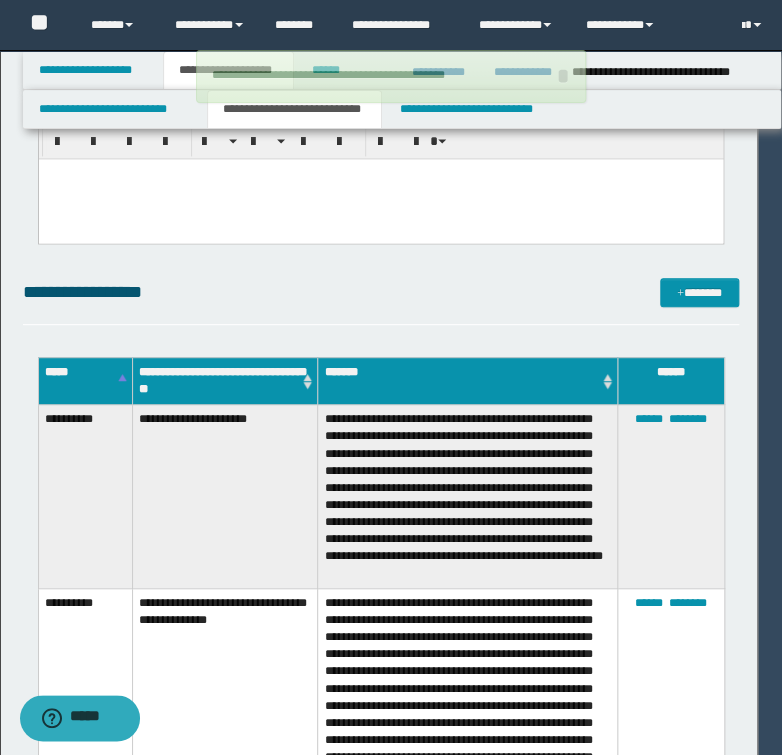 type 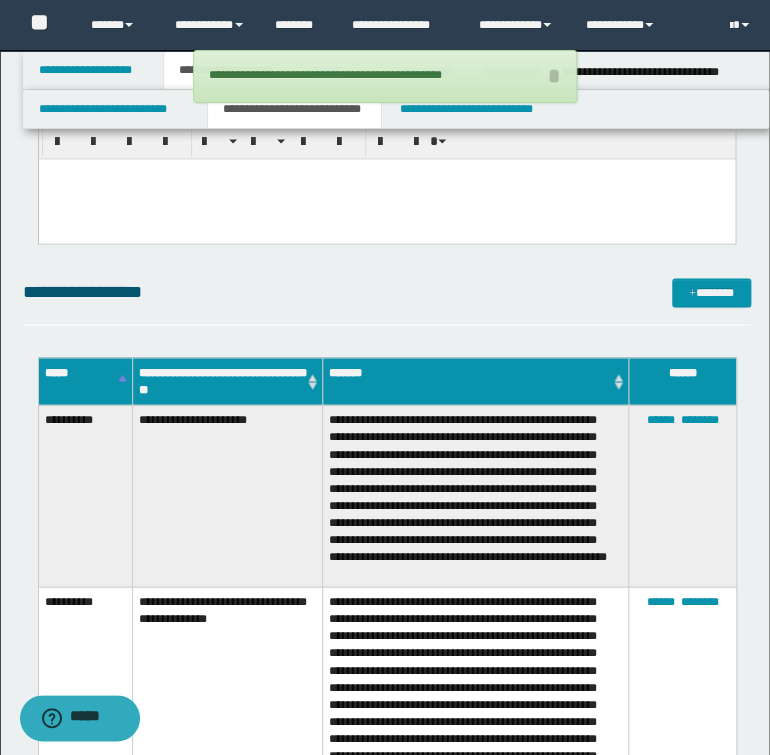click on "**********" at bounding box center [387, 1337] 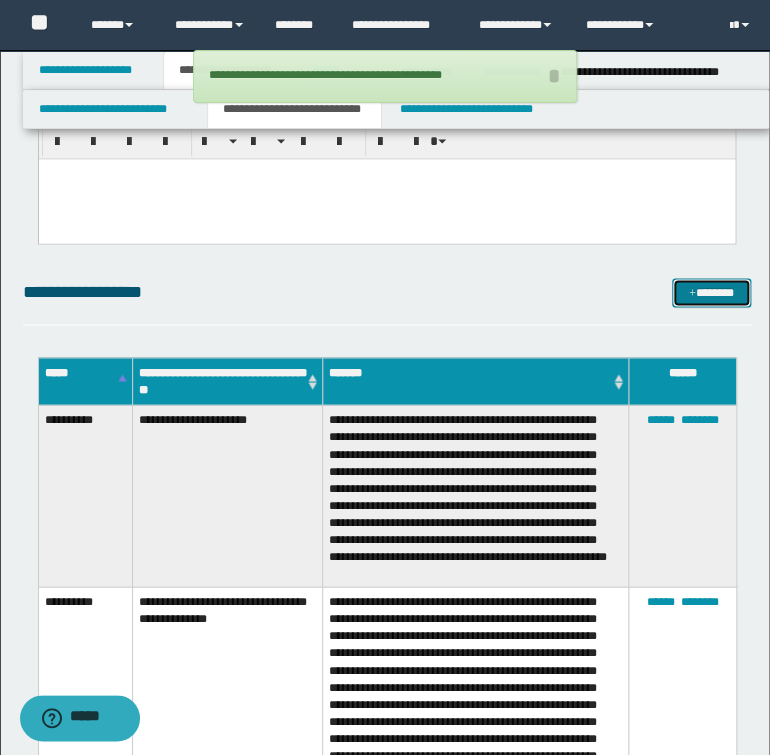 click on "*******" at bounding box center [711, 293] 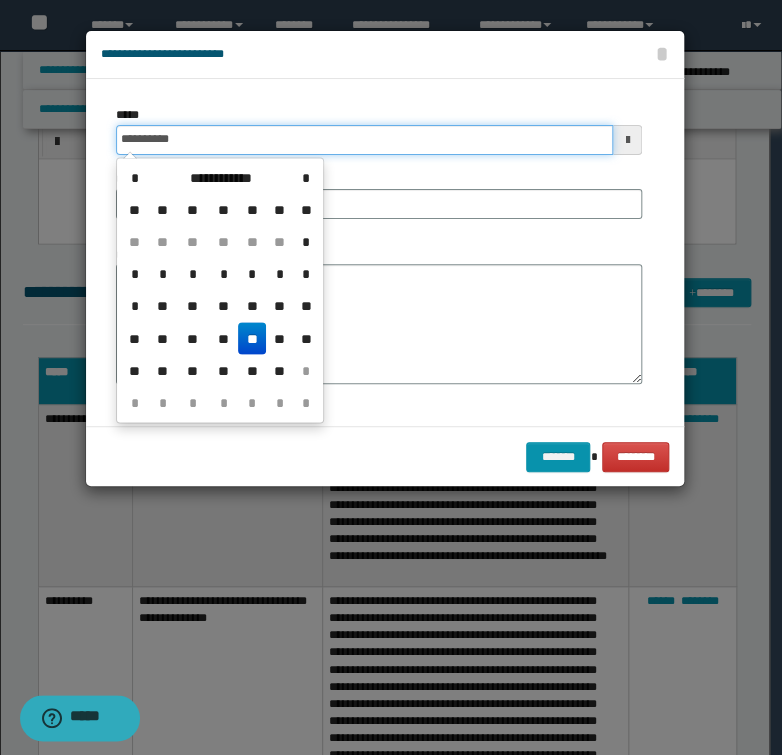 click on "**********" at bounding box center [364, 140] 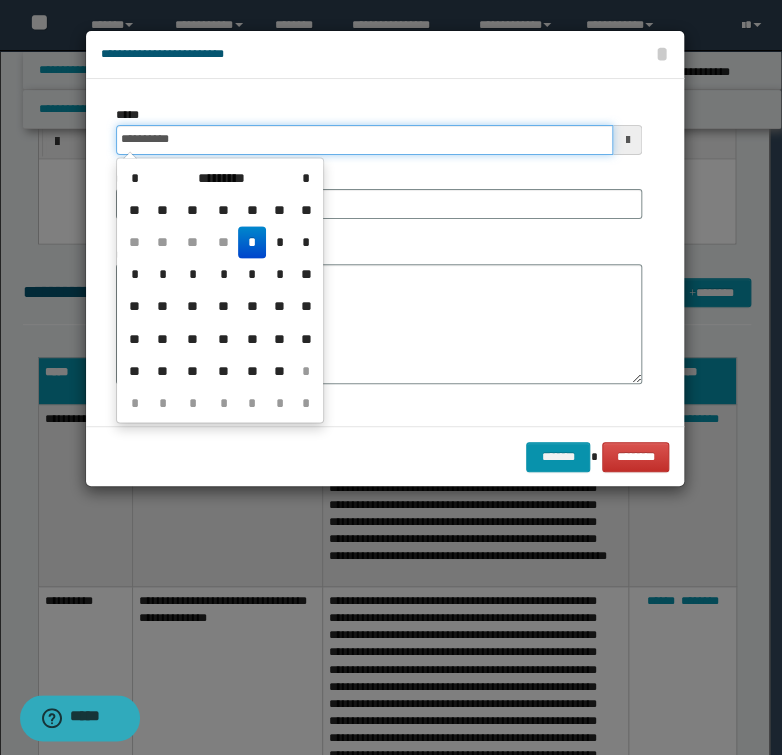 type on "**********" 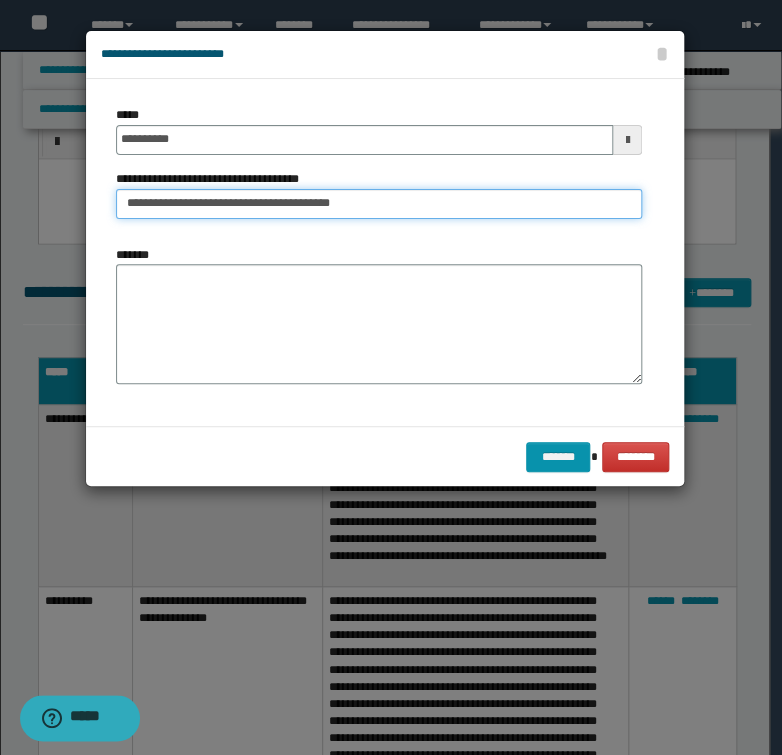 type on "**********" 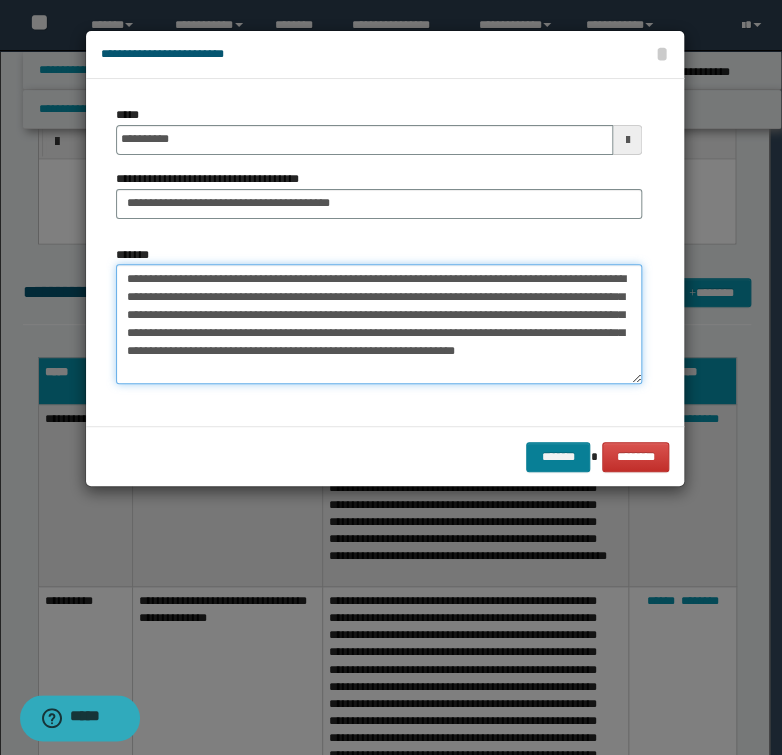 type on "**********" 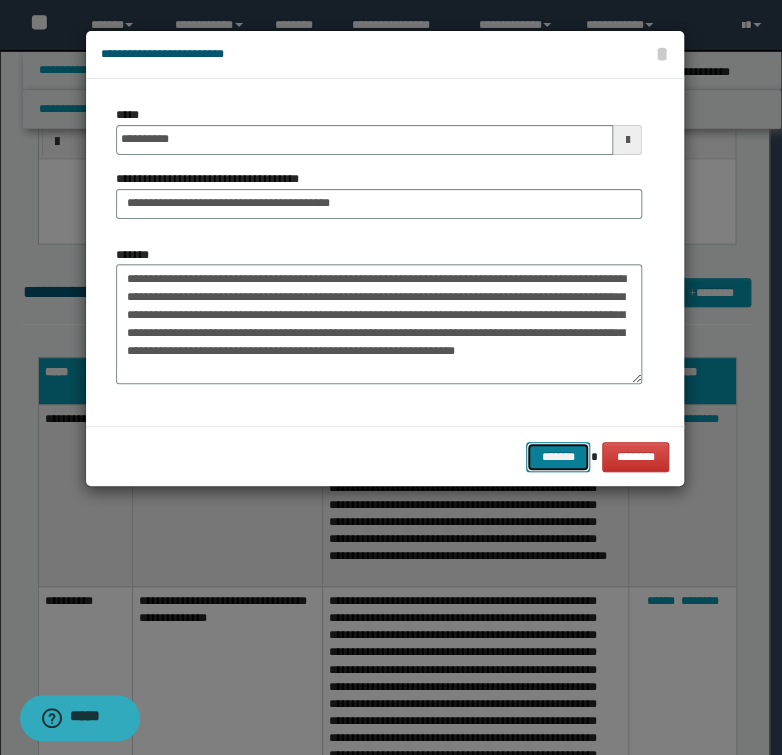drag, startPoint x: 544, startPoint y: 456, endPoint x: 167, endPoint y: 445, distance: 377.16043 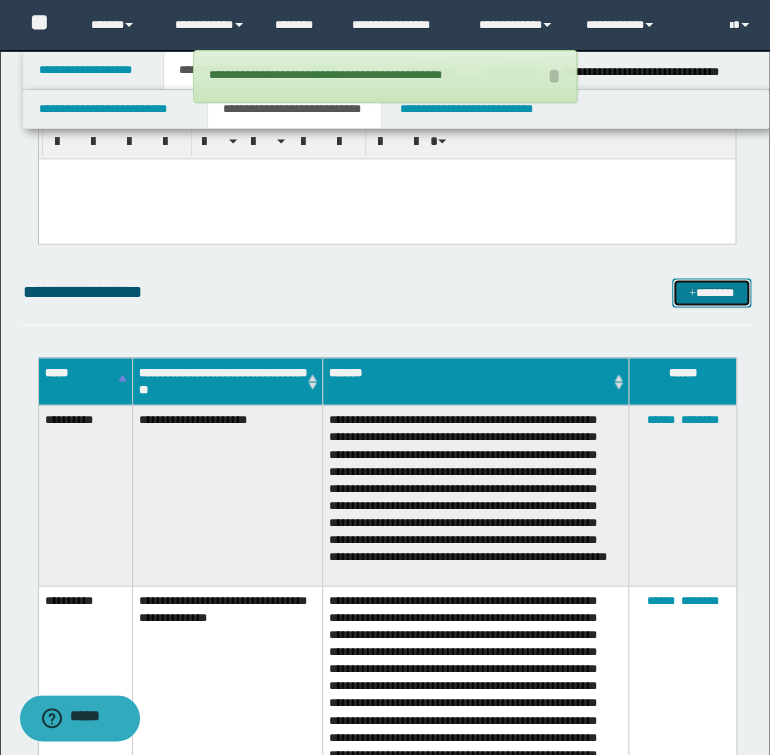 click on "*******" at bounding box center [711, 293] 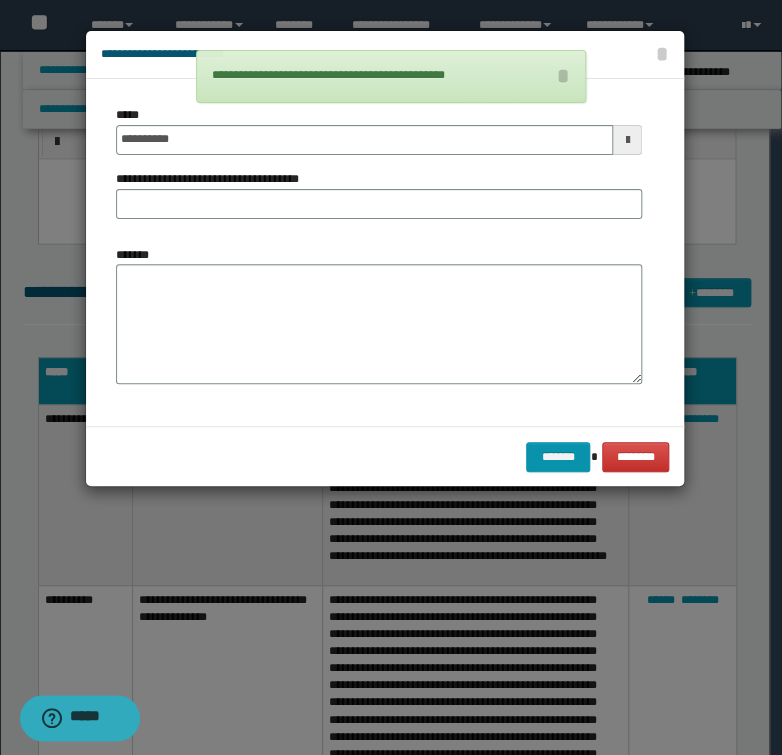 drag, startPoint x: 213, startPoint y: 171, endPoint x: 214, endPoint y: 149, distance: 22.022715 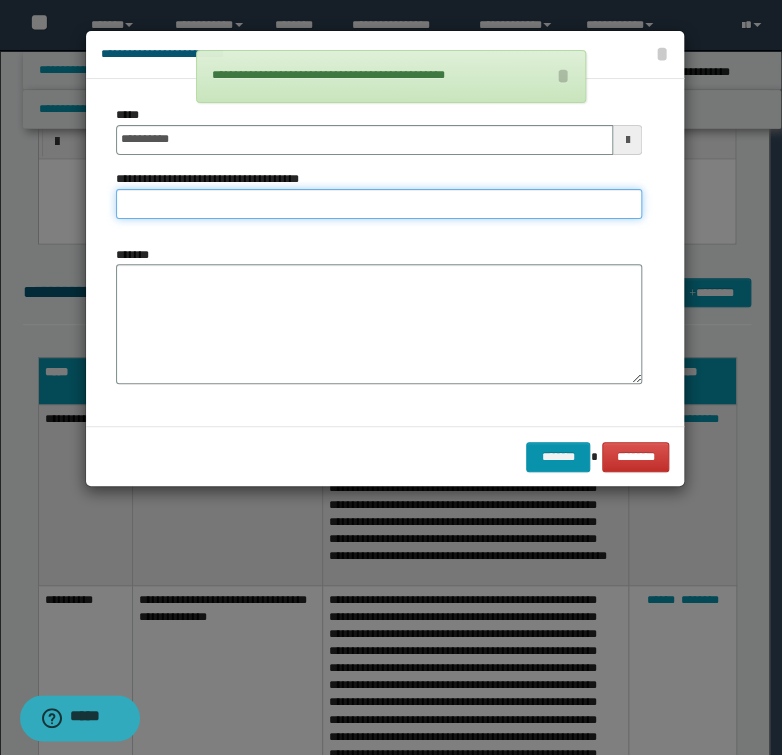 click on "**********" at bounding box center [379, 204] 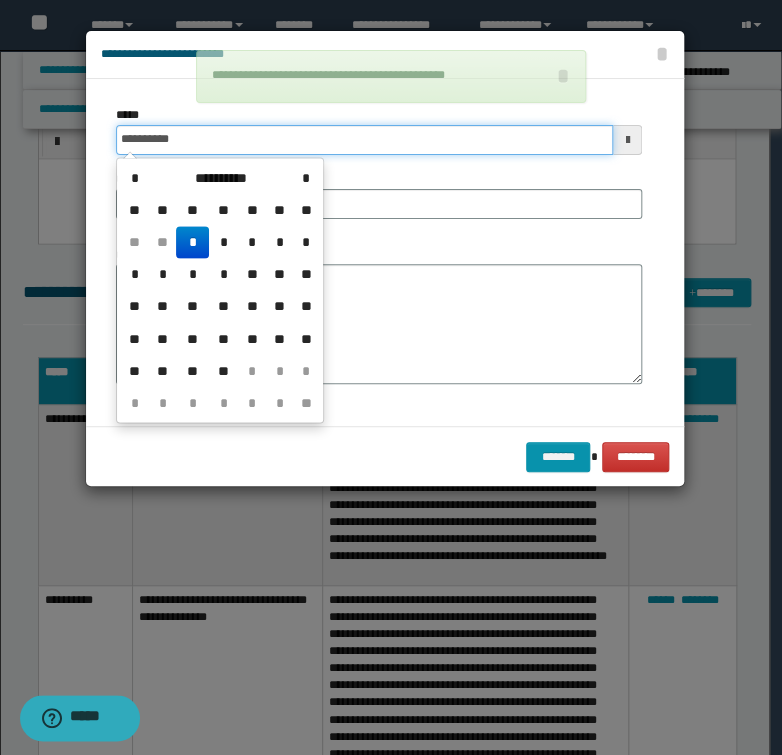 click on "**********" at bounding box center (364, 140) 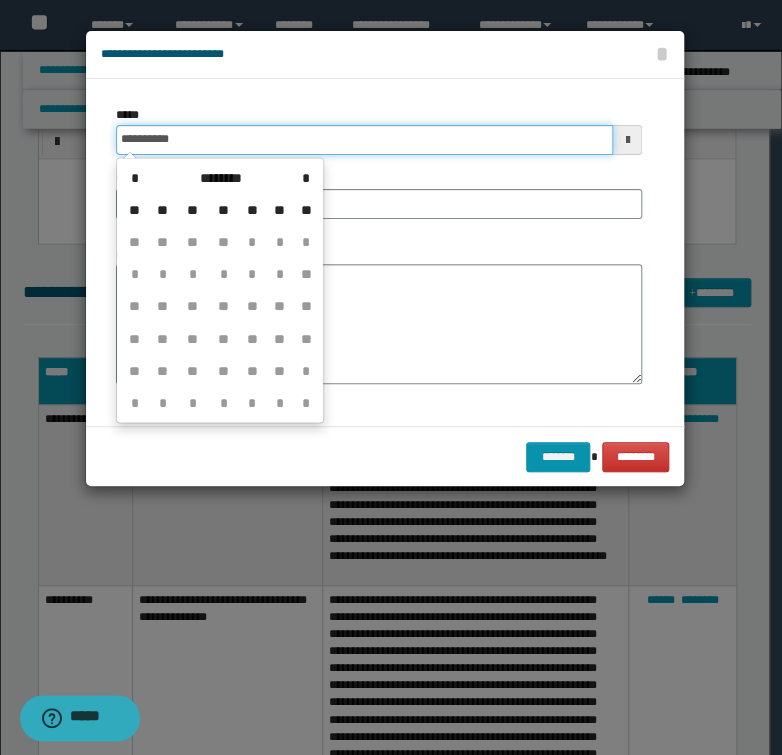 type on "**********" 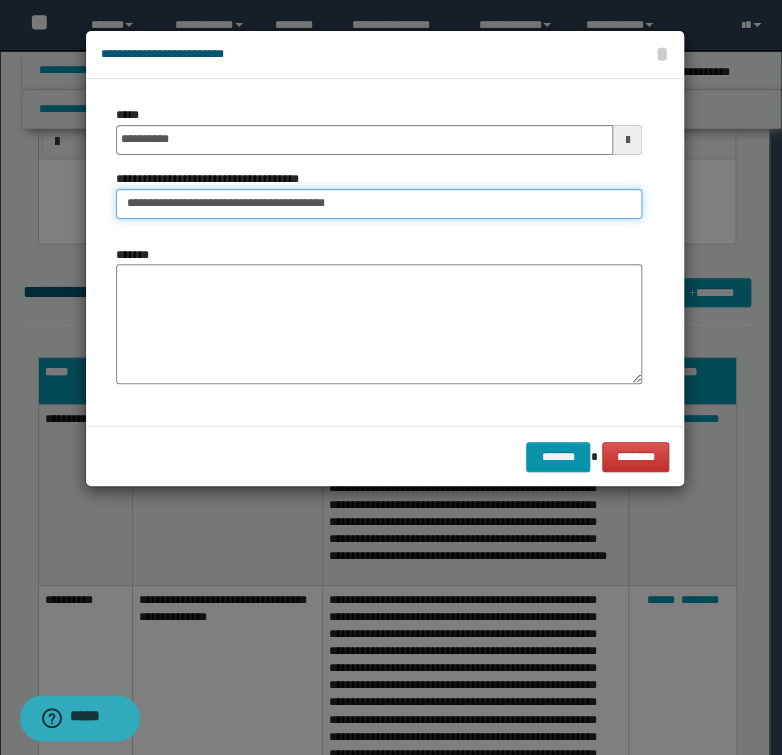 type on "**********" 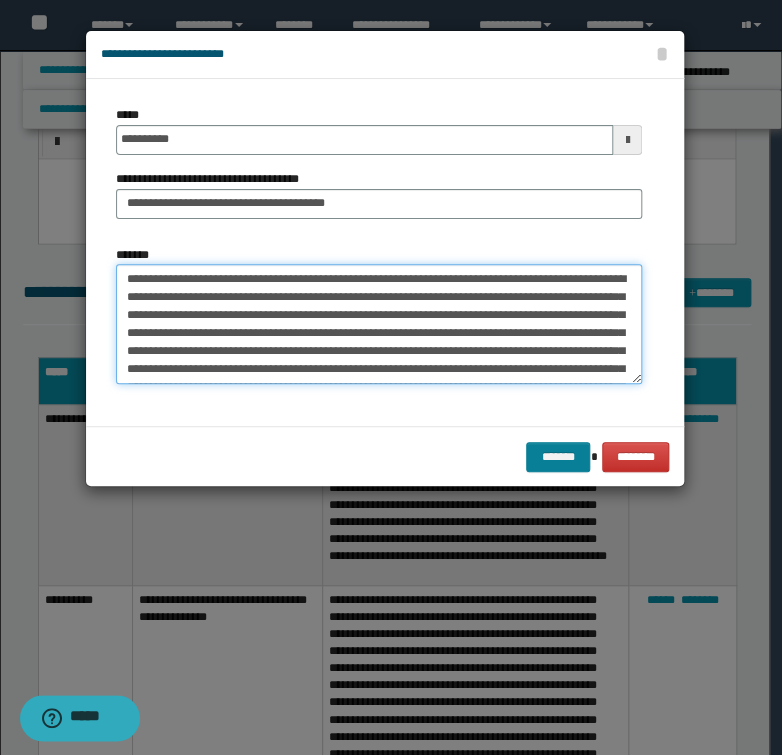 type on "**********" 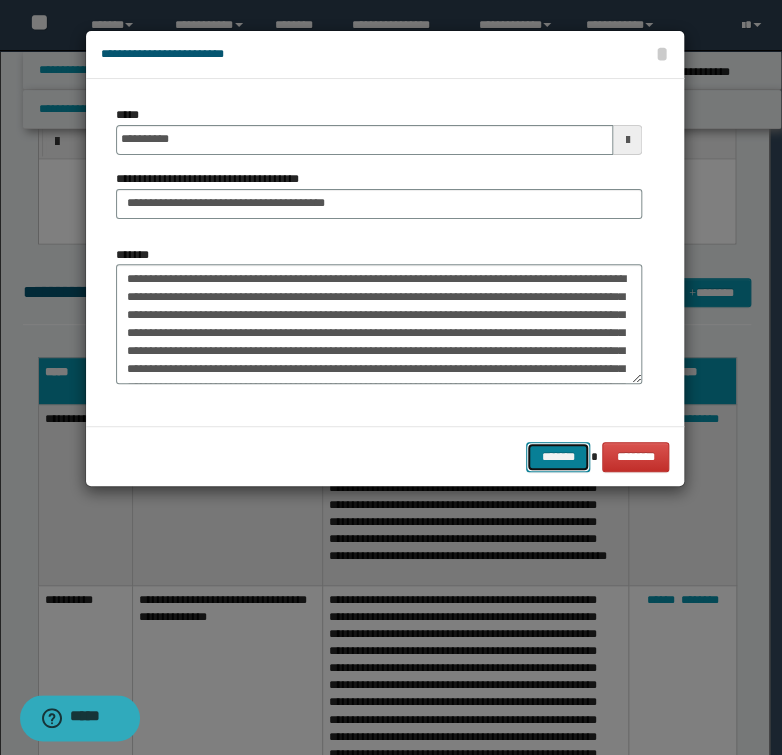 click on "*******" at bounding box center [558, 457] 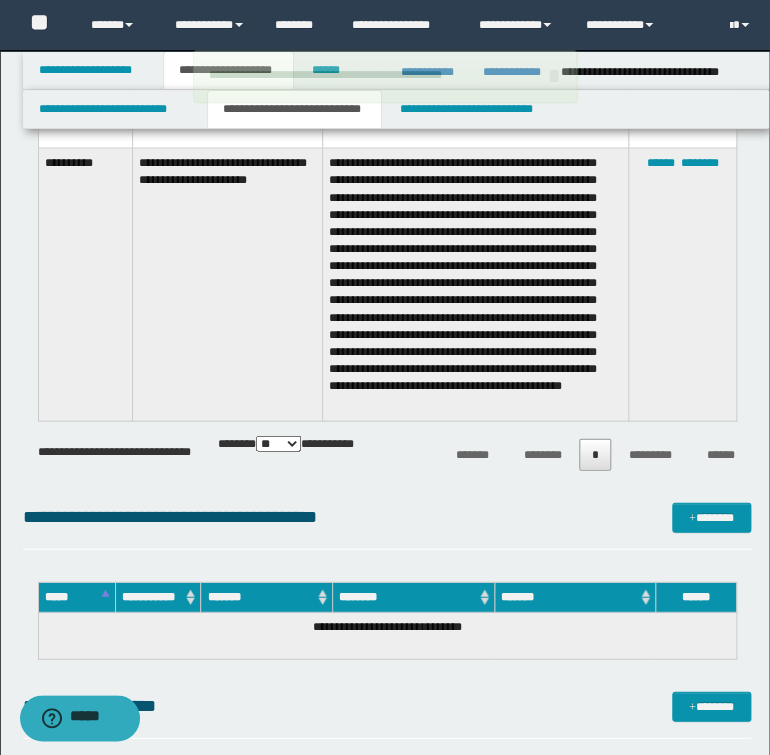 scroll, scrollTop: 2800, scrollLeft: 0, axis: vertical 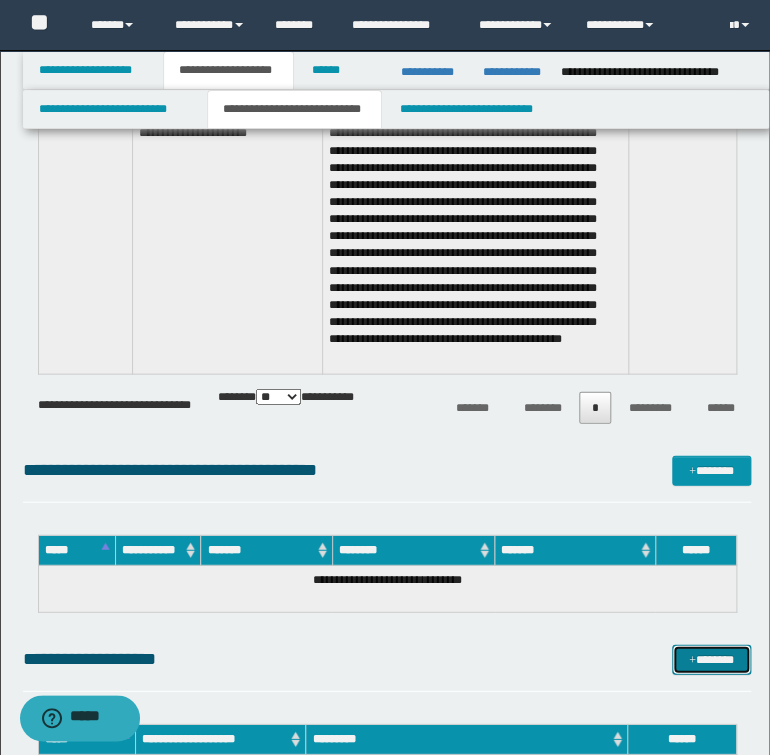 click on "*******" at bounding box center (711, 659) 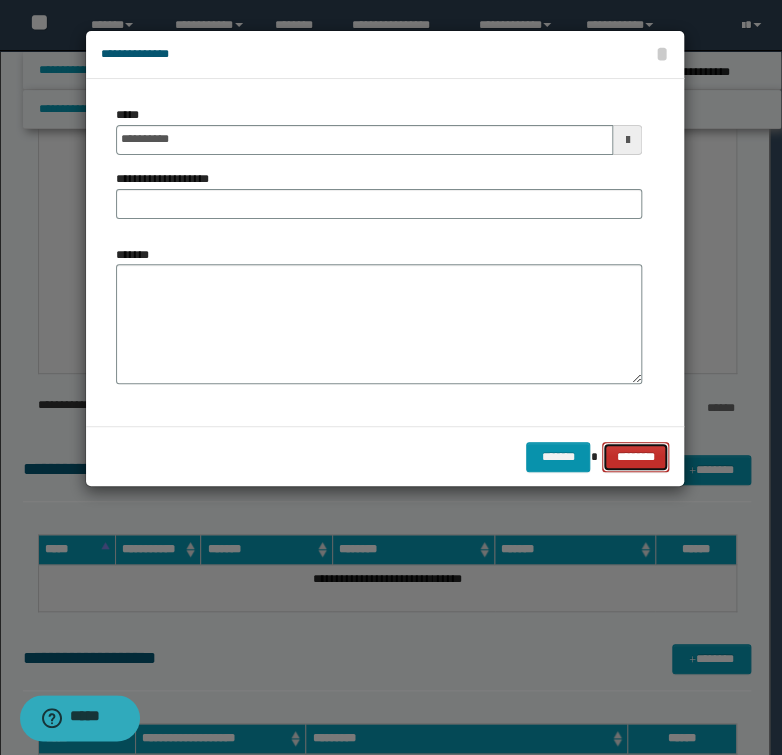 click on "********" at bounding box center (635, 457) 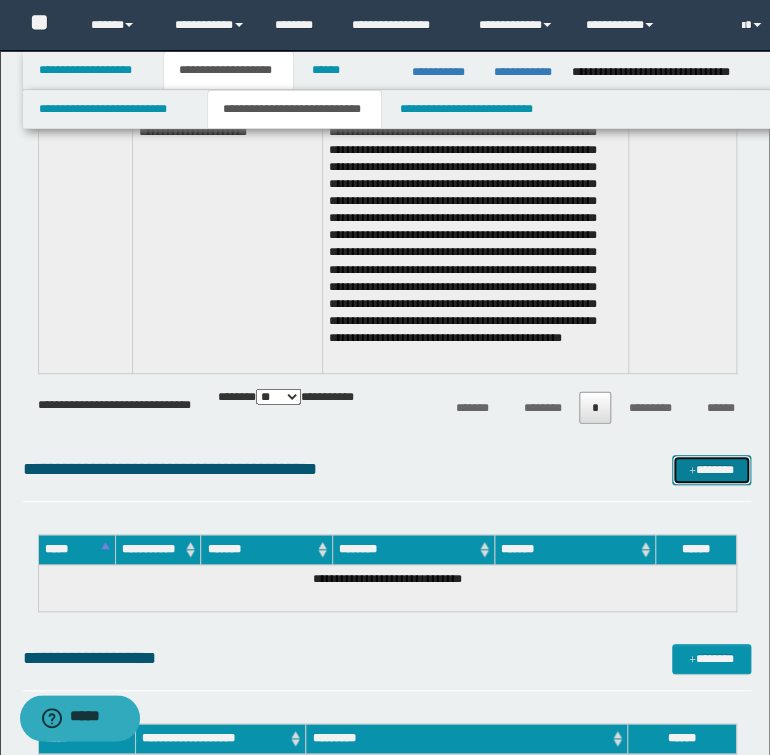 click on "*******" at bounding box center (711, 470) 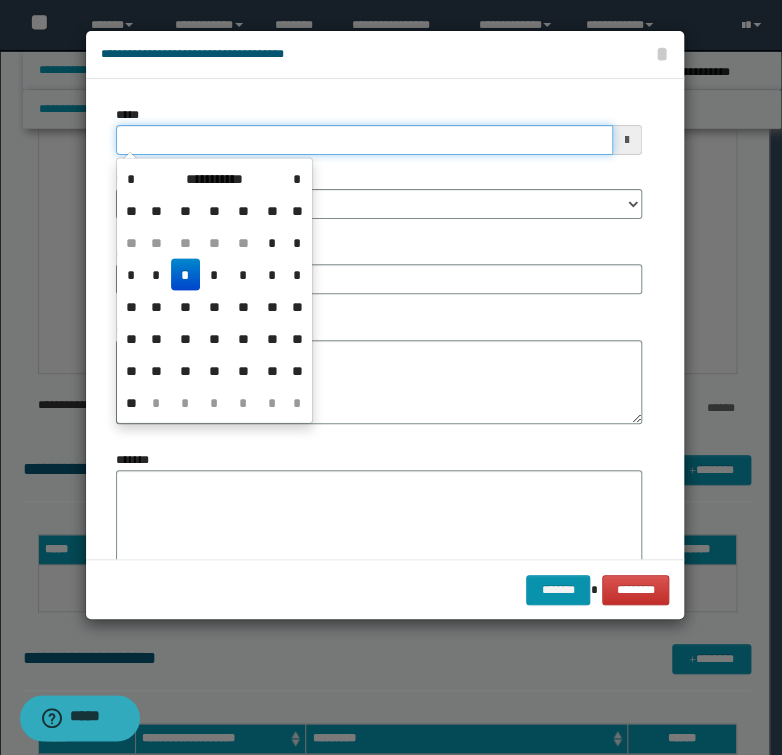 drag, startPoint x: 223, startPoint y: 141, endPoint x: 204, endPoint y: 135, distance: 19.924858 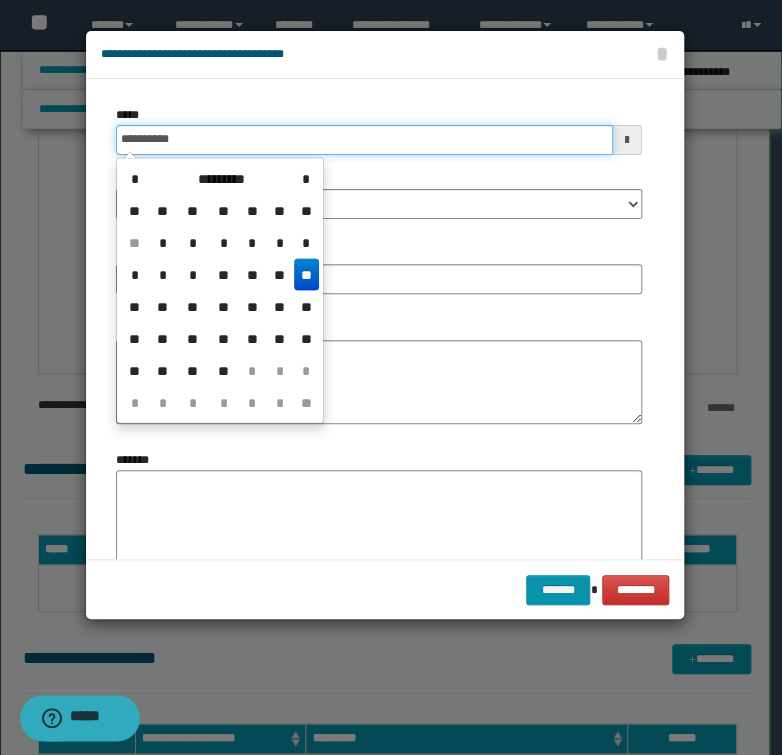 type on "**********" 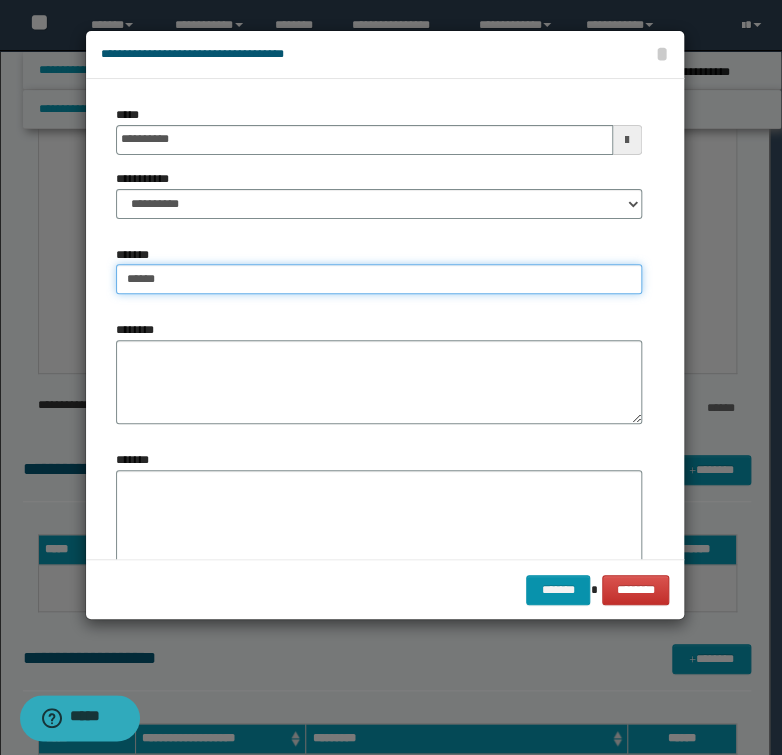 type on "*****" 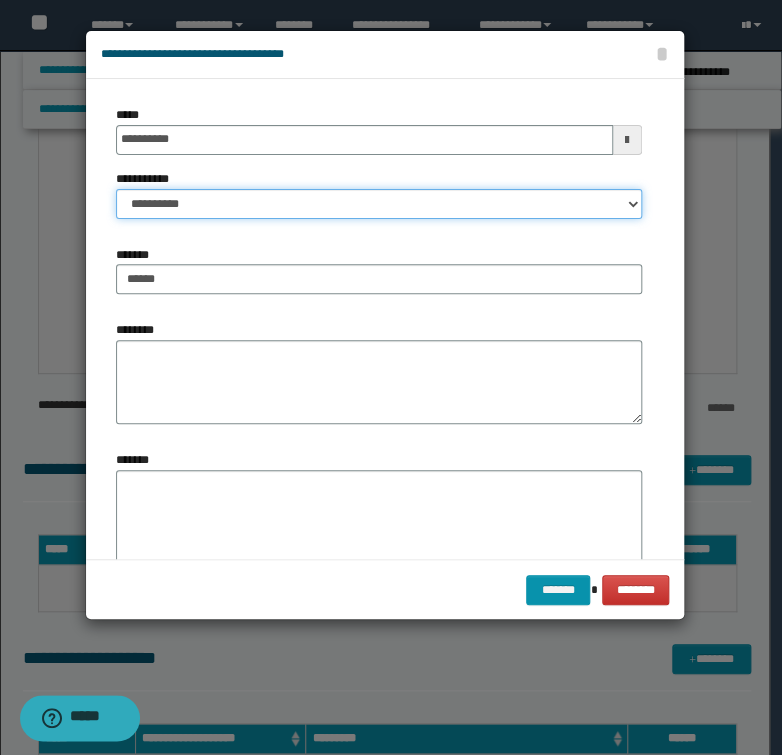 click on "**********" at bounding box center (379, 204) 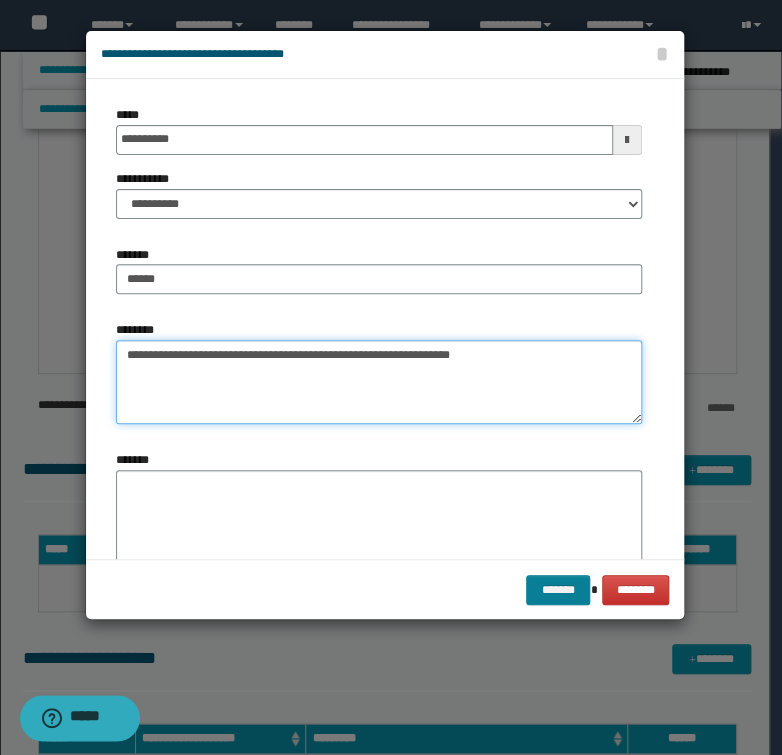 type on "**********" 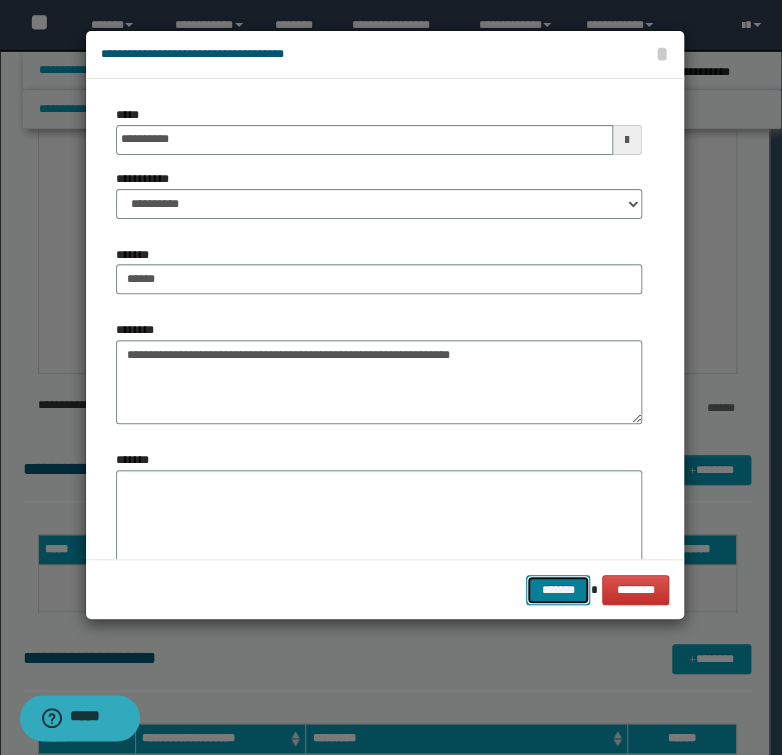 click on "*******" at bounding box center [558, 590] 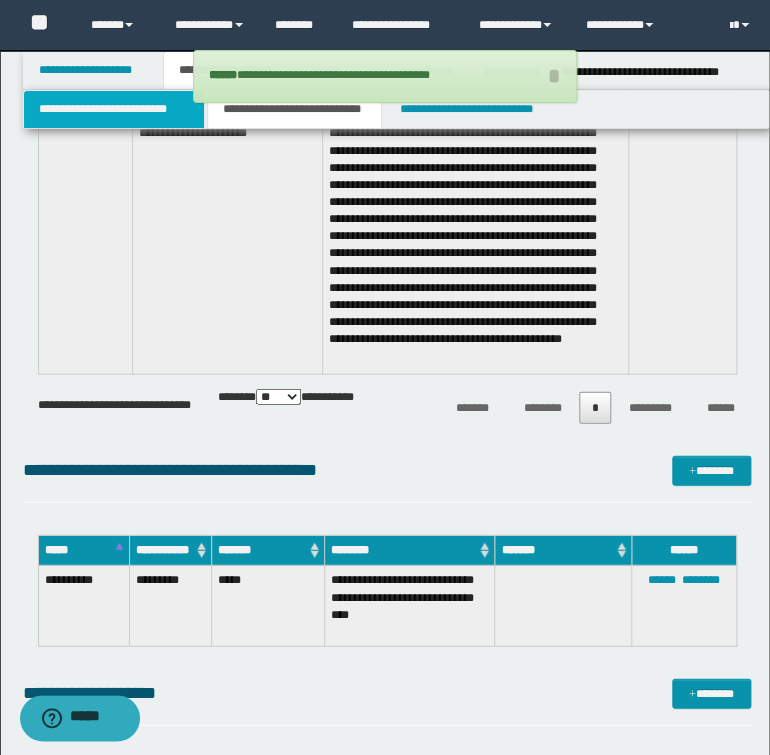 click on "**********" at bounding box center [114, 109] 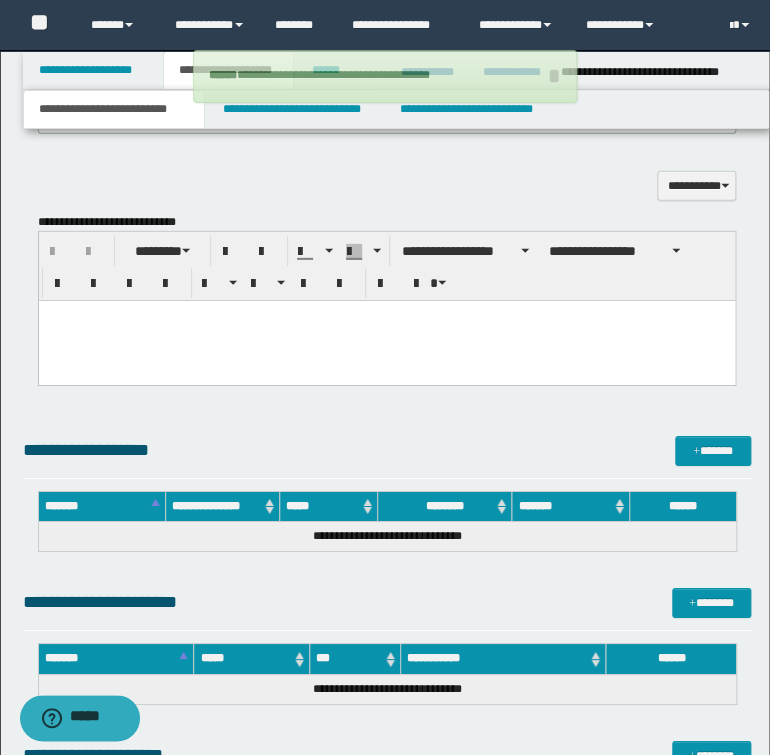scroll, scrollTop: 1362, scrollLeft: 0, axis: vertical 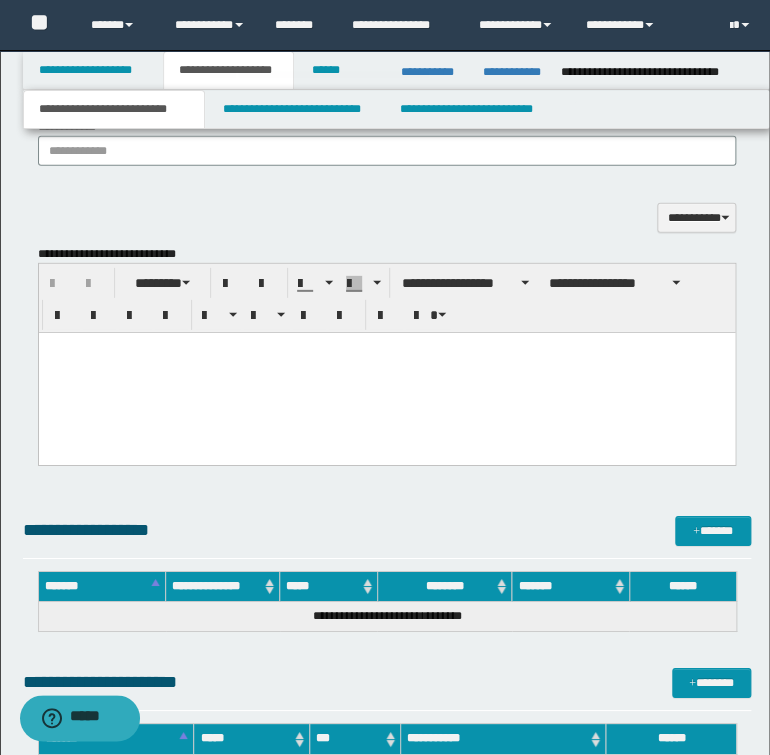 click at bounding box center [386, 373] 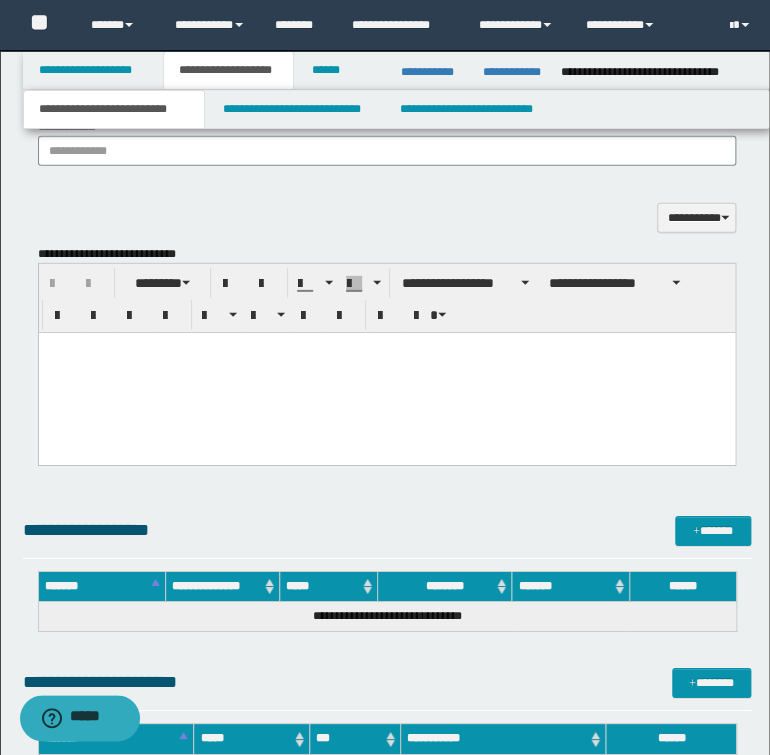 click at bounding box center [386, 373] 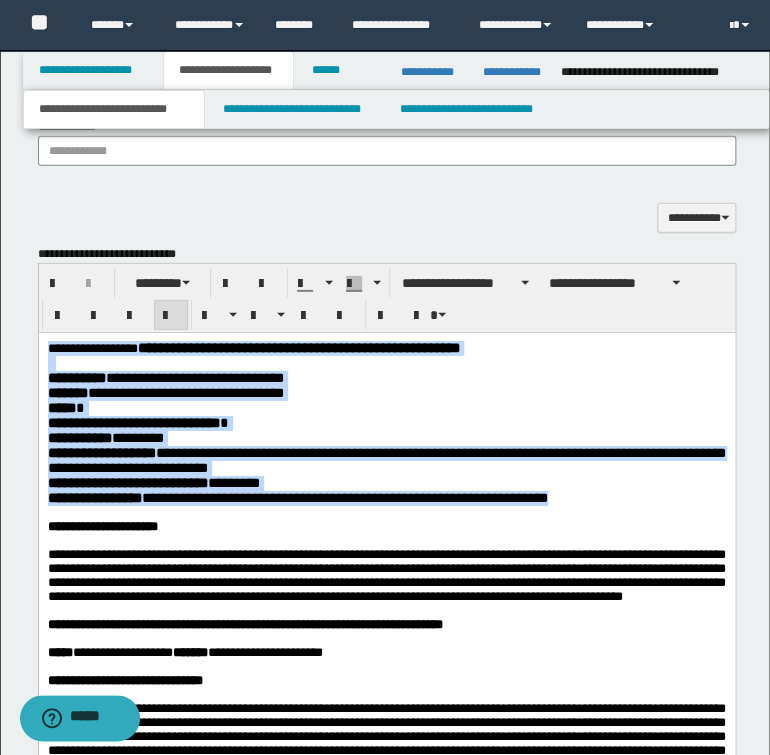 drag, startPoint x: 649, startPoint y: 533, endPoint x: 75, endPoint y: 673, distance: 590.82654 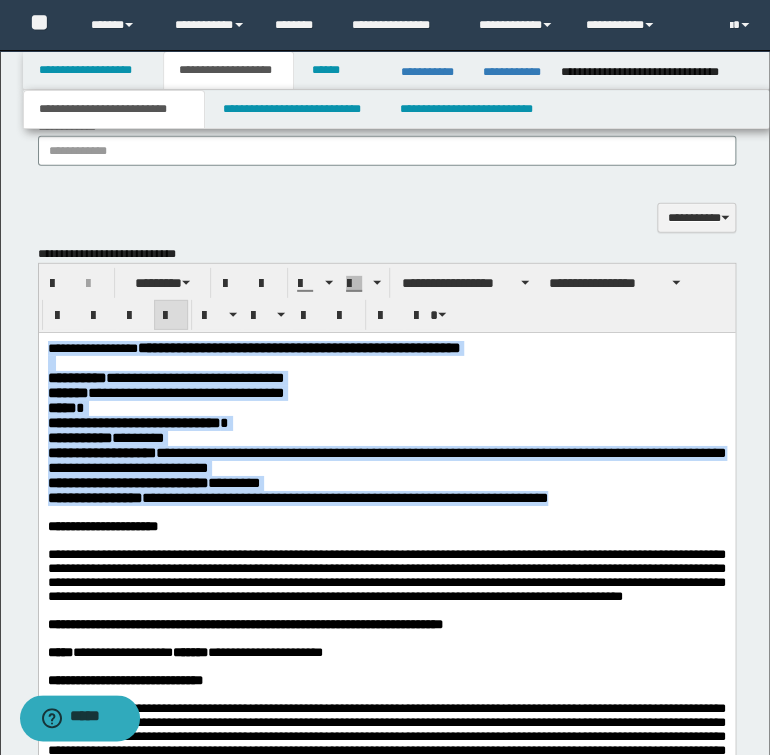 click on "**********" at bounding box center [386, 2792] 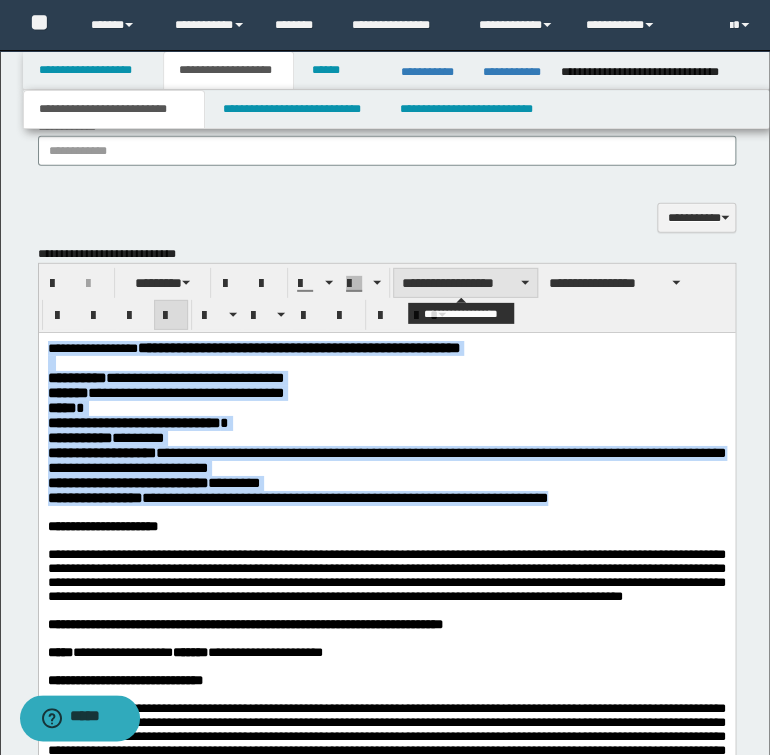 click on "**********" at bounding box center [465, 283] 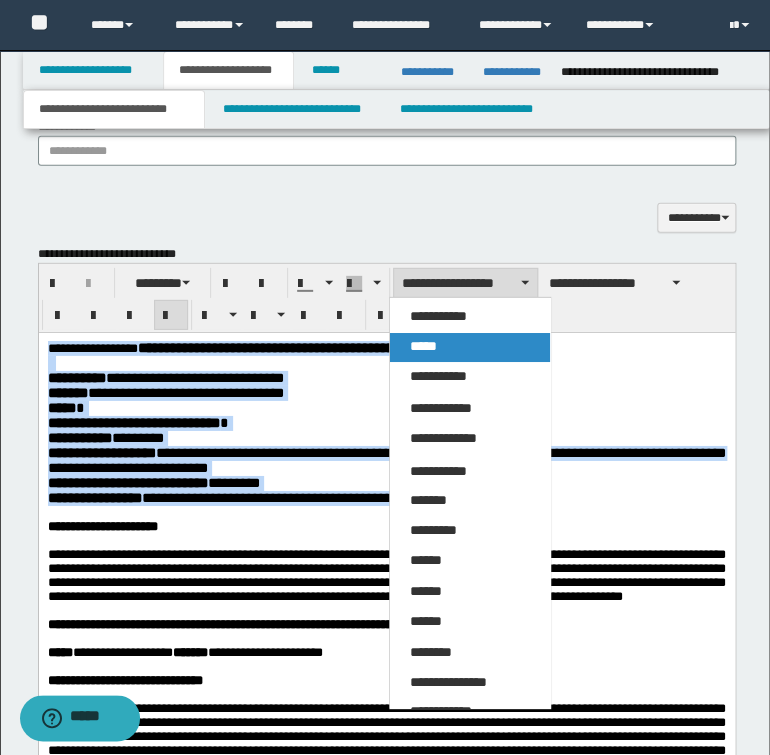click on "*****" at bounding box center [423, 346] 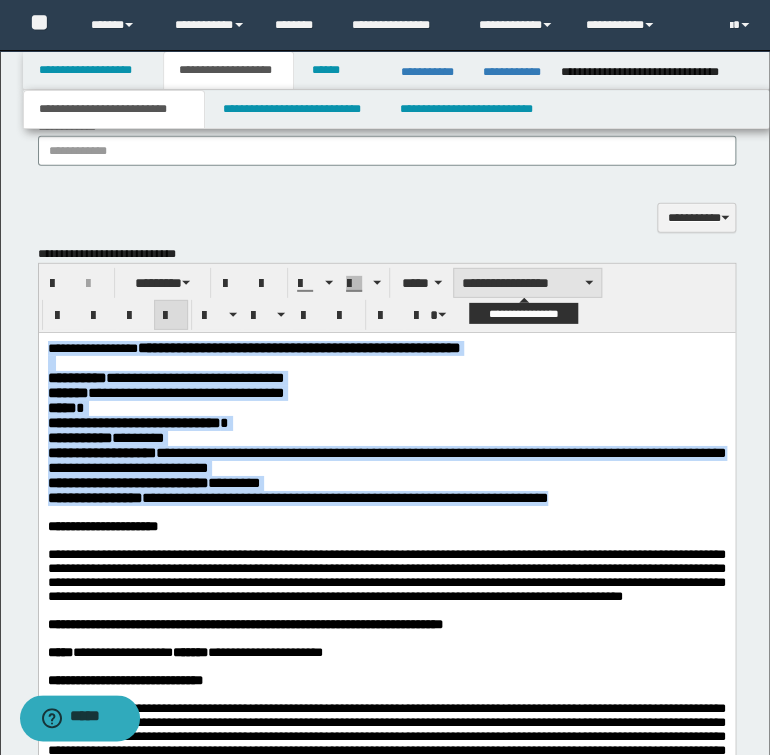 click on "**********" at bounding box center [527, 283] 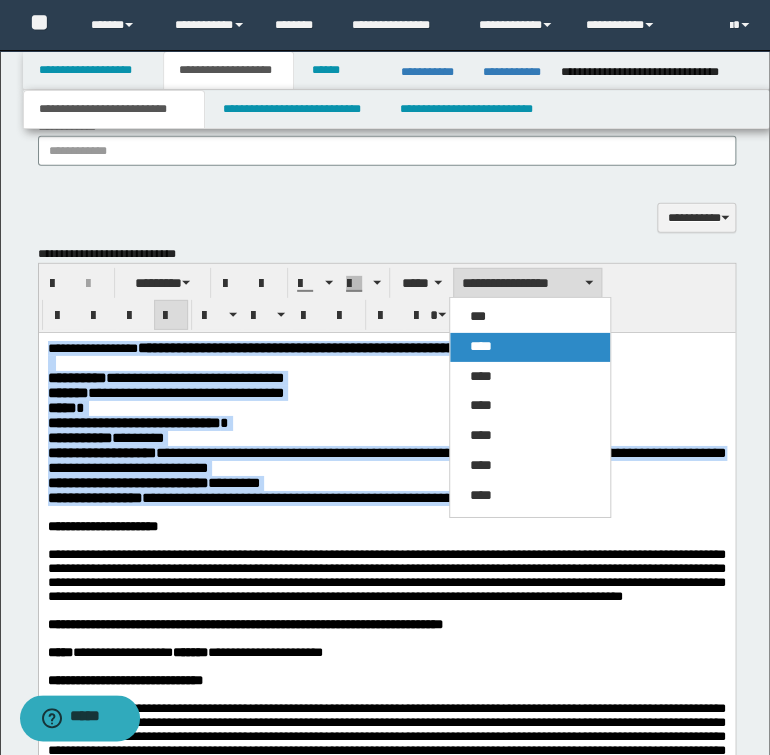 click on "****" at bounding box center [481, 346] 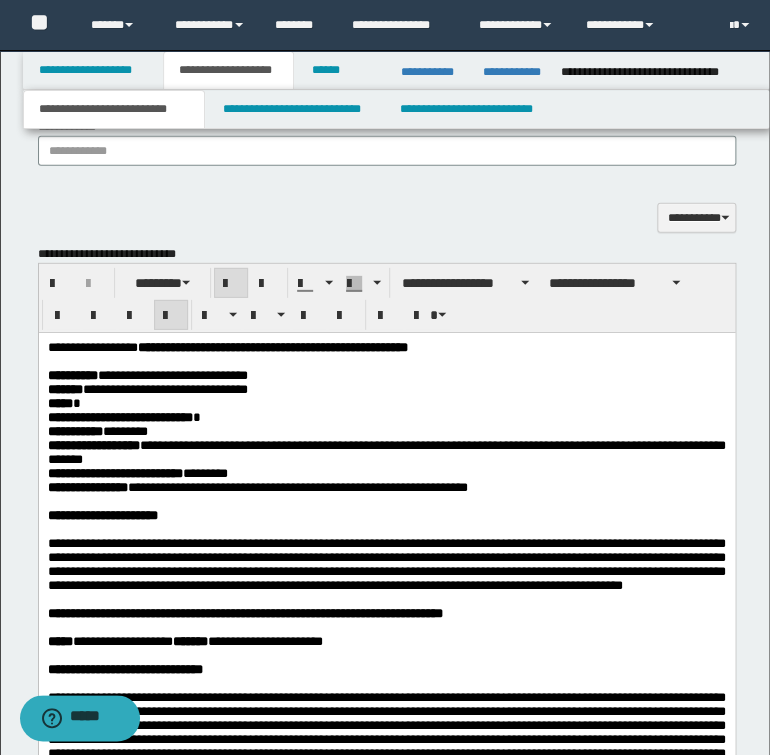 click on "**********" at bounding box center [386, 516] 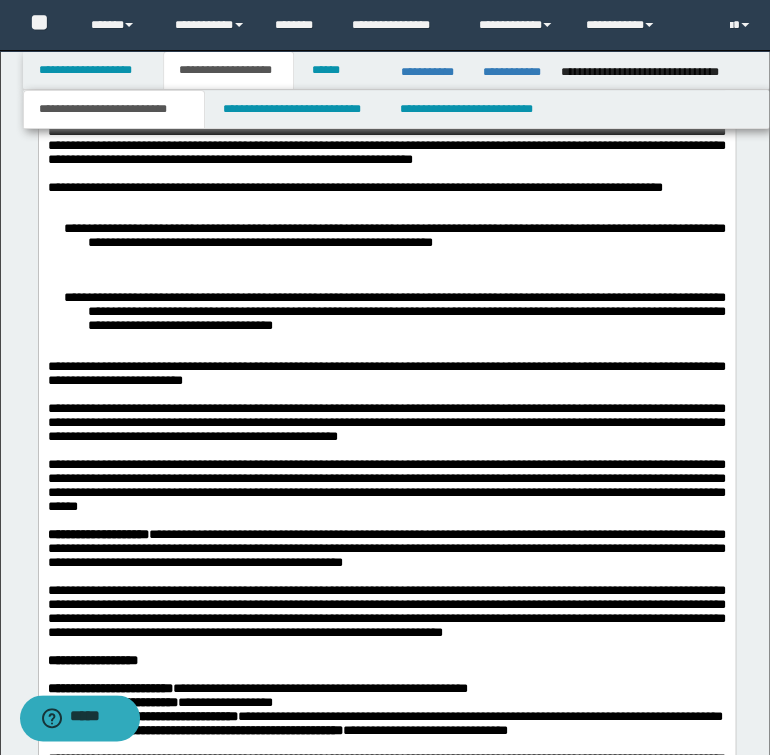 scroll, scrollTop: 3442, scrollLeft: 0, axis: vertical 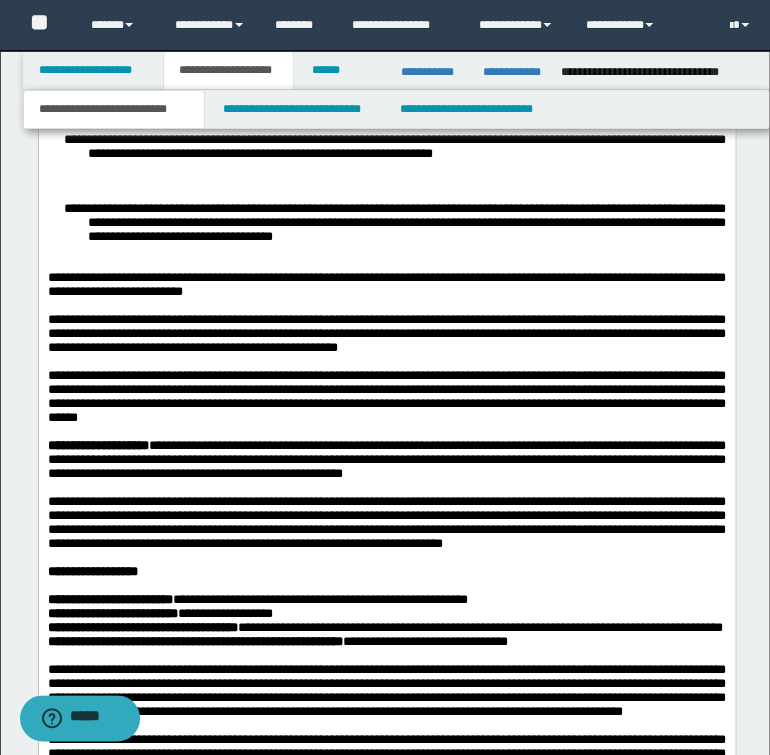 click on "**********" at bounding box center [386, 147] 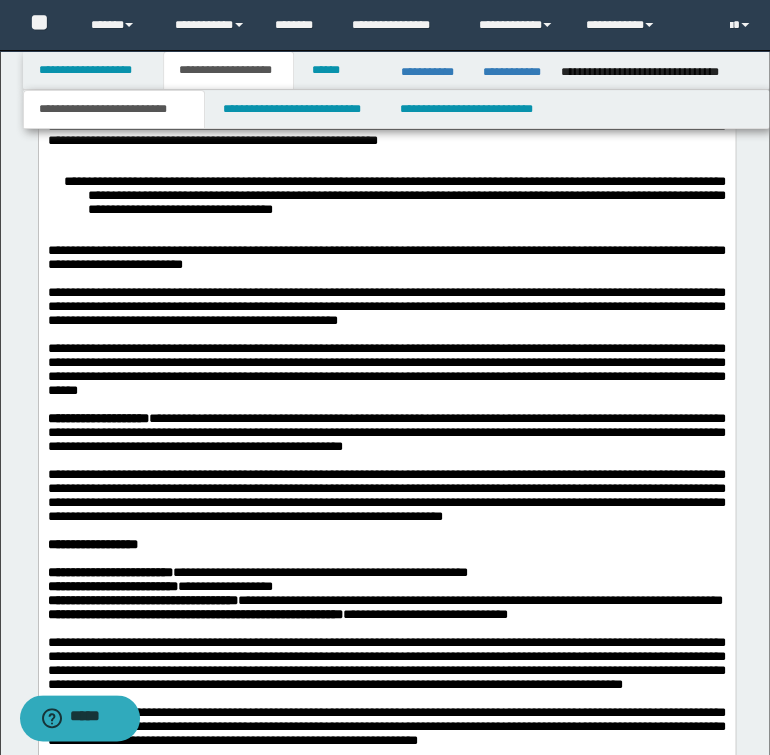 click on "**********" at bounding box center [386, 196] 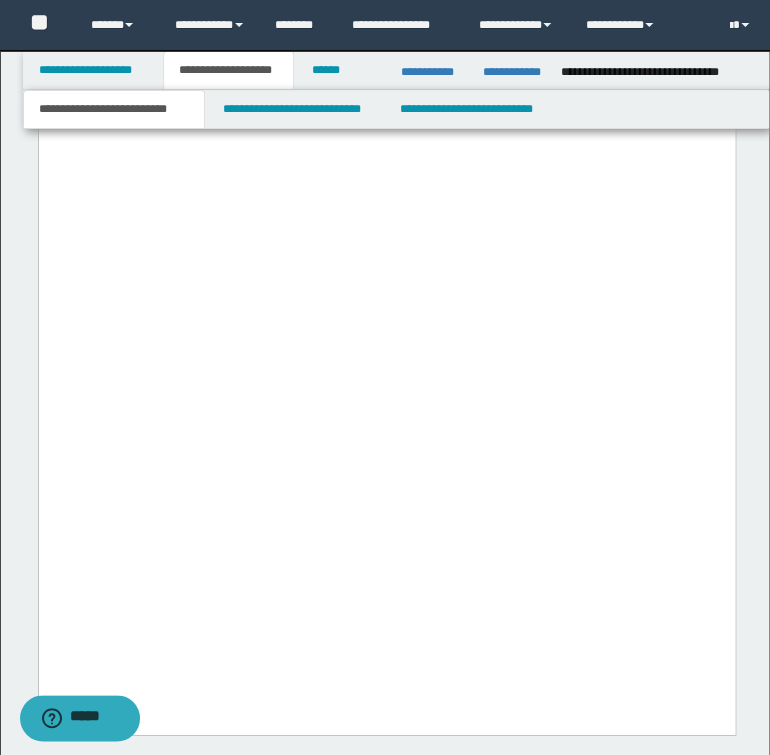 scroll, scrollTop: 6802, scrollLeft: 0, axis: vertical 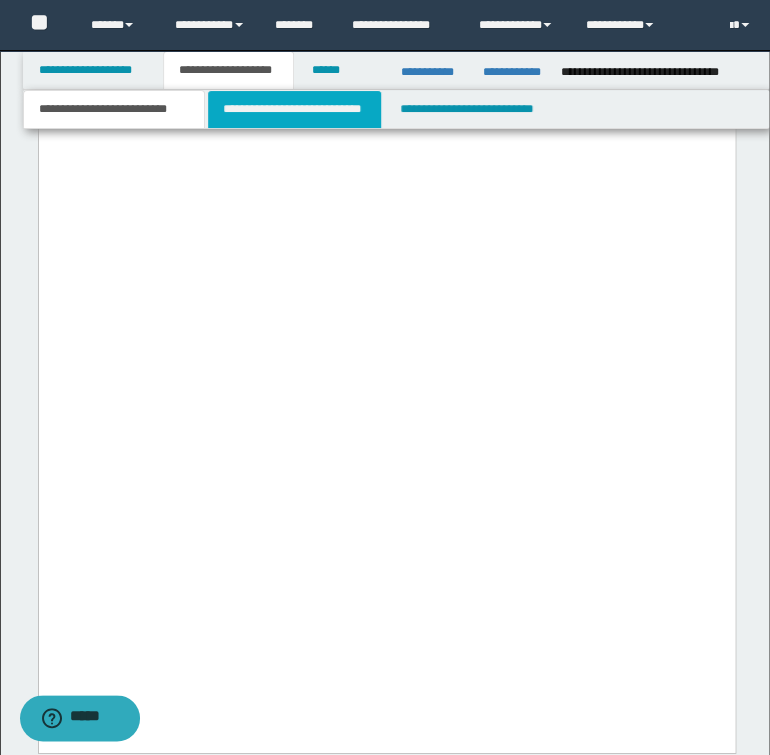 click on "**********" at bounding box center [294, 109] 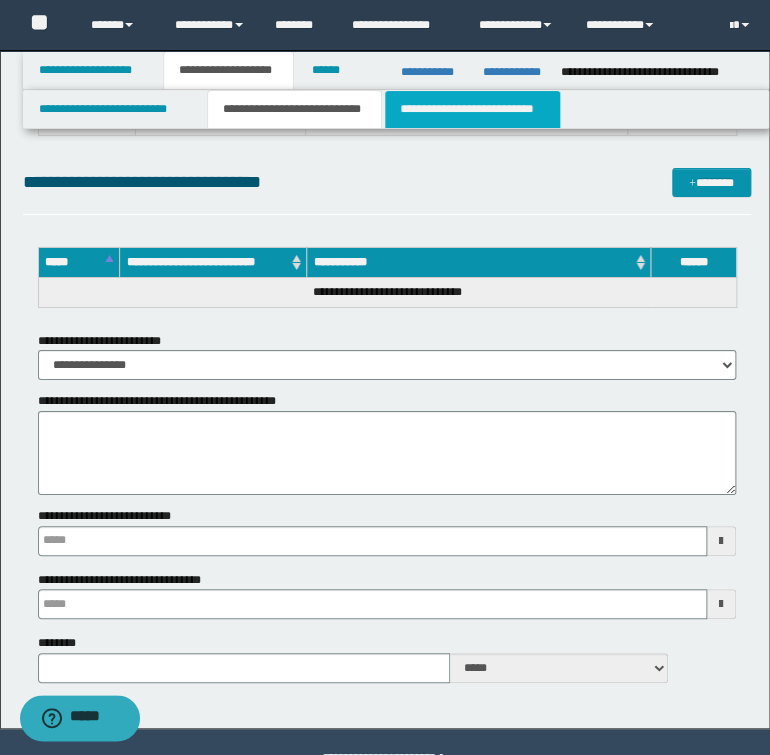 click on "**********" at bounding box center [472, 109] 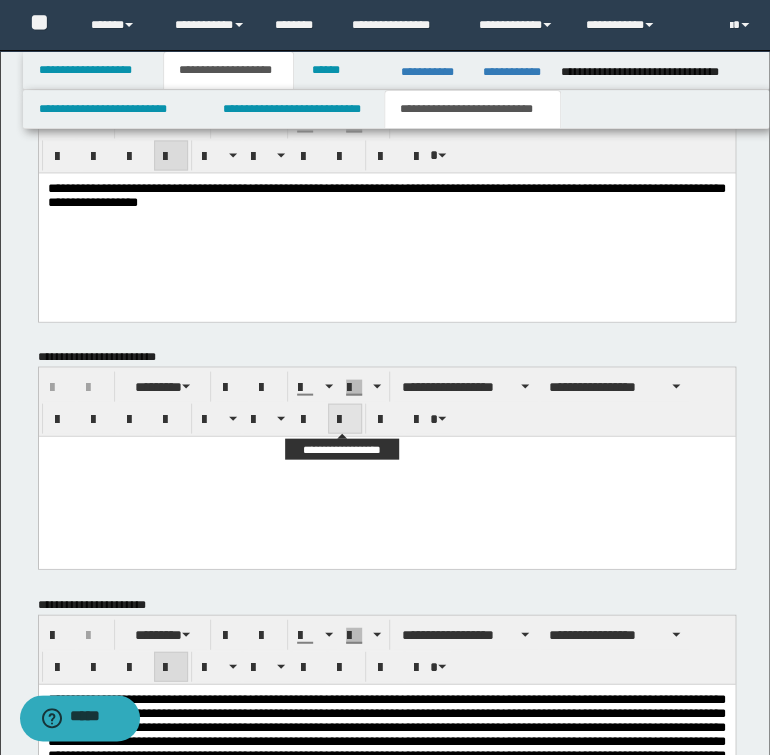scroll, scrollTop: 440, scrollLeft: 0, axis: vertical 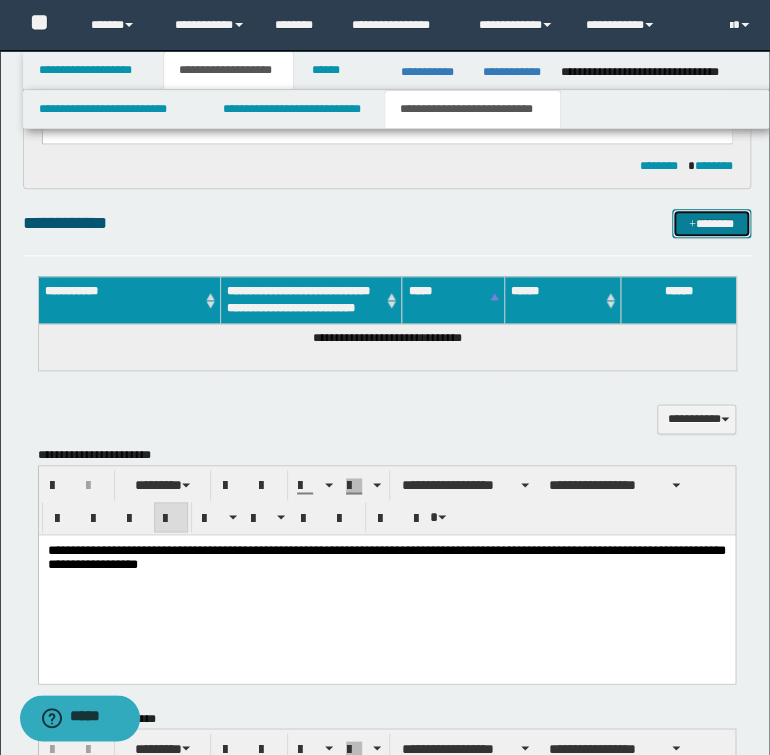 drag, startPoint x: 744, startPoint y: 232, endPoint x: 702, endPoint y: 220, distance: 43.68066 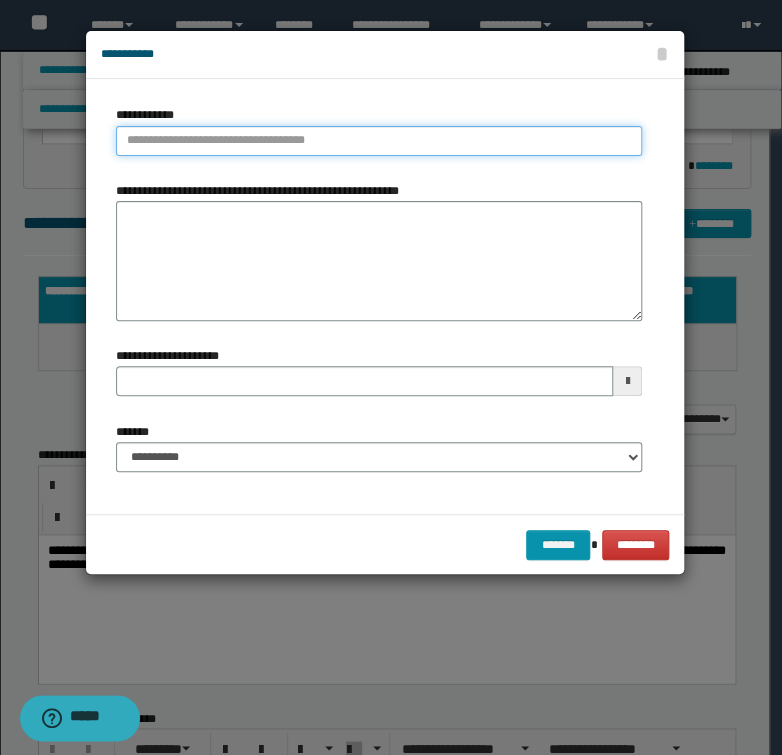 click on "**********" at bounding box center (379, 141) 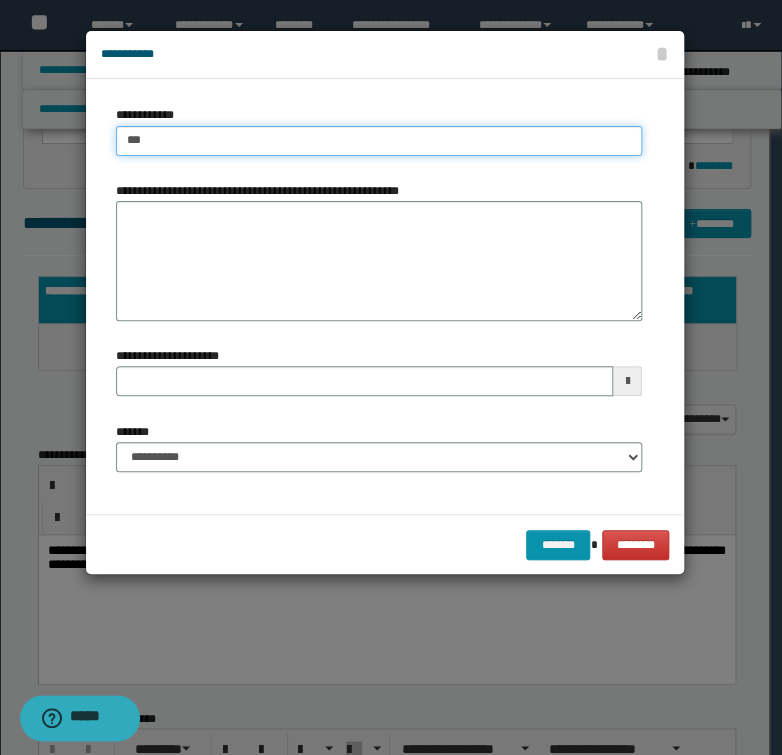 type on "****" 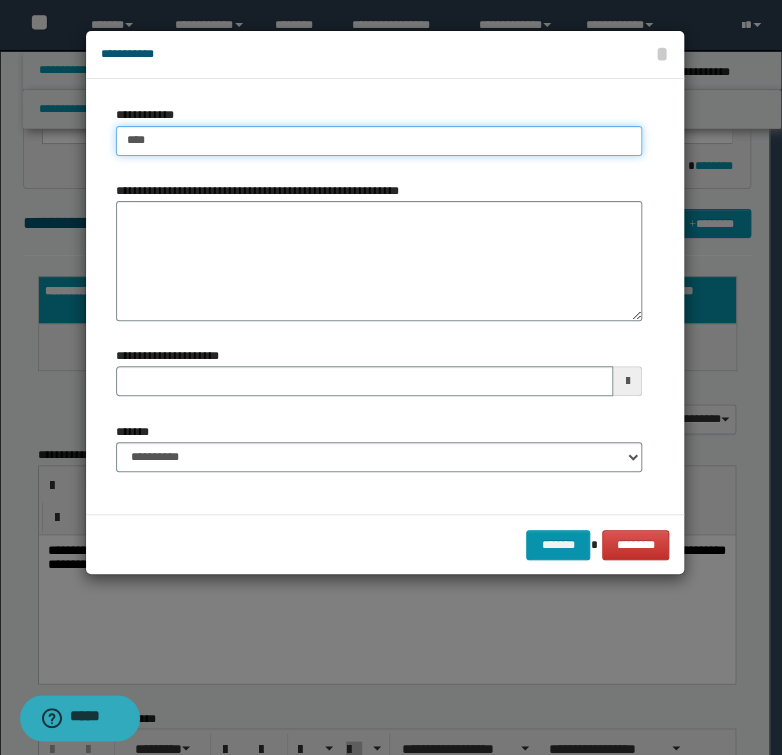 type on "****" 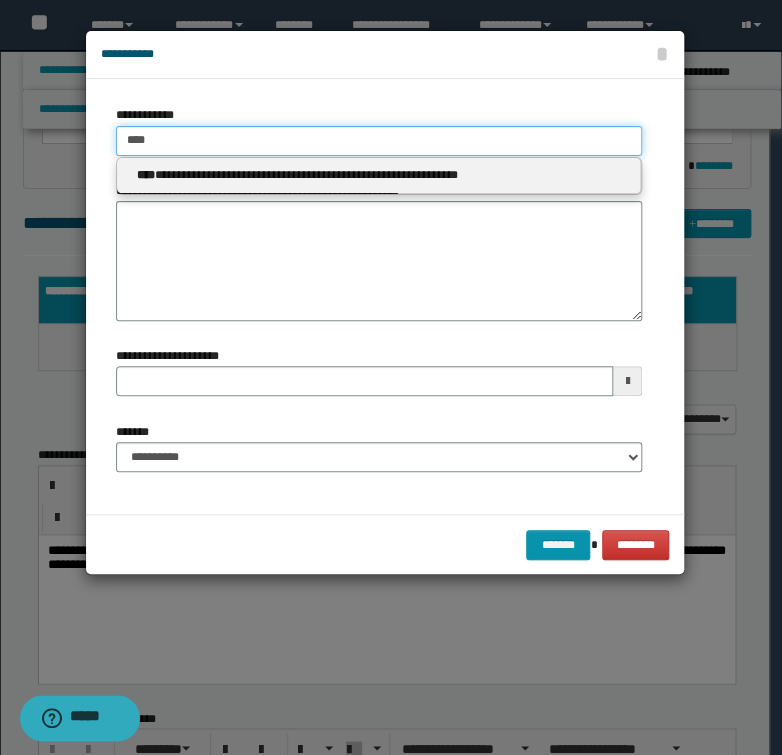 type on "****" 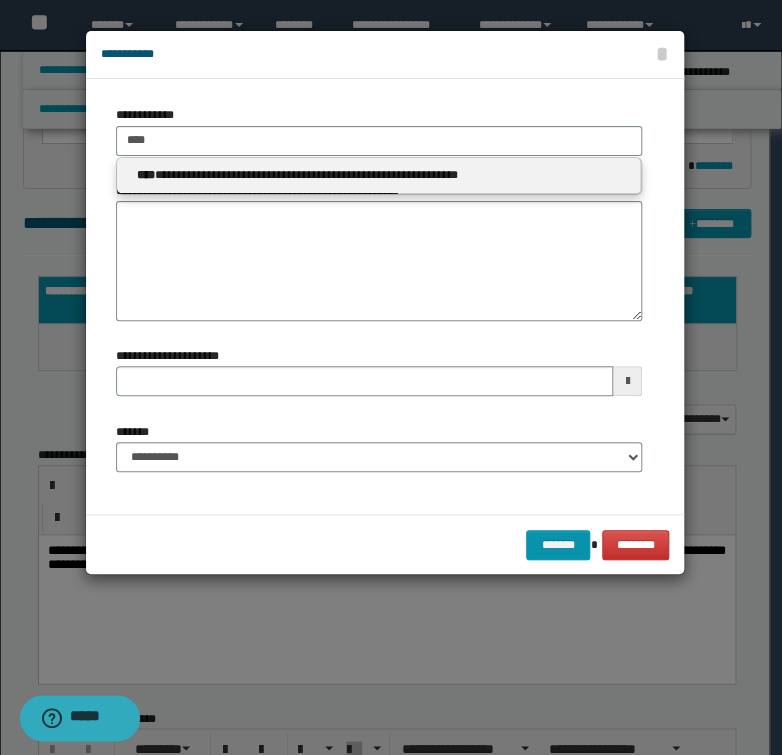 click on "**********" at bounding box center [379, 175] 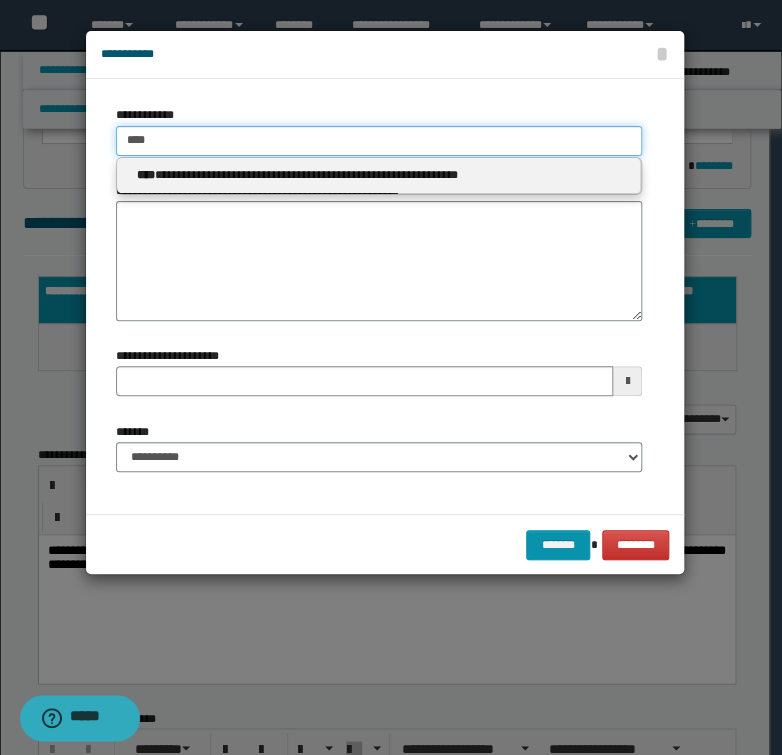 type 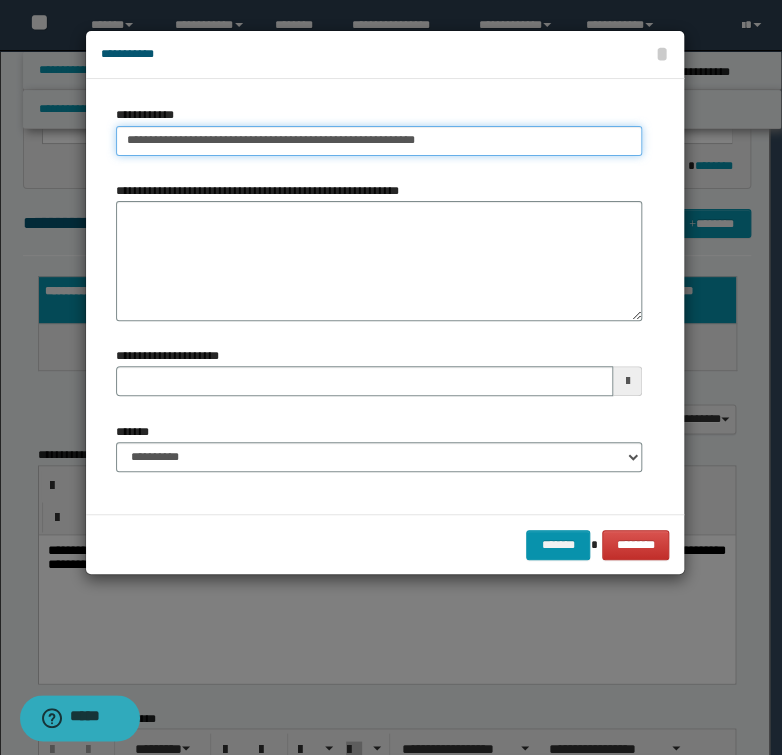 type on "**********" 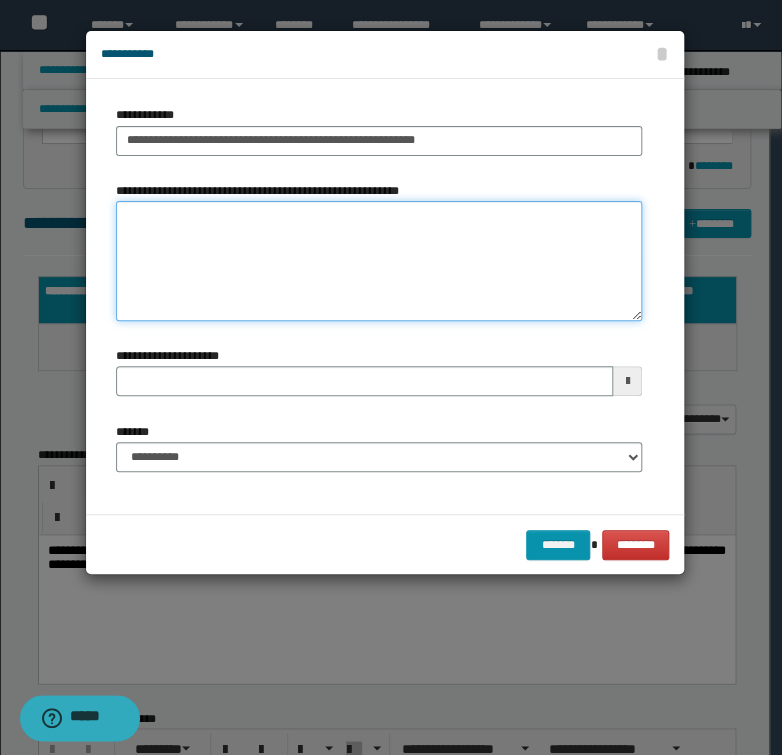 type 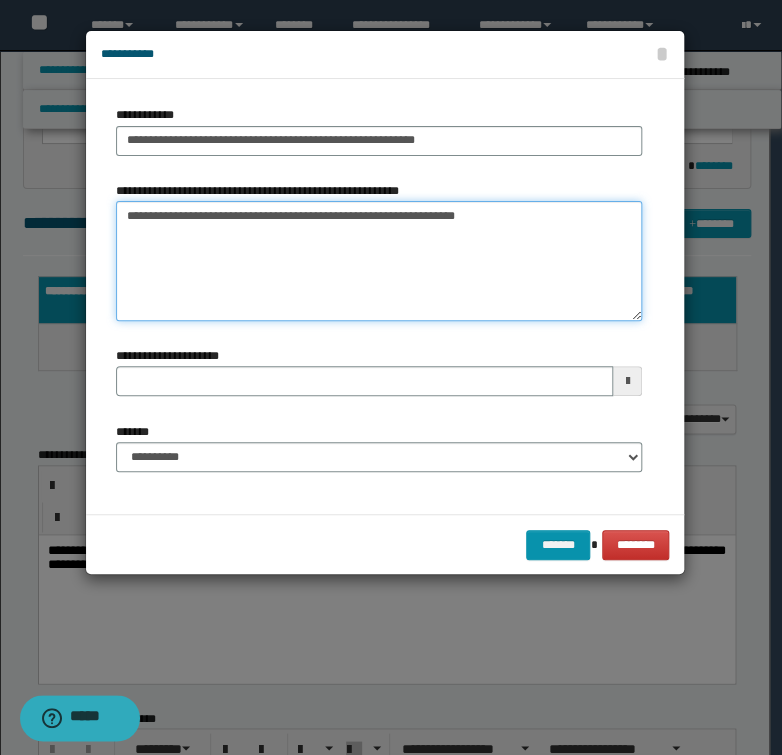 type on "**********" 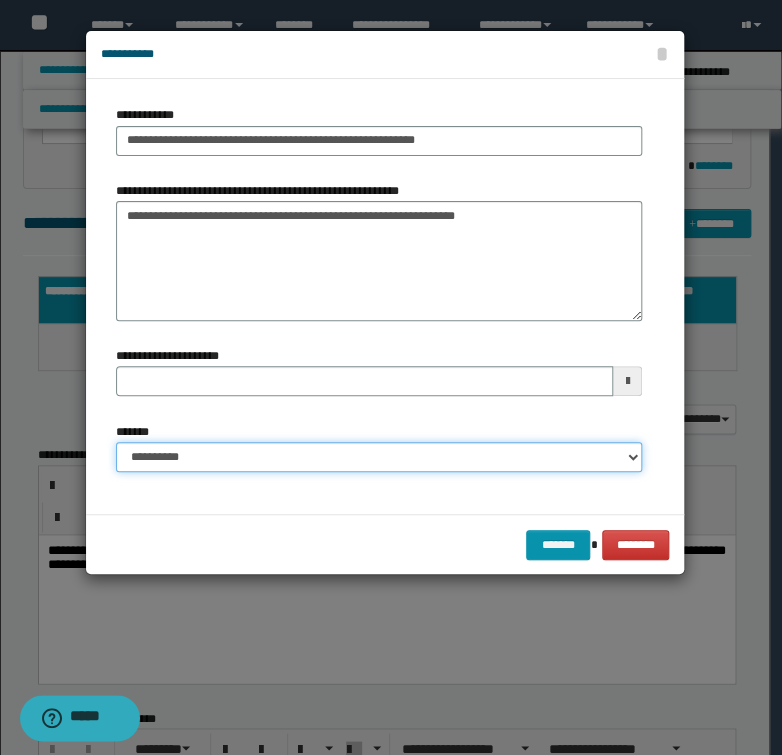 click on "**********" at bounding box center (379, 457) 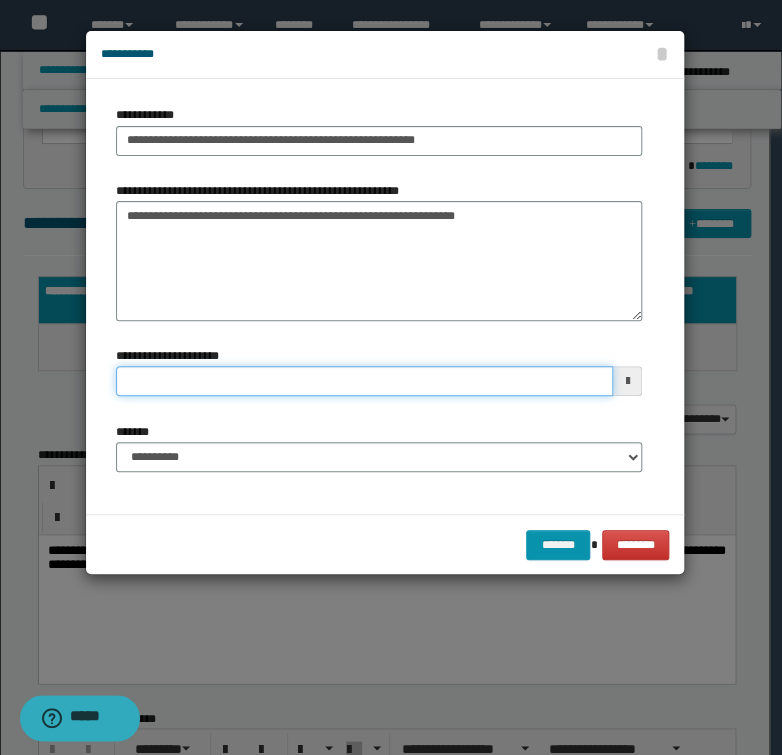 drag, startPoint x: 350, startPoint y: 390, endPoint x: 369, endPoint y: 403, distance: 23.021729 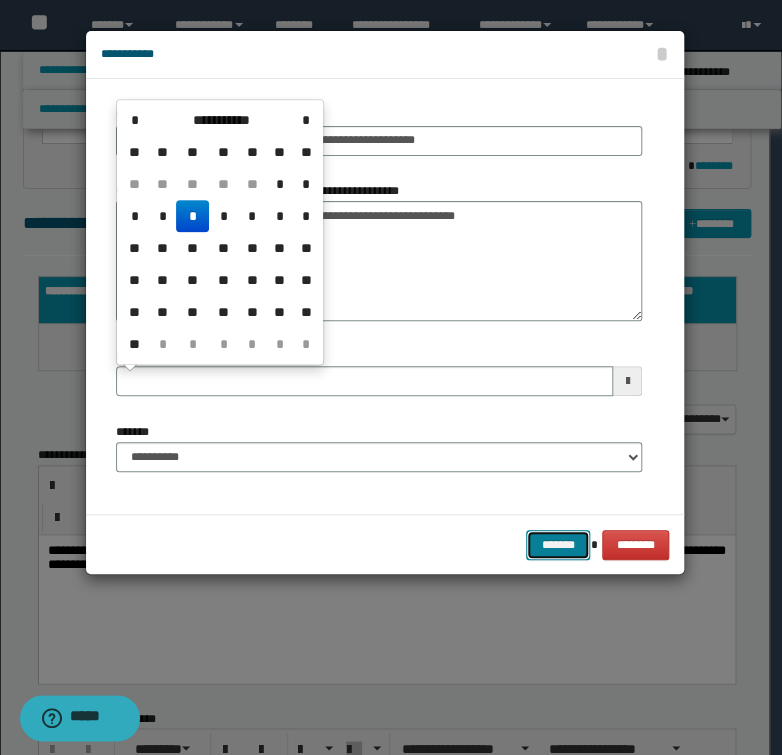 click on "*******" at bounding box center (558, 545) 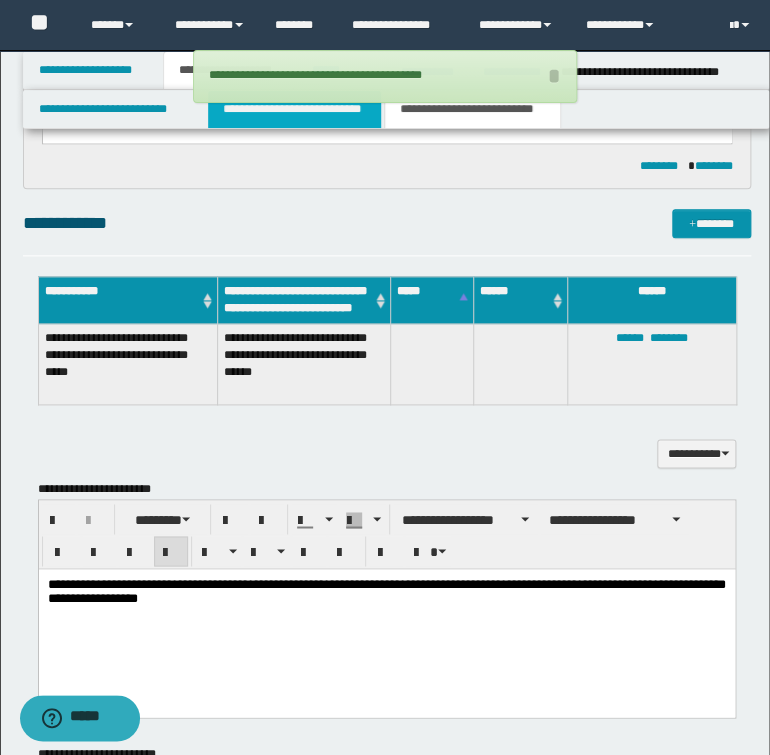 click on "**********" at bounding box center (294, 109) 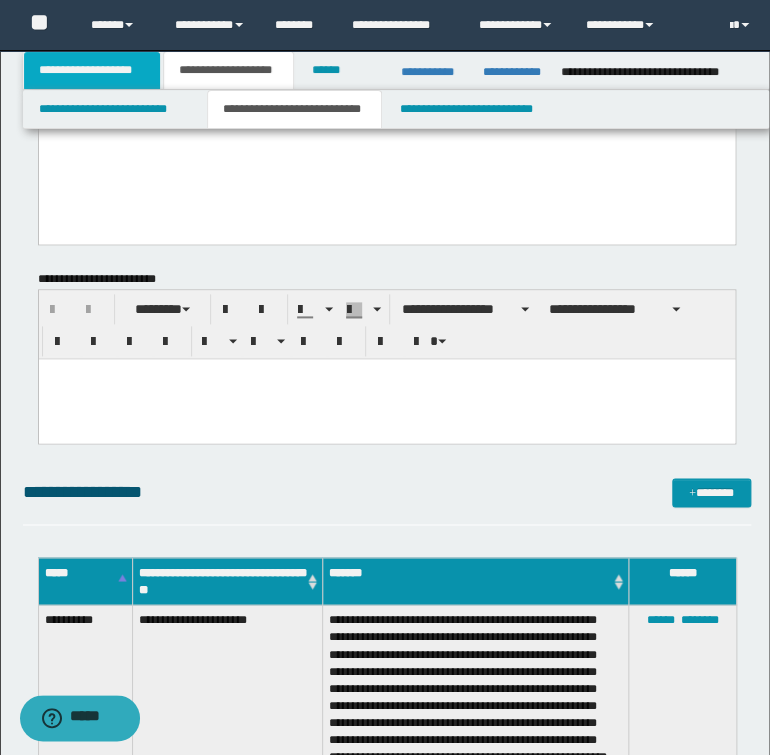 click on "**********" at bounding box center [92, 70] 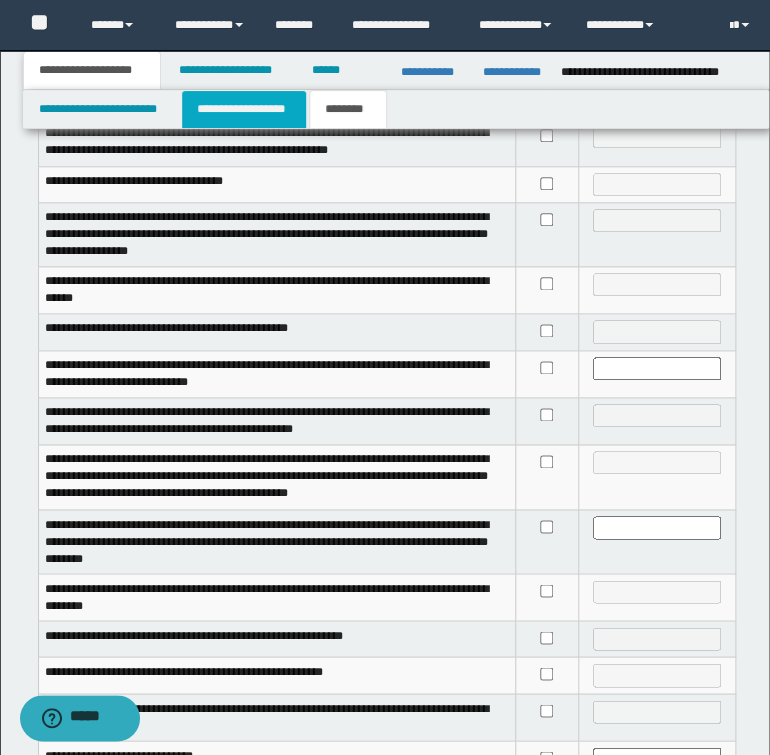 click on "**********" at bounding box center [244, 109] 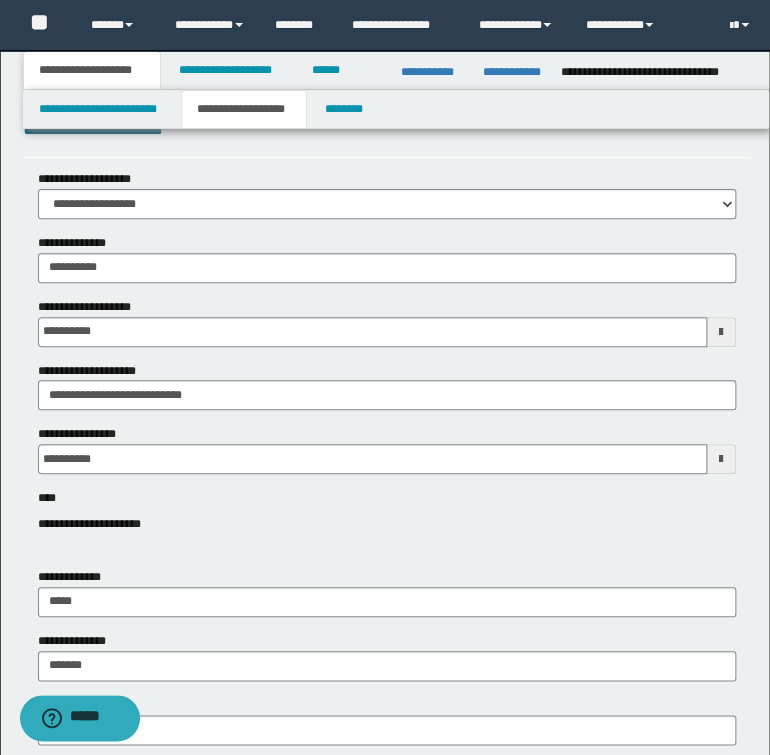 scroll, scrollTop: 0, scrollLeft: 0, axis: both 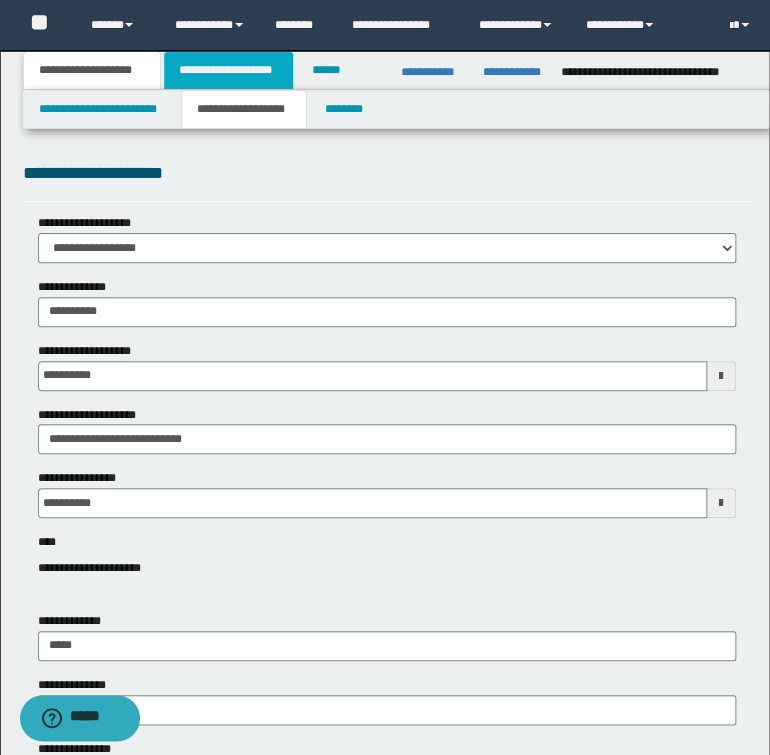 click on "**********" at bounding box center [228, 70] 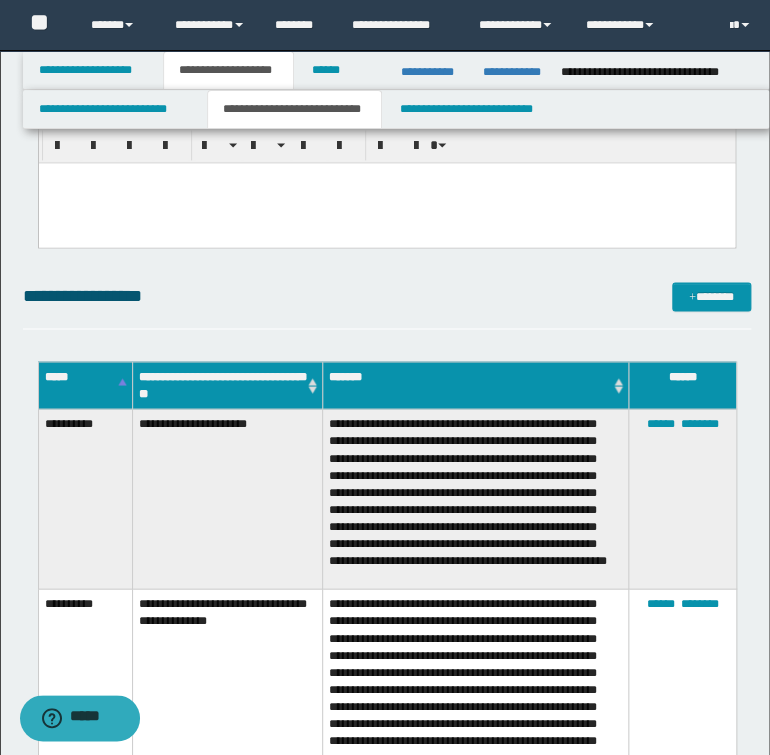 scroll, scrollTop: 640, scrollLeft: 0, axis: vertical 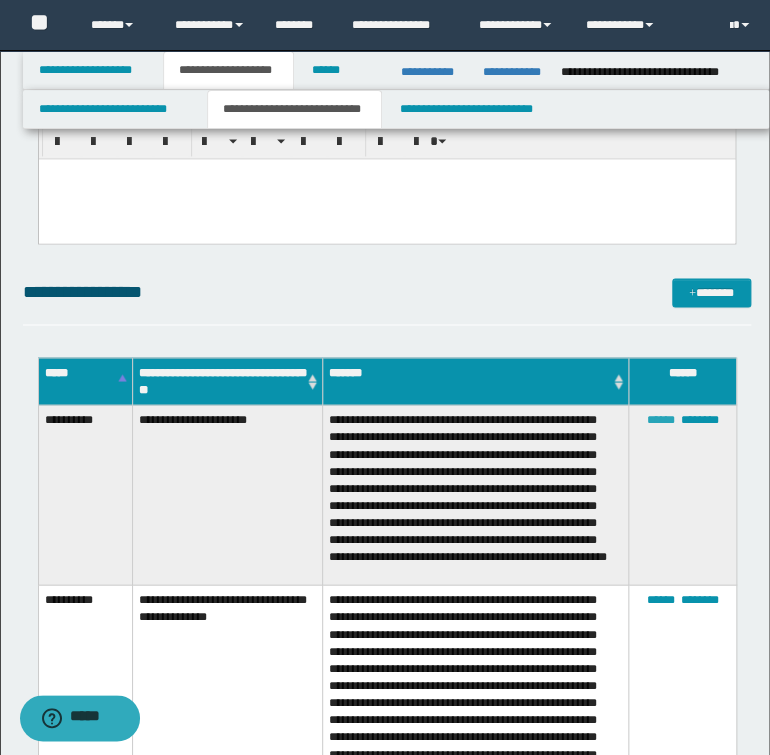 click on "******" at bounding box center [661, 419] 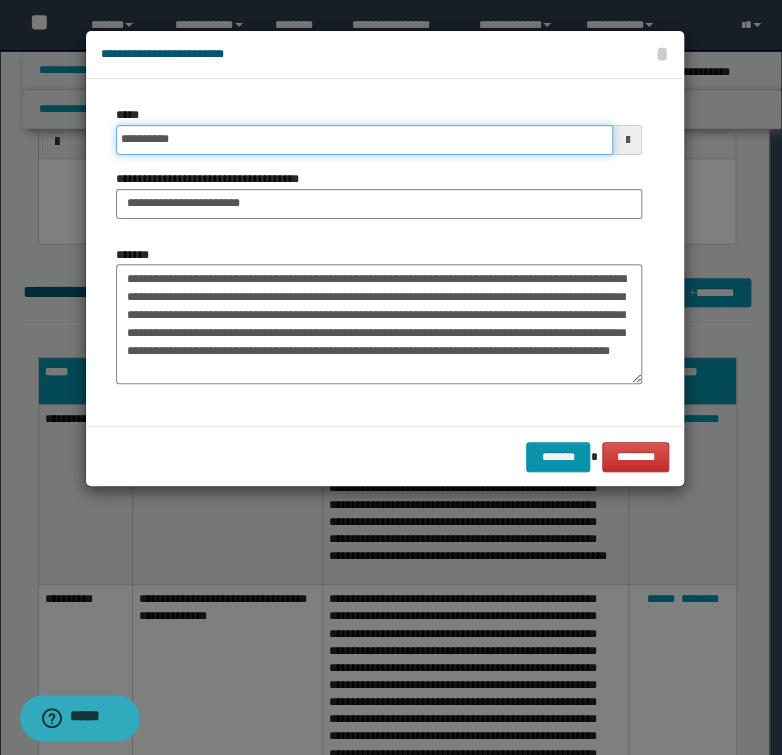 drag, startPoint x: 196, startPoint y: 142, endPoint x: 100, endPoint y: 142, distance: 96 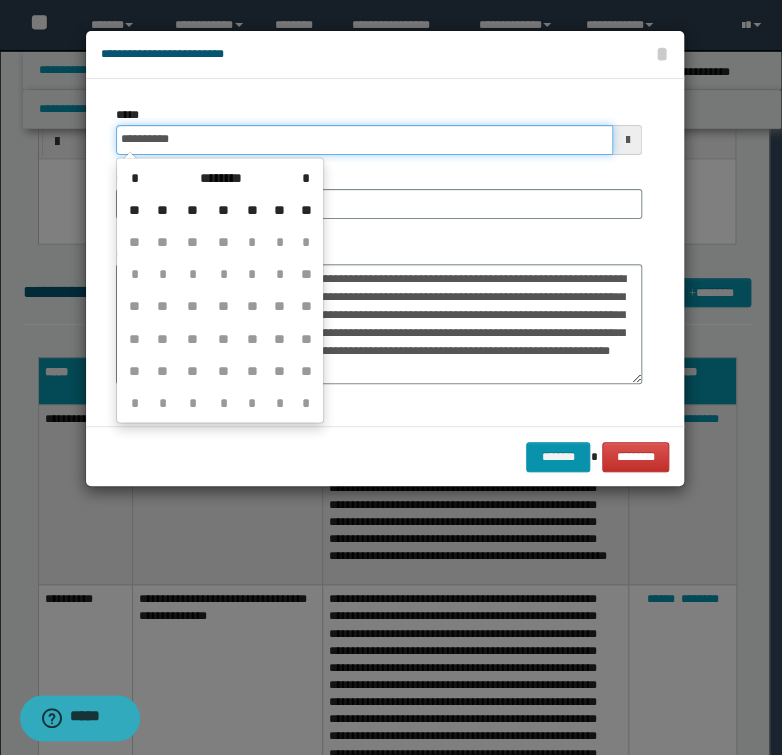 type on "**********" 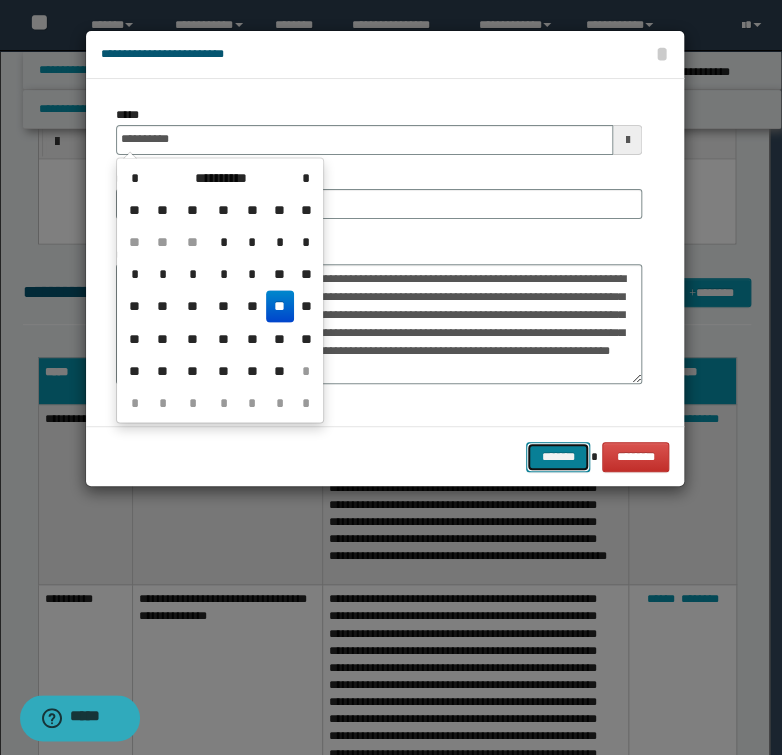 click on "*******" at bounding box center [558, 457] 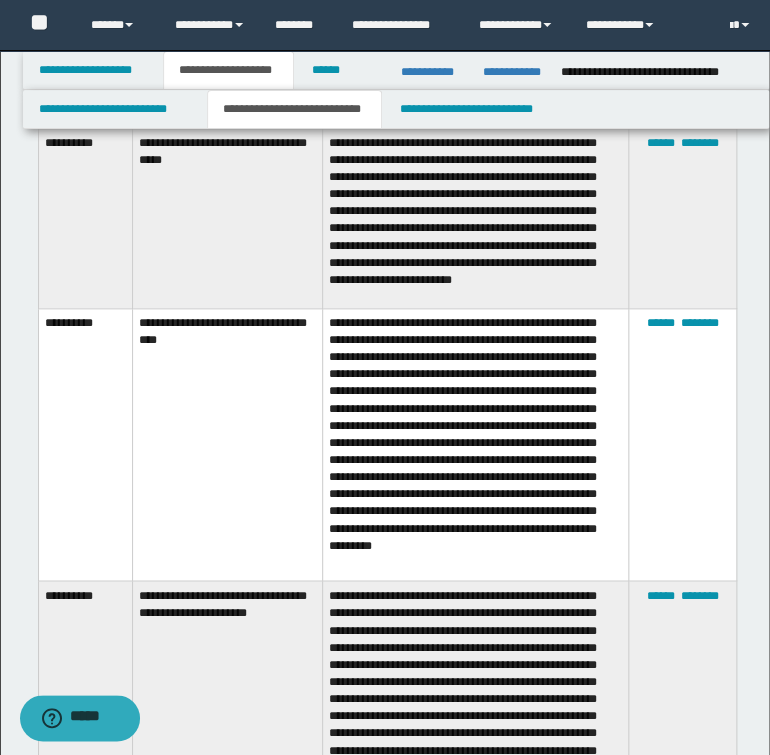 scroll, scrollTop: 2400, scrollLeft: 0, axis: vertical 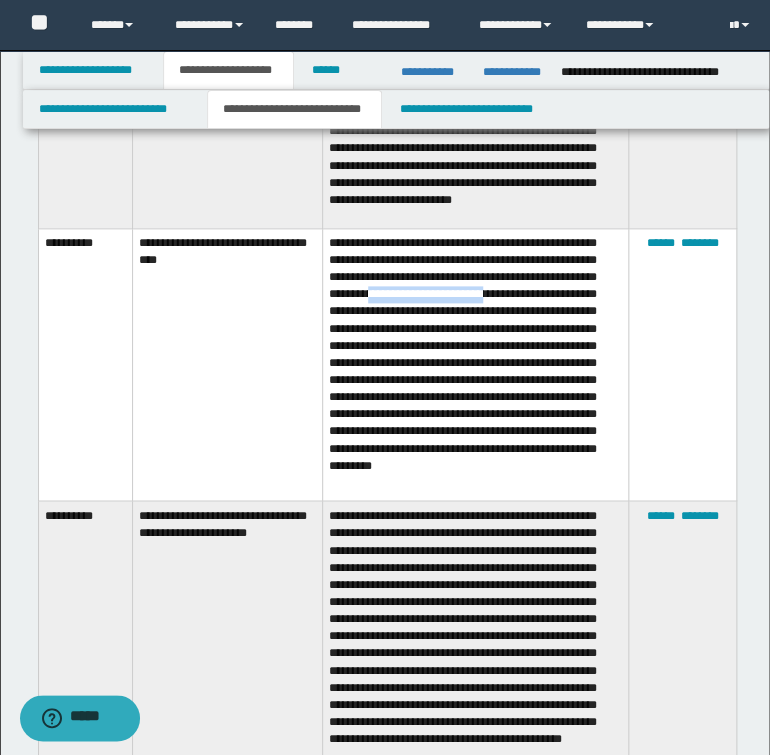 drag, startPoint x: 381, startPoint y: 287, endPoint x: 507, endPoint y: 284, distance: 126.035706 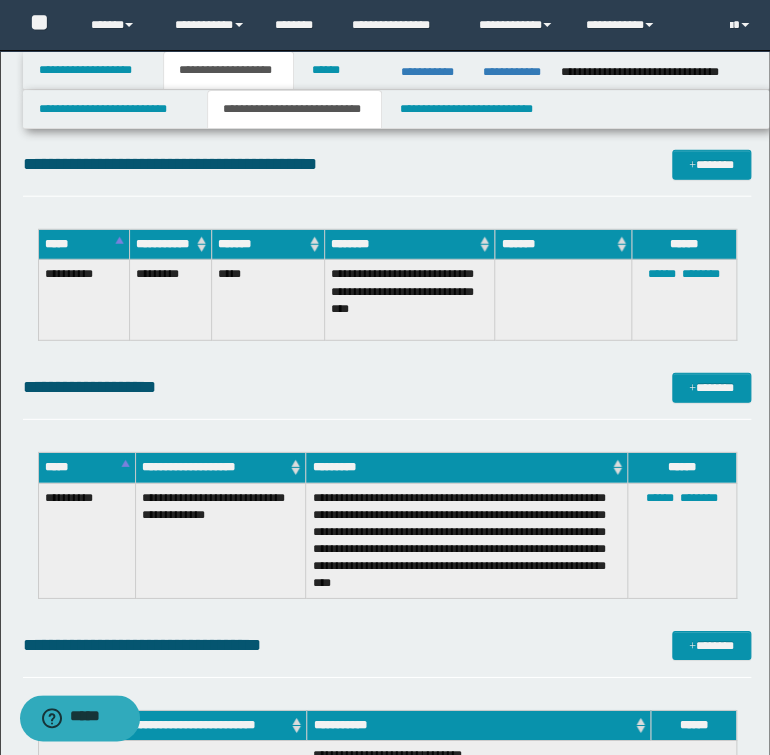 scroll, scrollTop: 3120, scrollLeft: 0, axis: vertical 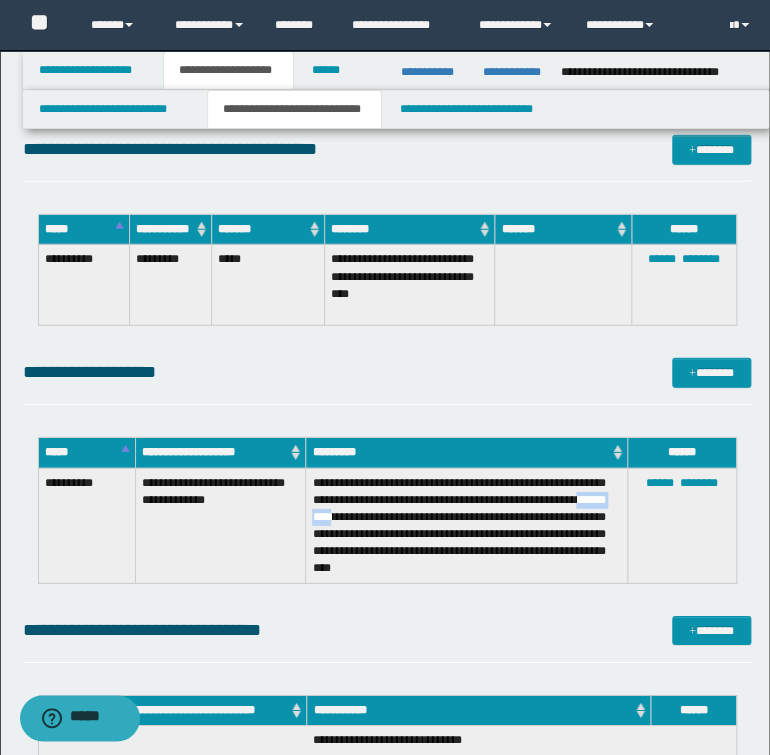 drag, startPoint x: 348, startPoint y: 520, endPoint x: 404, endPoint y: 516, distance: 56.142673 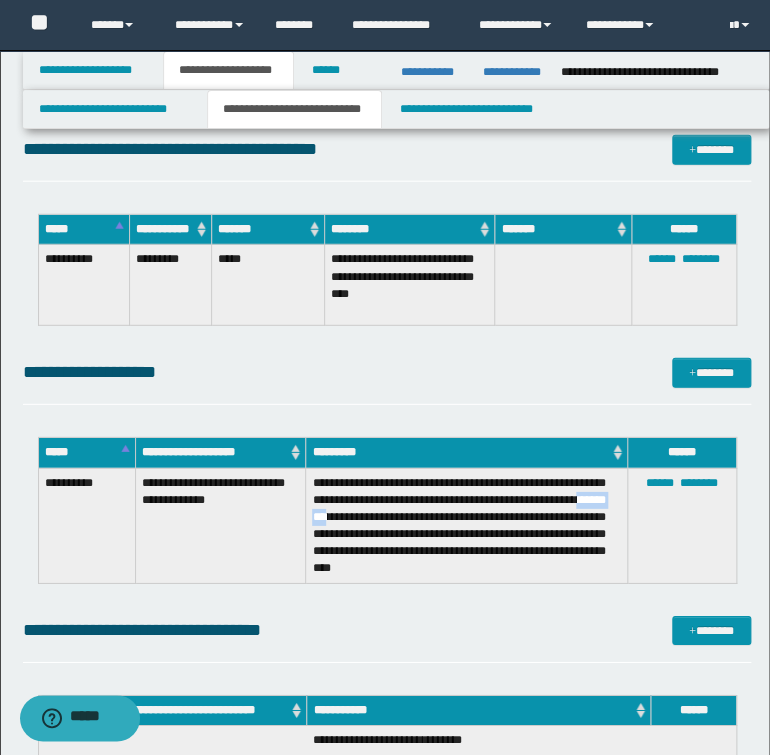 click on "**********" at bounding box center [466, 526] 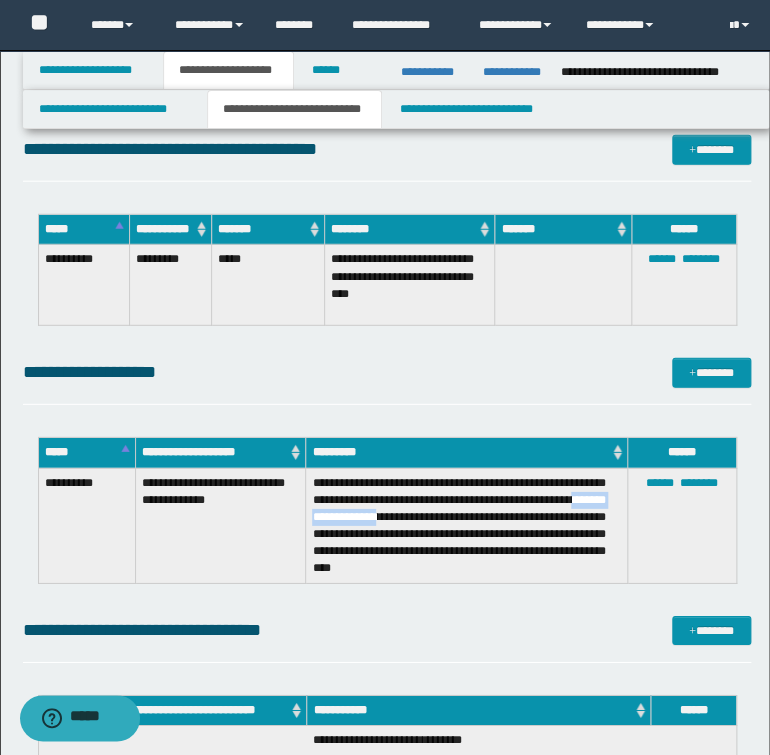 drag, startPoint x: 347, startPoint y: 516, endPoint x: 456, endPoint y: 515, distance: 109.004585 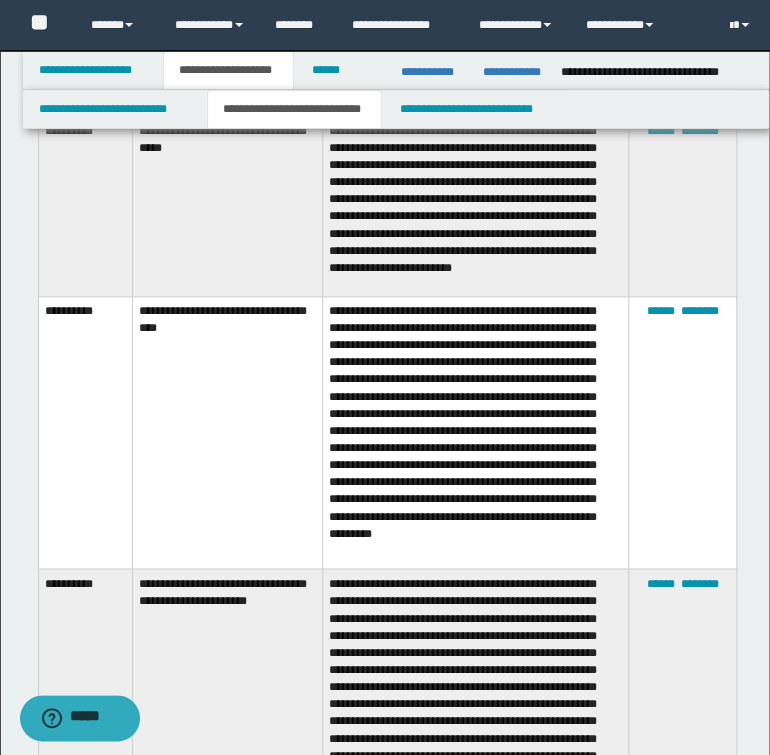 scroll, scrollTop: 2240, scrollLeft: 0, axis: vertical 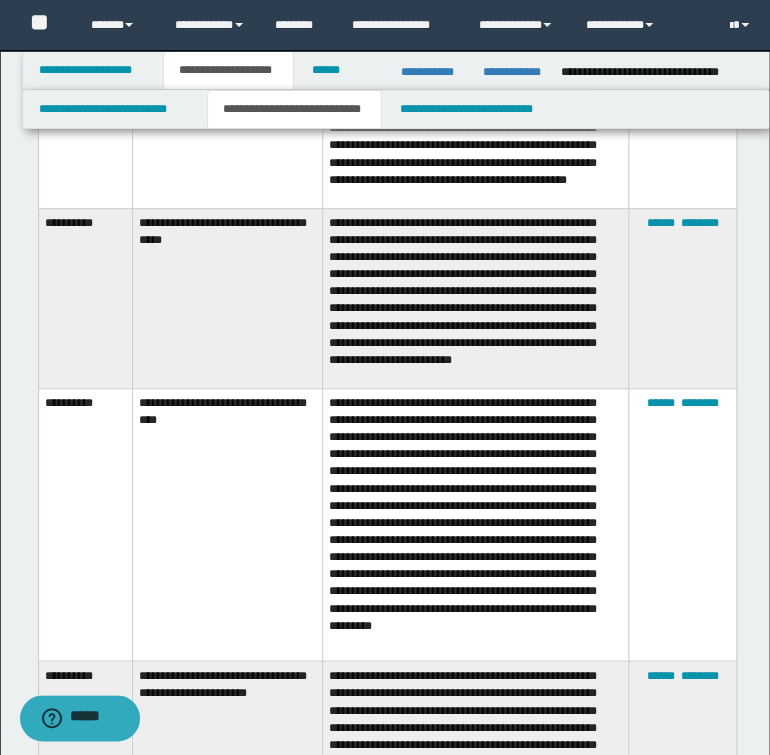 click on "**********" at bounding box center (228, 524) 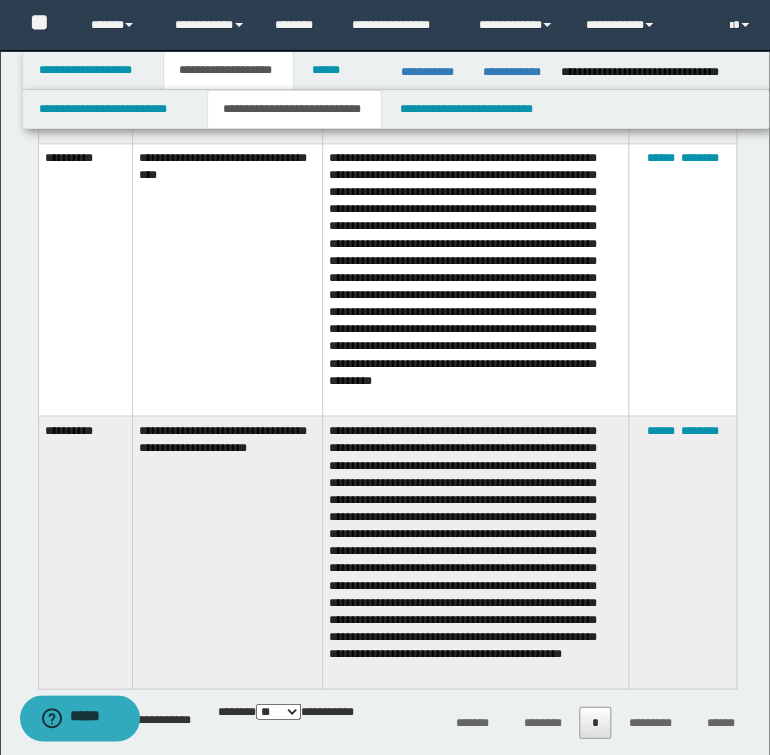 scroll, scrollTop: 2521, scrollLeft: 0, axis: vertical 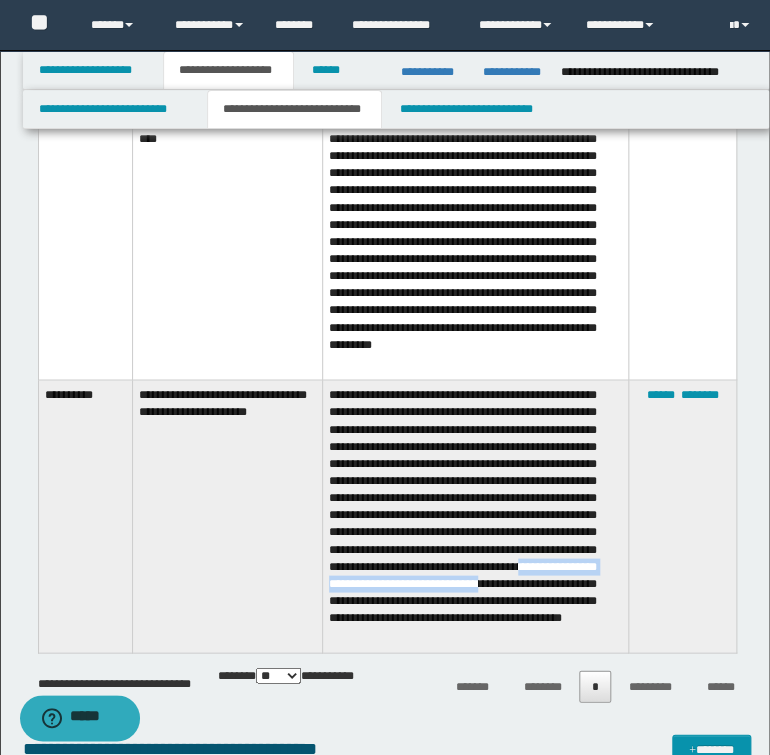 drag, startPoint x: 465, startPoint y: 569, endPoint x: 516, endPoint y: 580, distance: 52.17279 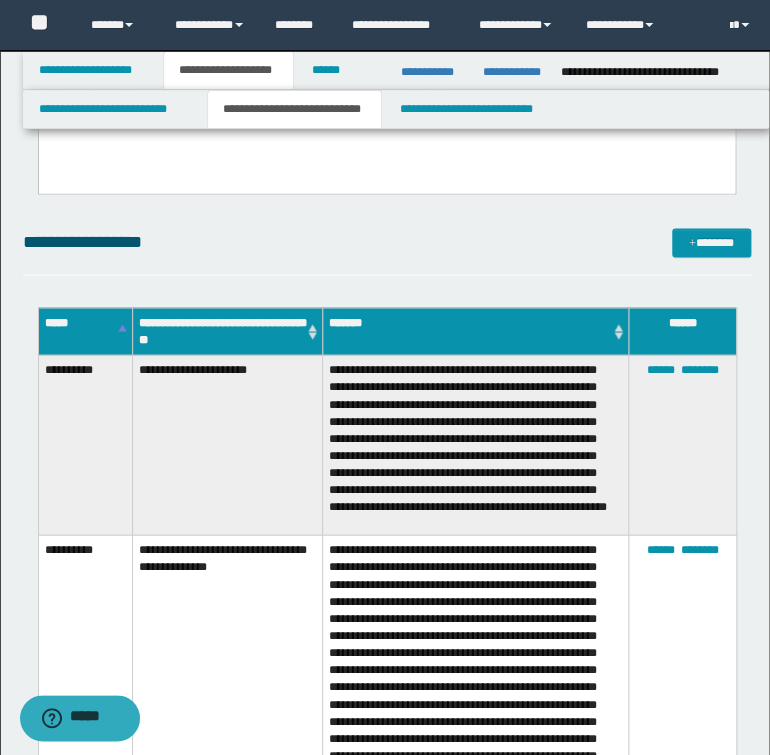 scroll, scrollTop: 361, scrollLeft: 0, axis: vertical 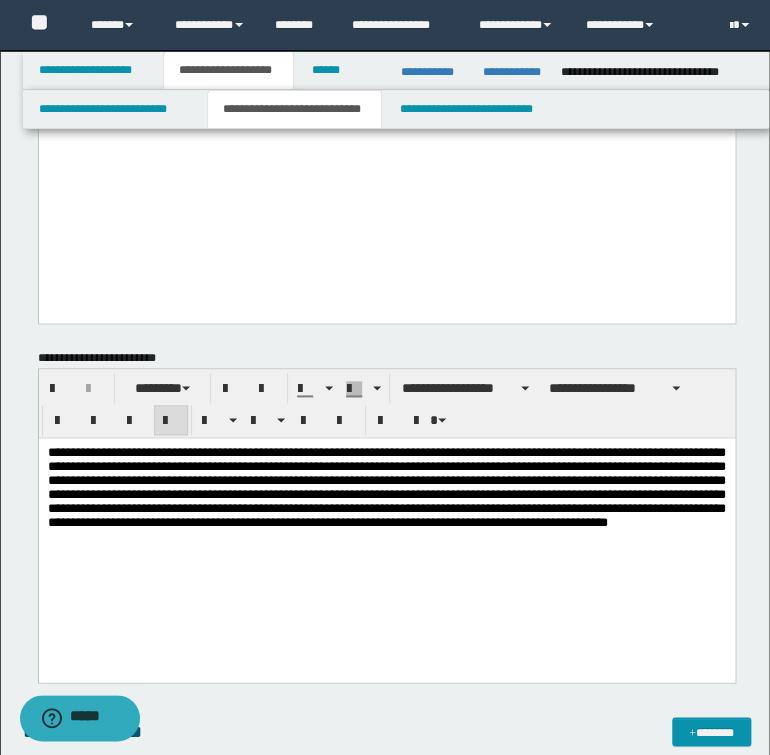 click on "**********" at bounding box center (386, 487) 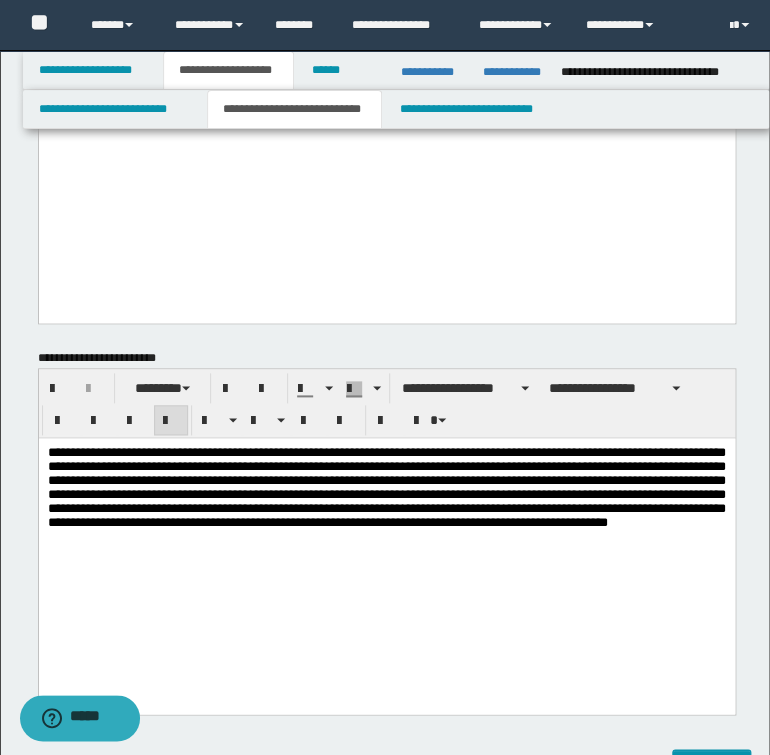 type 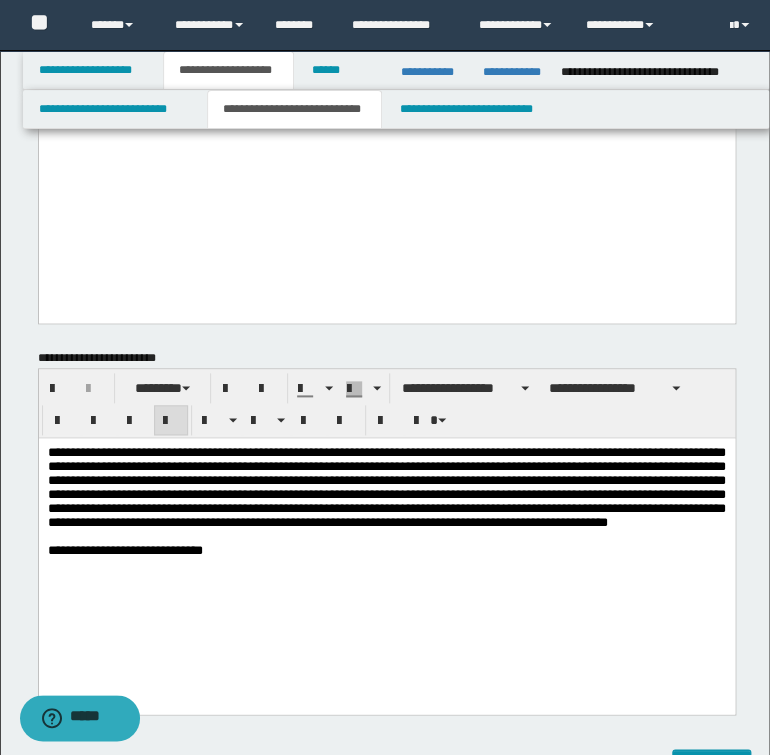 click on "**********" at bounding box center (386, 527) 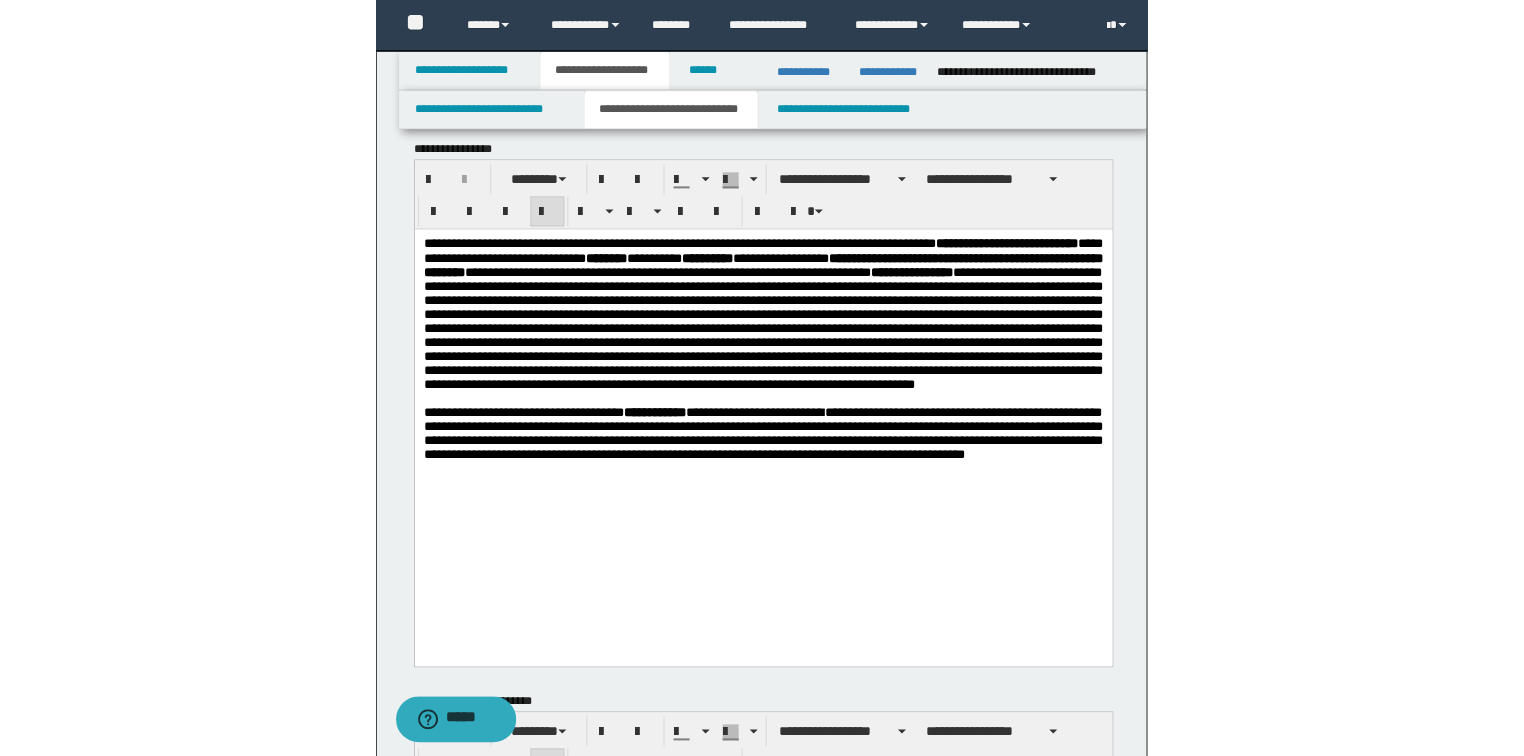 scroll, scrollTop: 0, scrollLeft: 0, axis: both 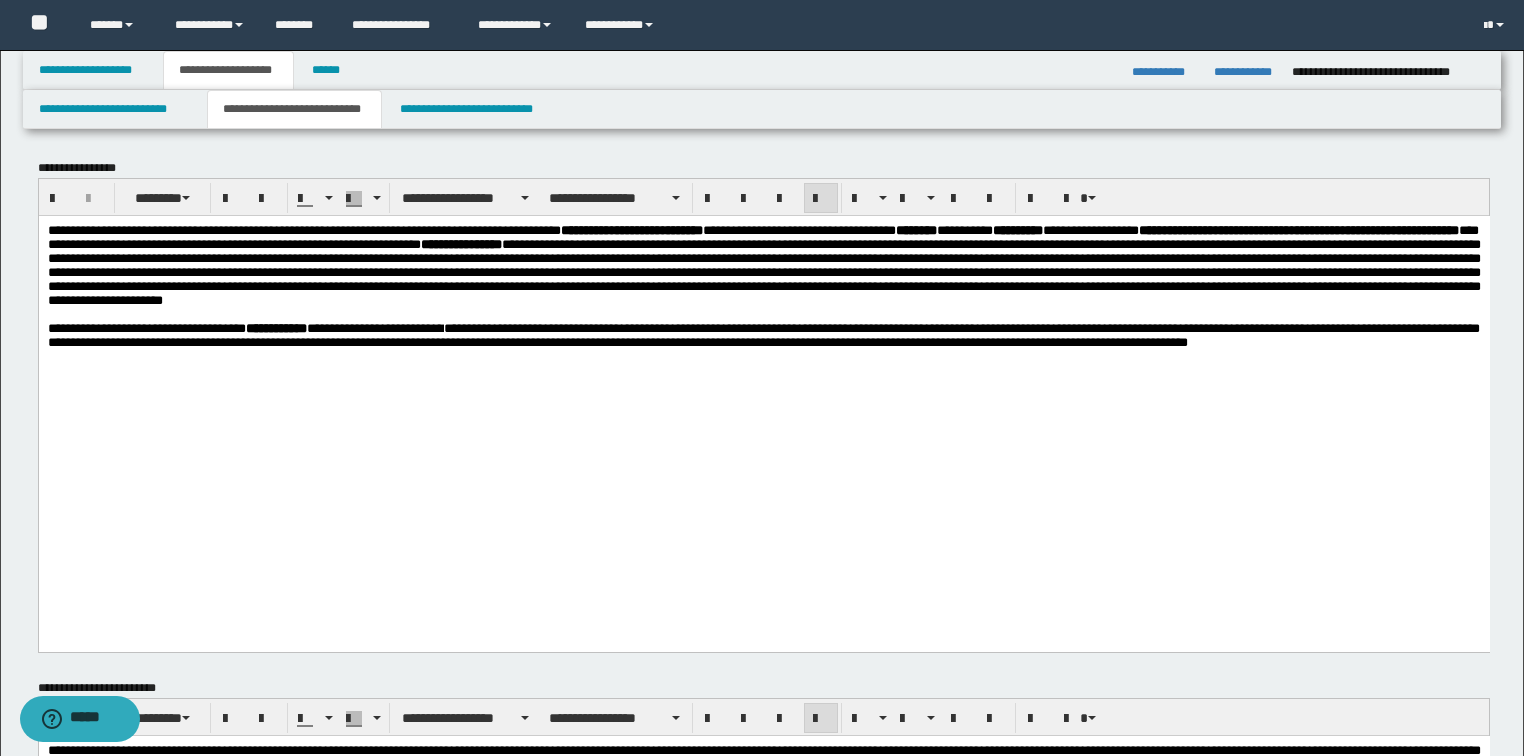 drag, startPoint x: 525, startPoint y: 460, endPoint x: 531, endPoint y: 444, distance: 17.088007 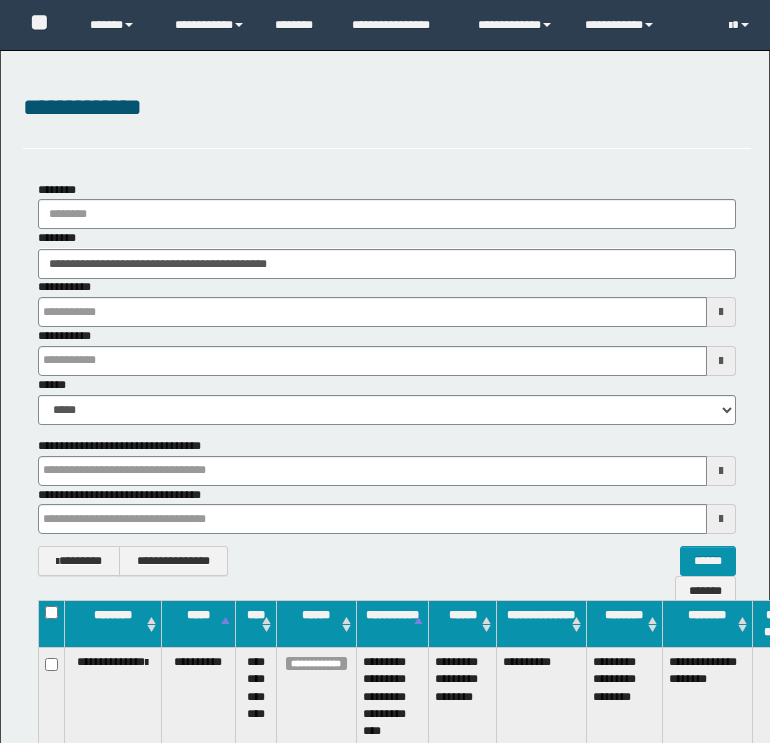 scroll, scrollTop: 0, scrollLeft: 0, axis: both 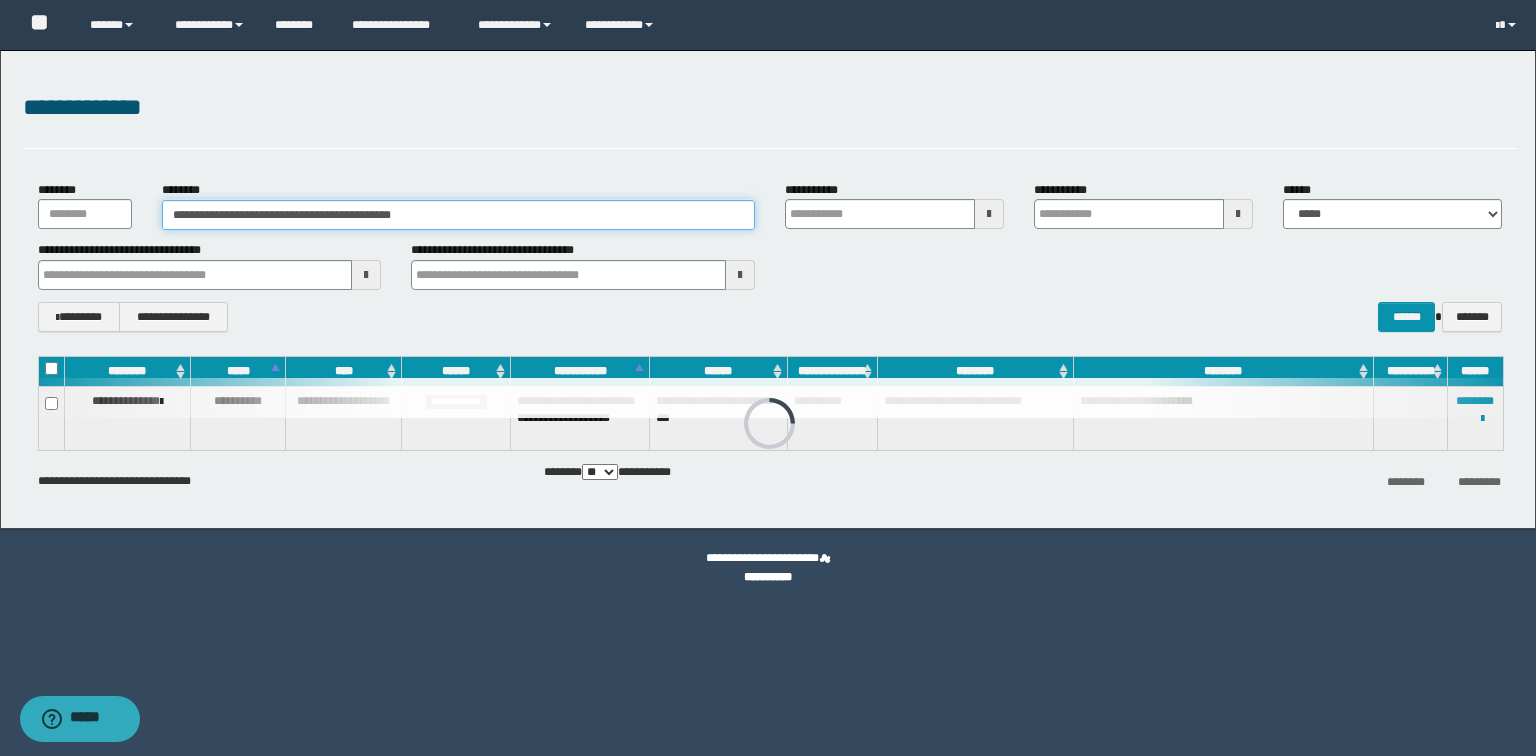 drag, startPoint x: 453, startPoint y: 210, endPoint x: 86, endPoint y: 215, distance: 367.03406 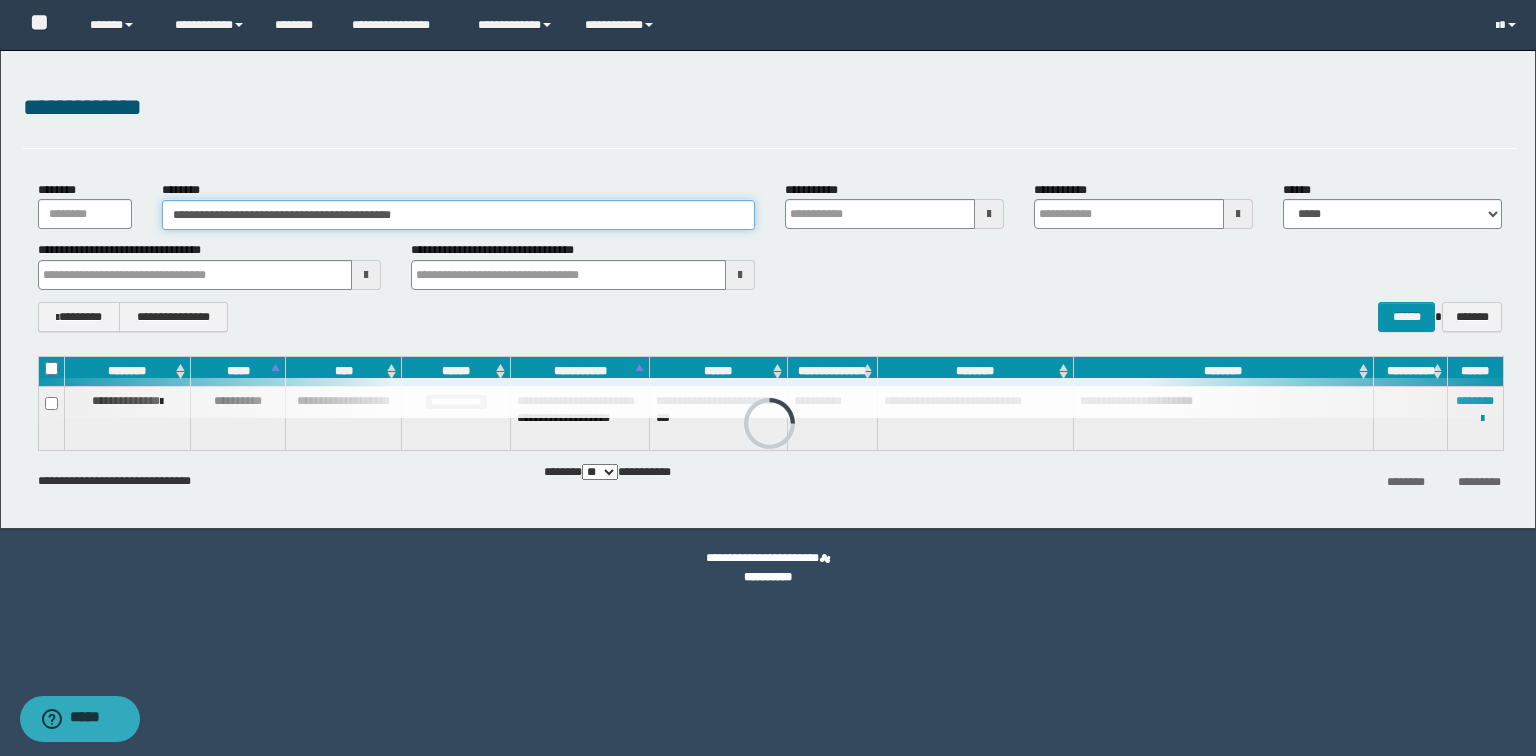 click on "**********" at bounding box center (770, 205) 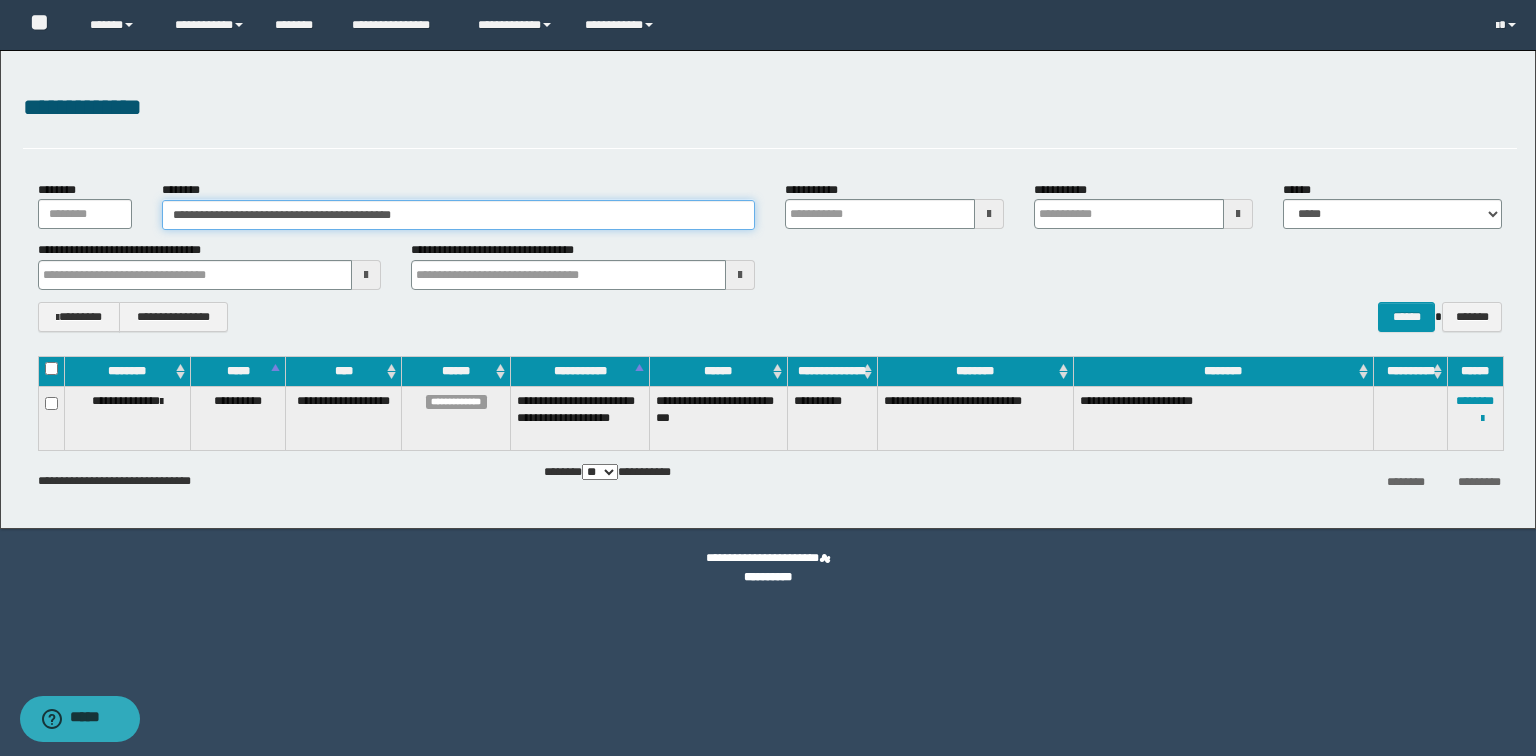 paste 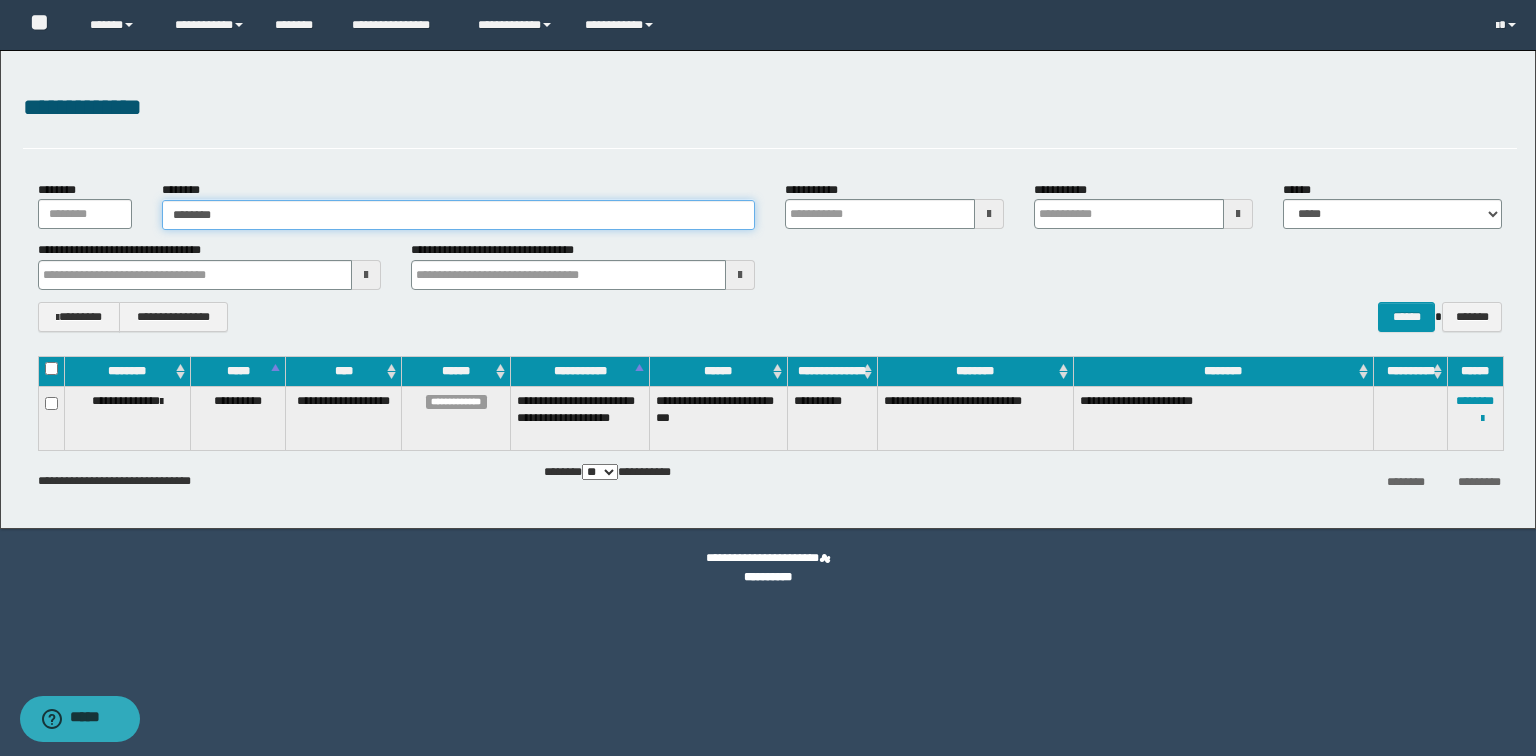 type on "********" 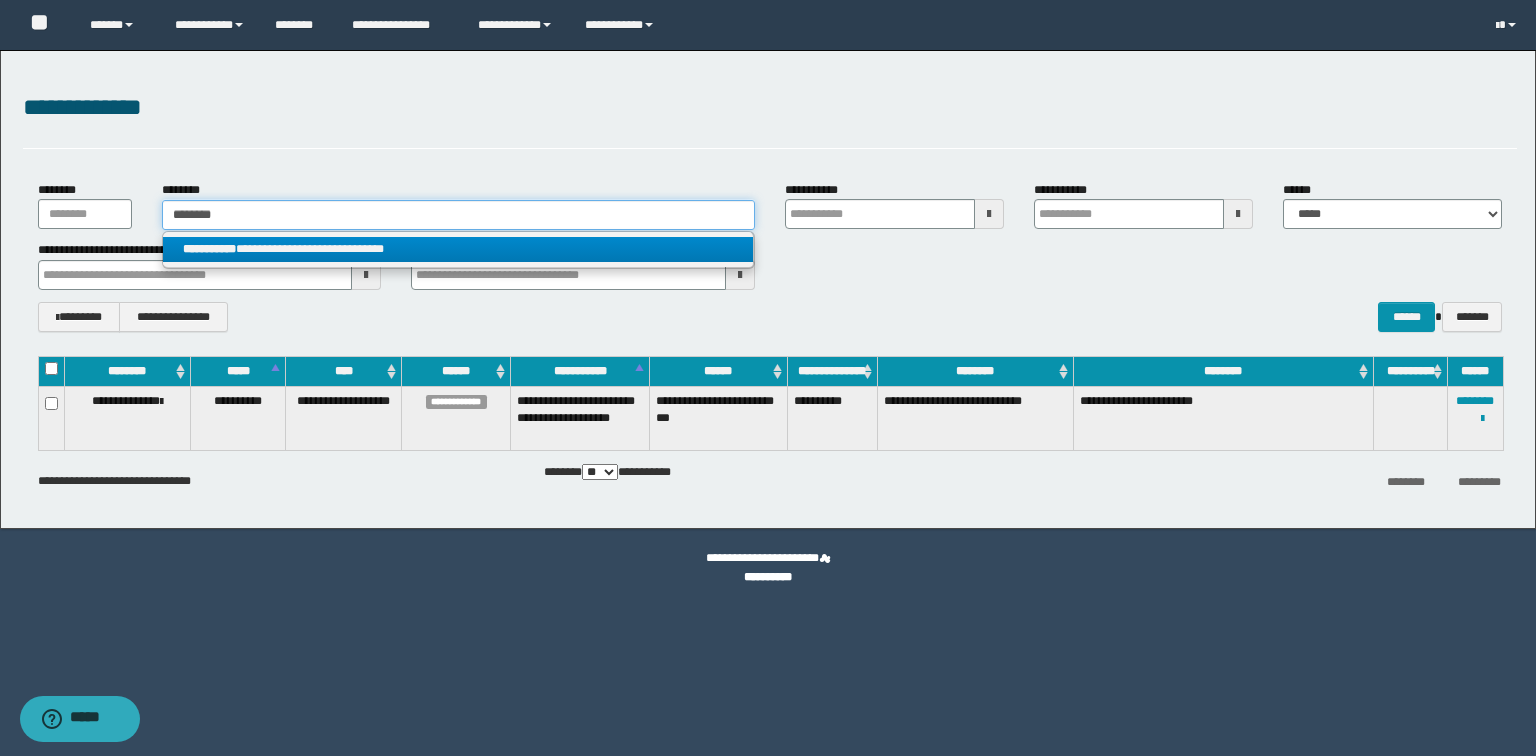 type on "********" 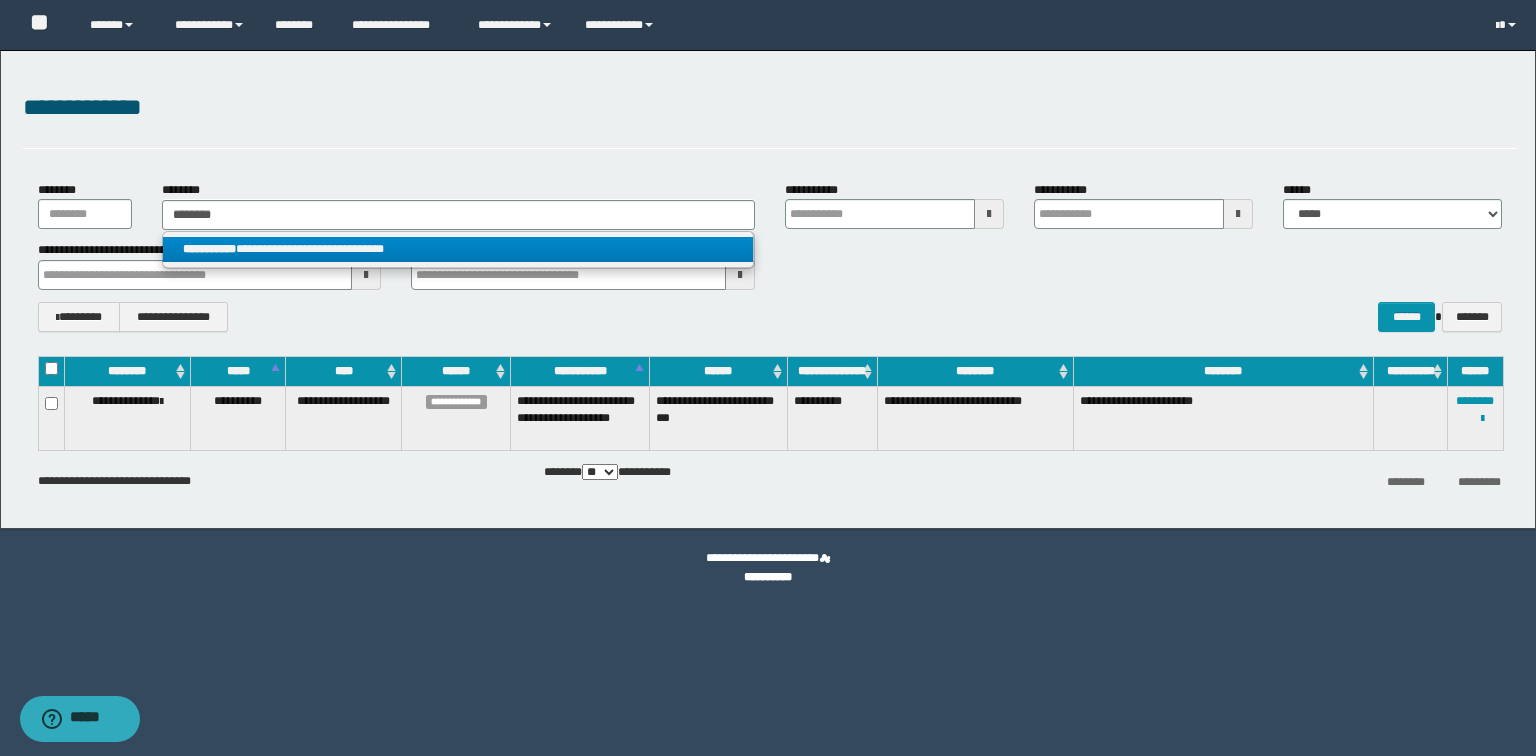 click on "**********" at bounding box center [458, 249] 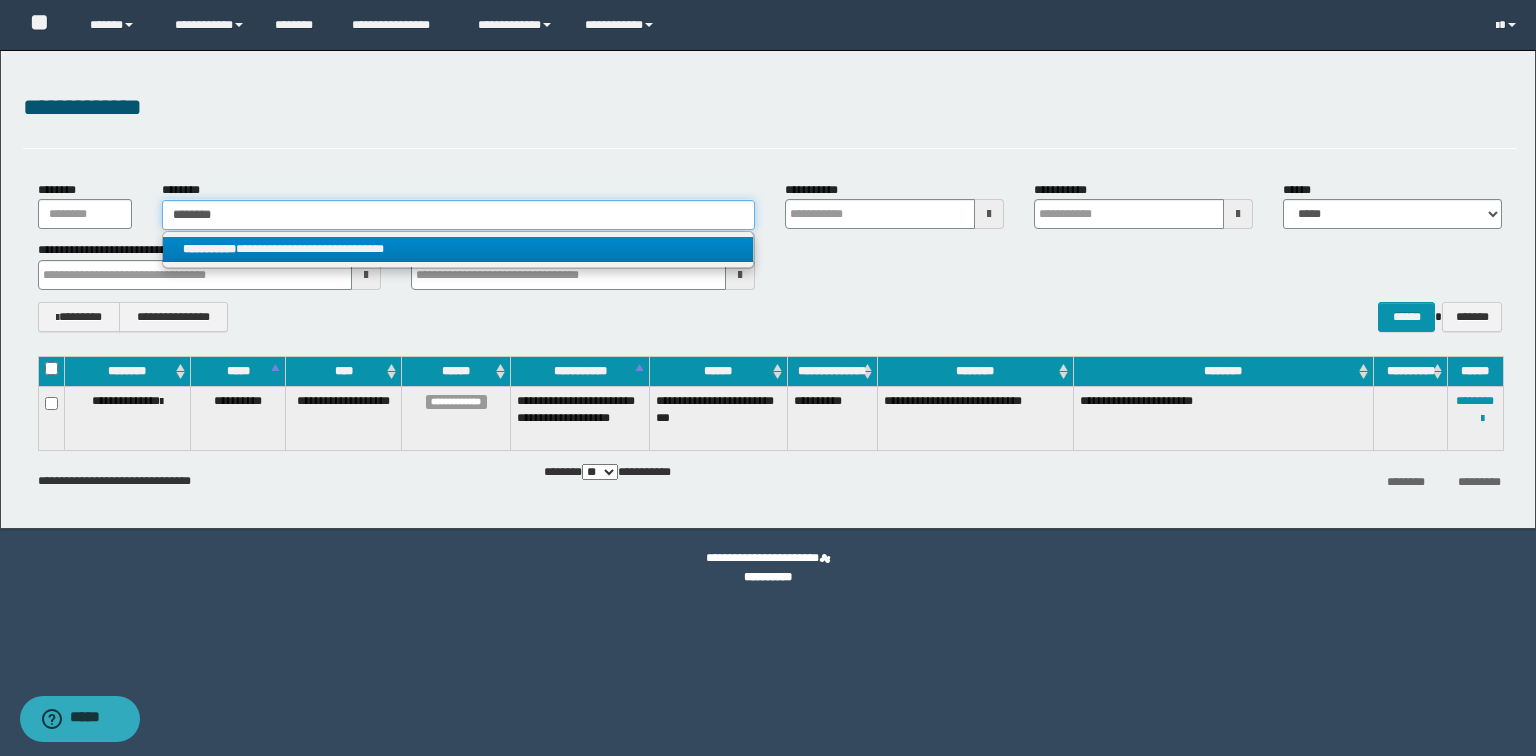 type 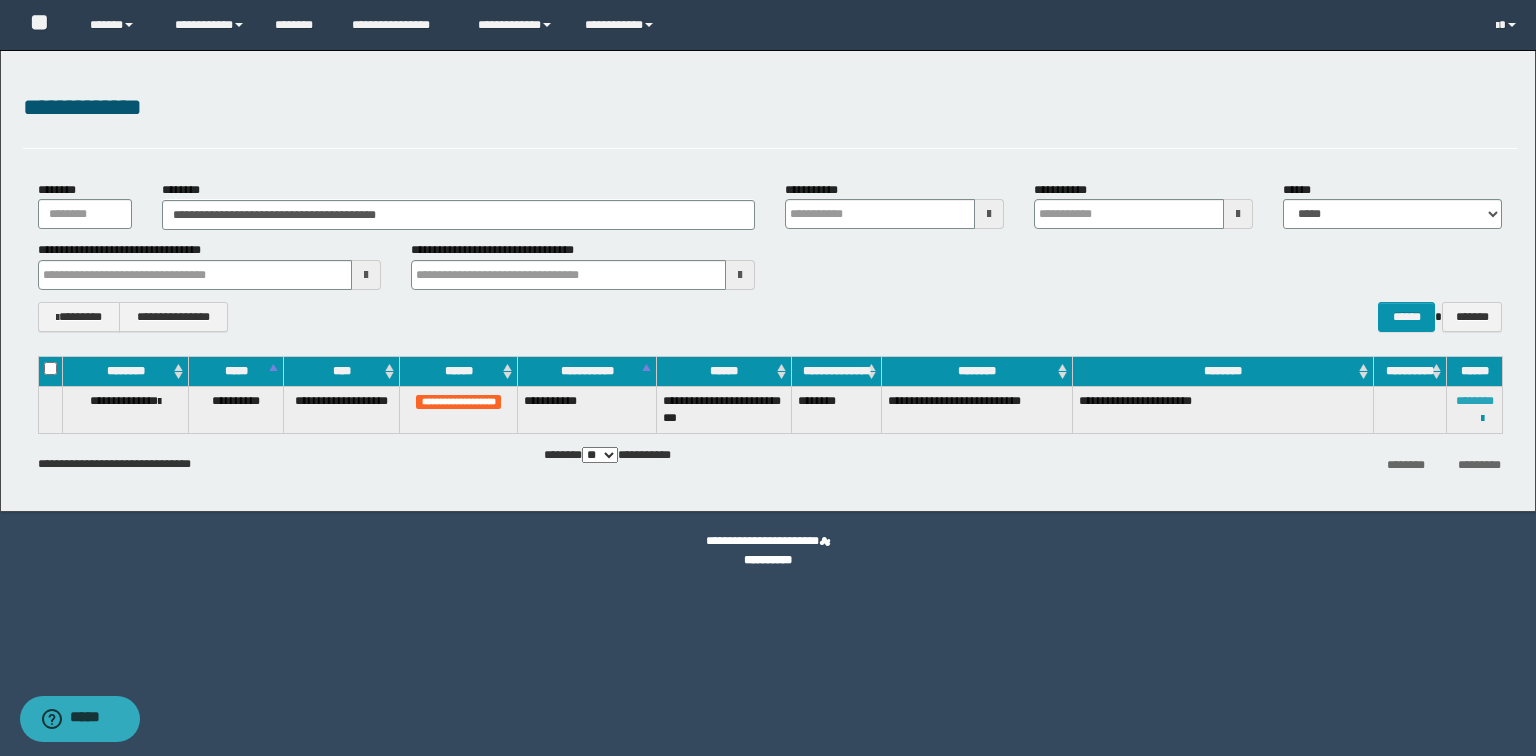 click on "********" at bounding box center [1475, 401] 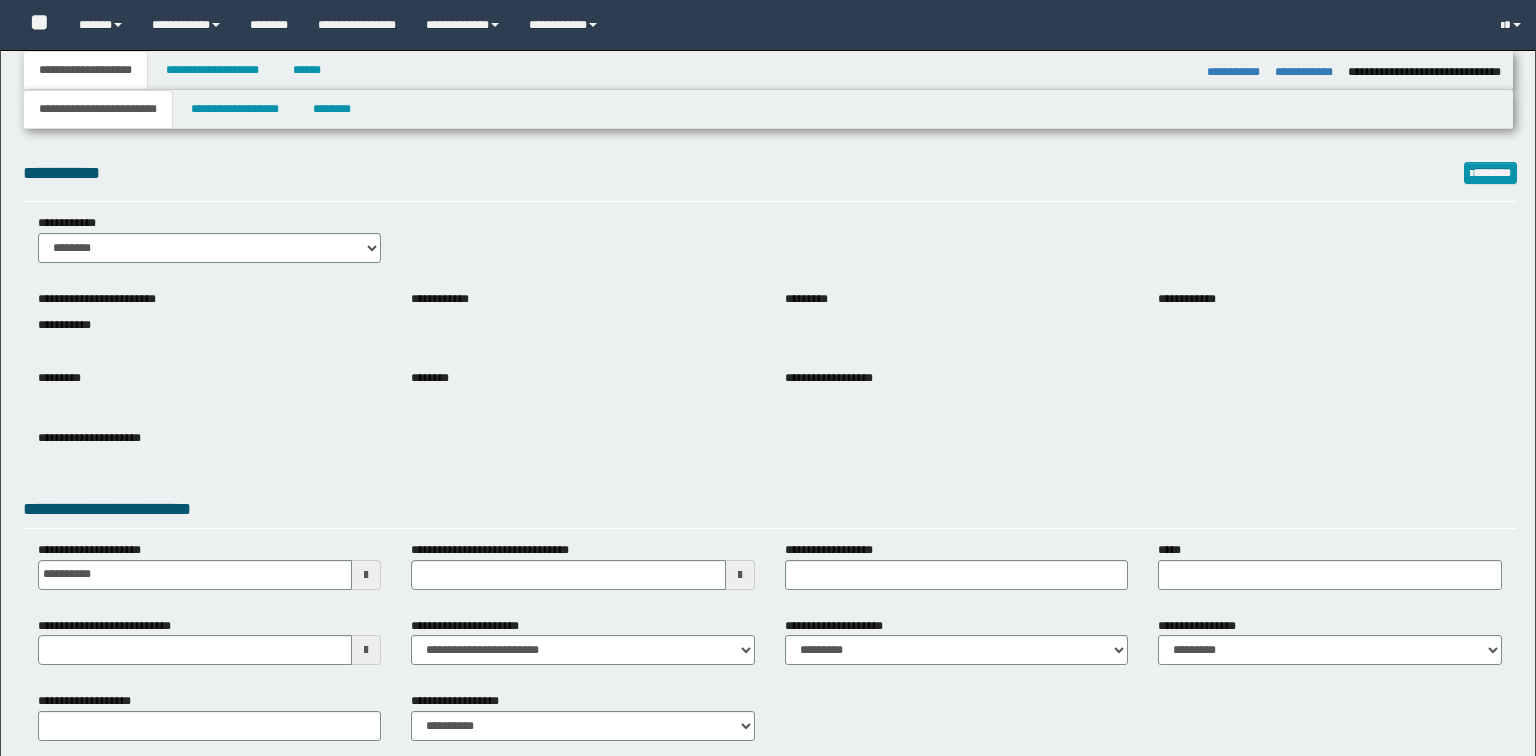 select on "*" 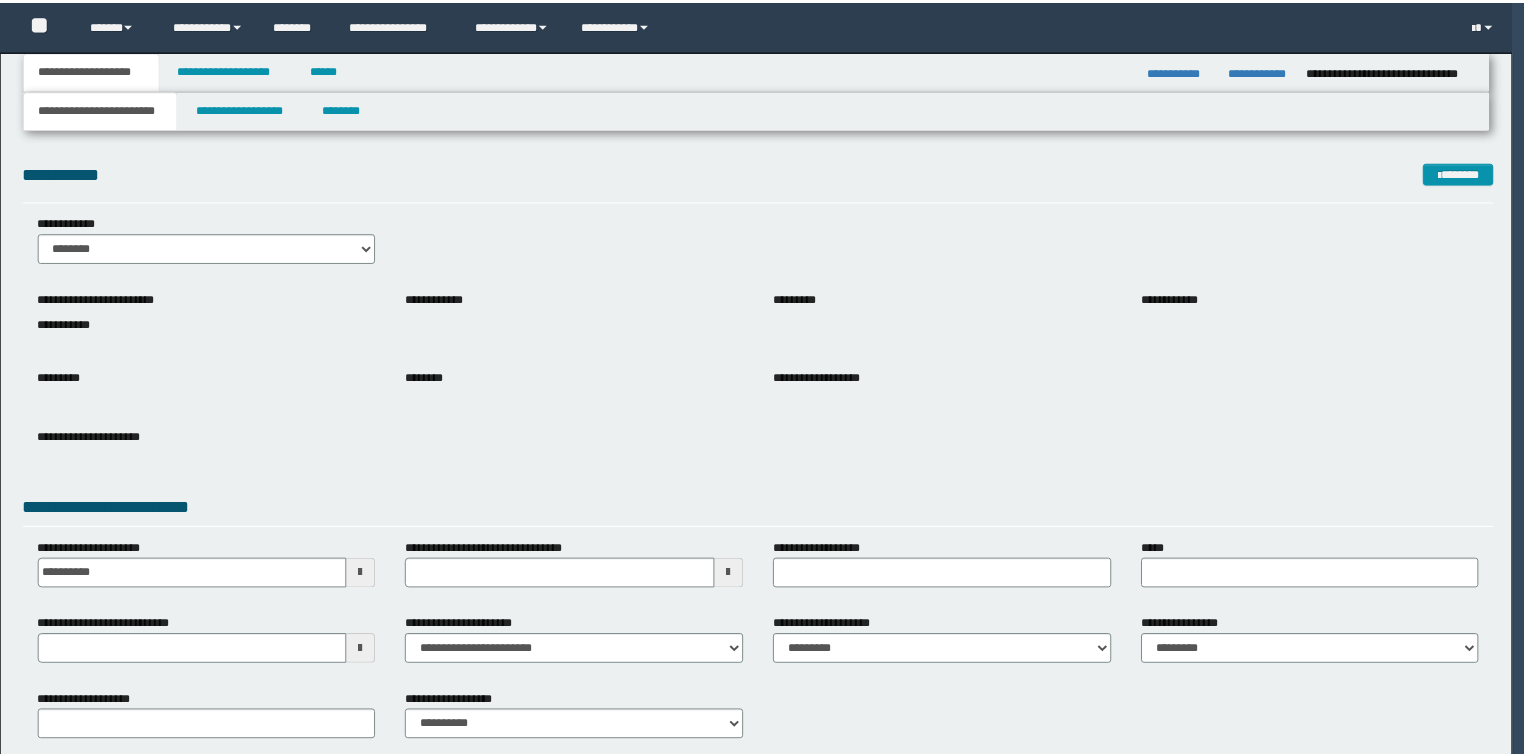 scroll, scrollTop: 0, scrollLeft: 0, axis: both 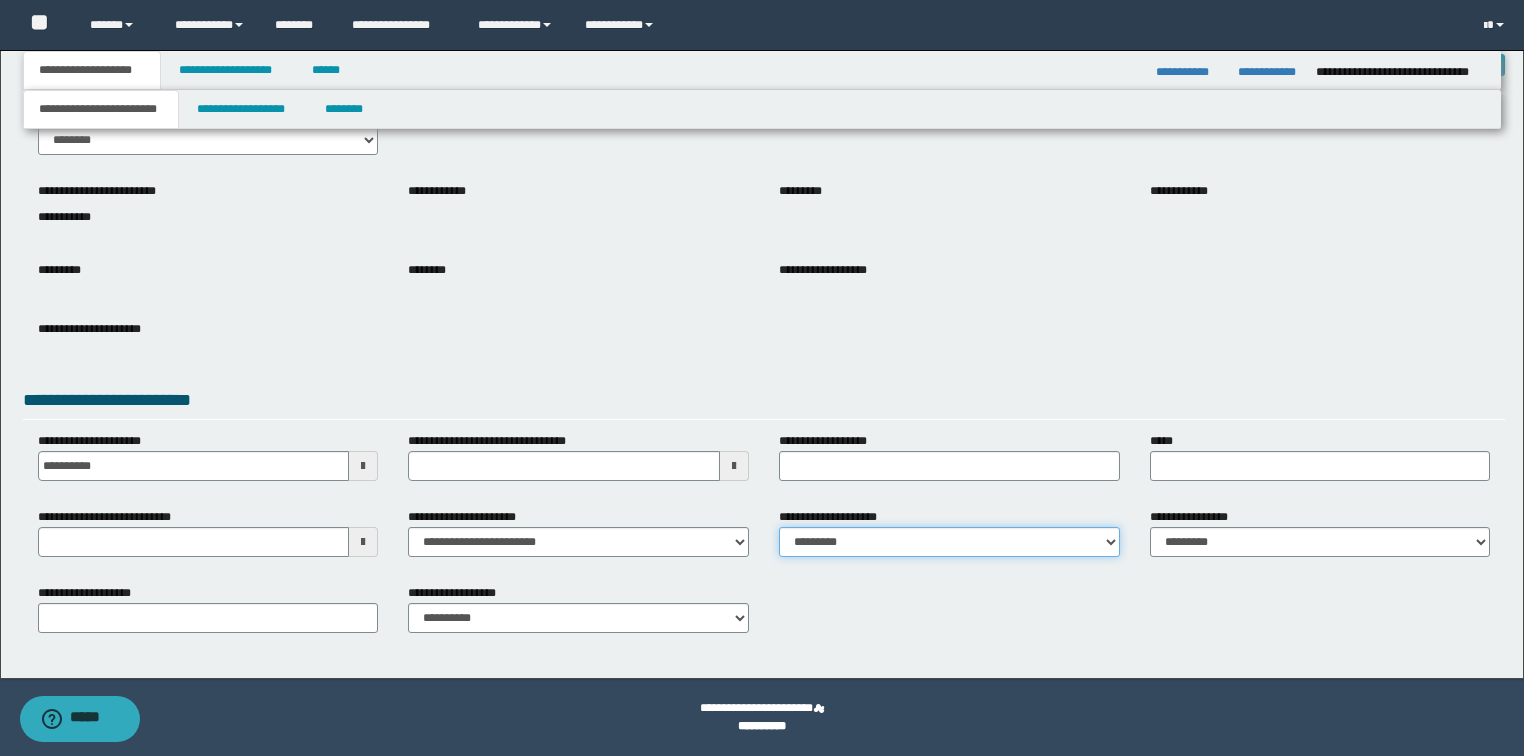 click on "**********" at bounding box center (949, 542) 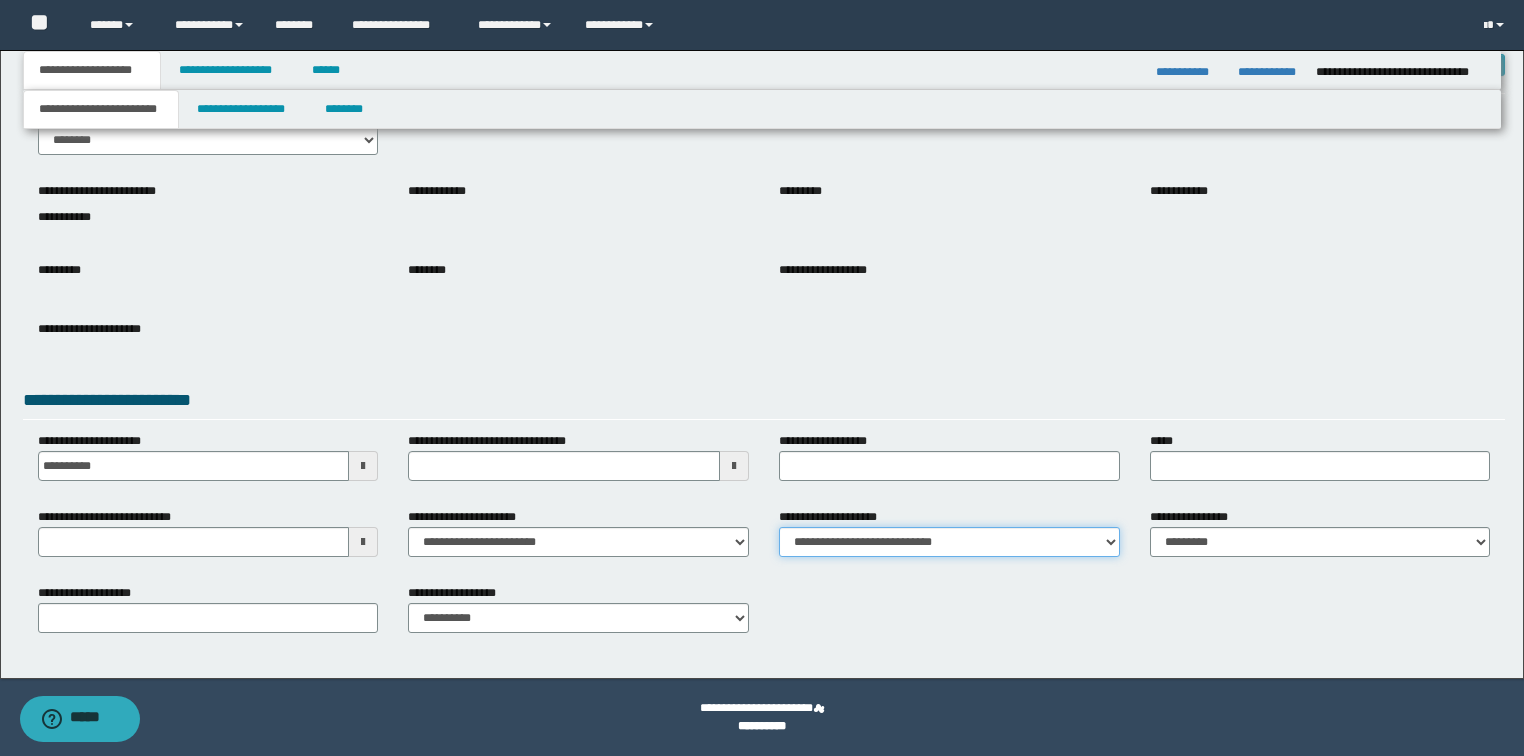 click on "**********" at bounding box center (949, 542) 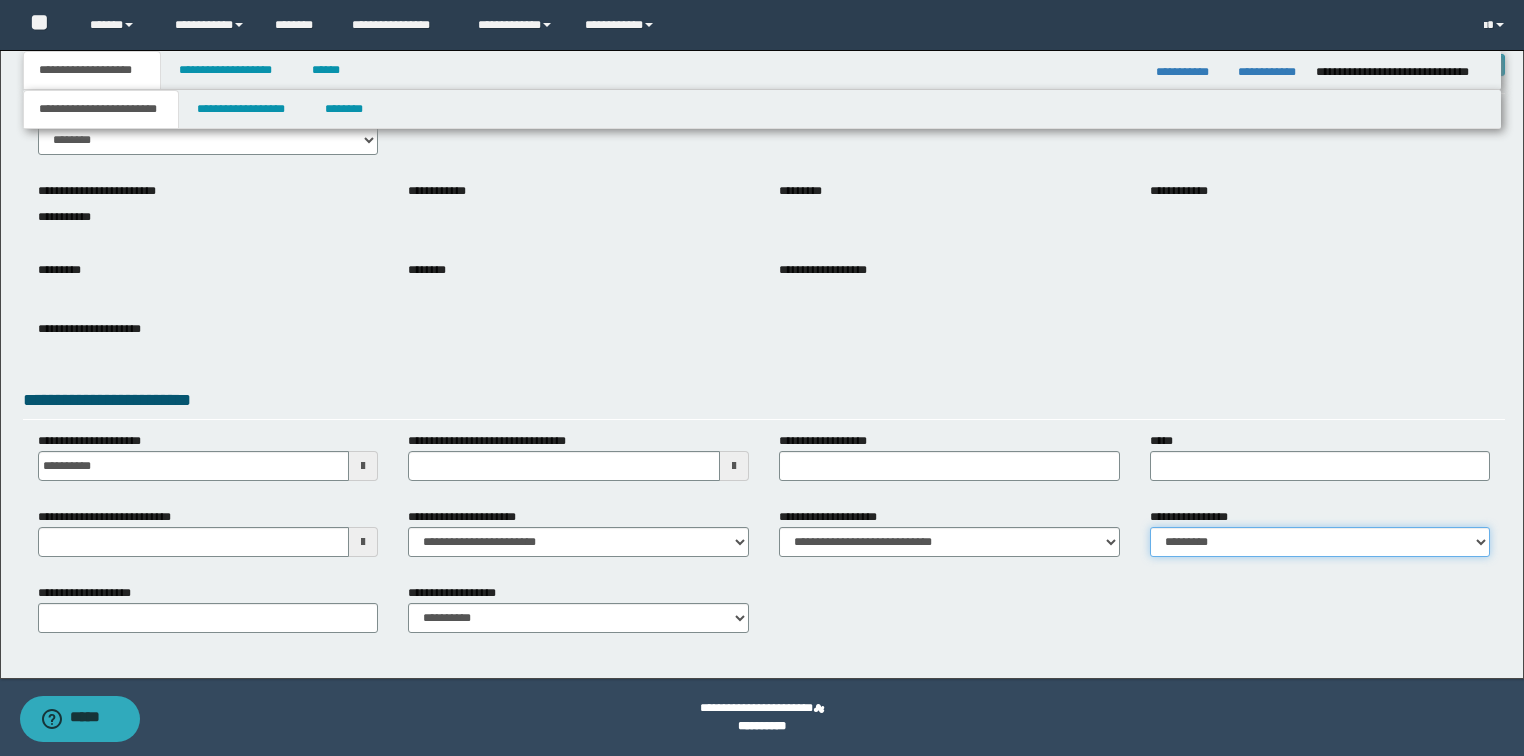 click on "**********" at bounding box center [1320, 542] 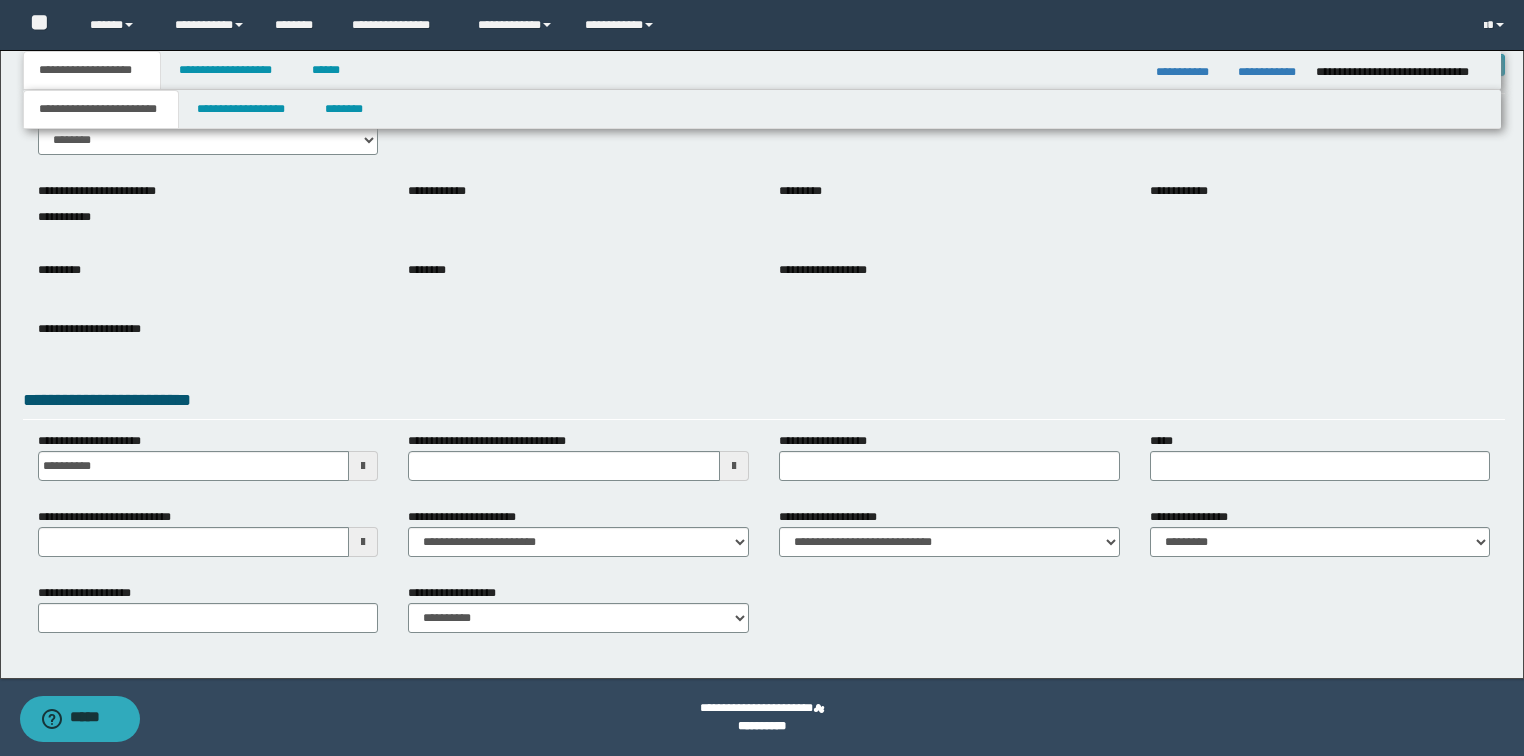 click on "**********" at bounding box center [1190, 517] 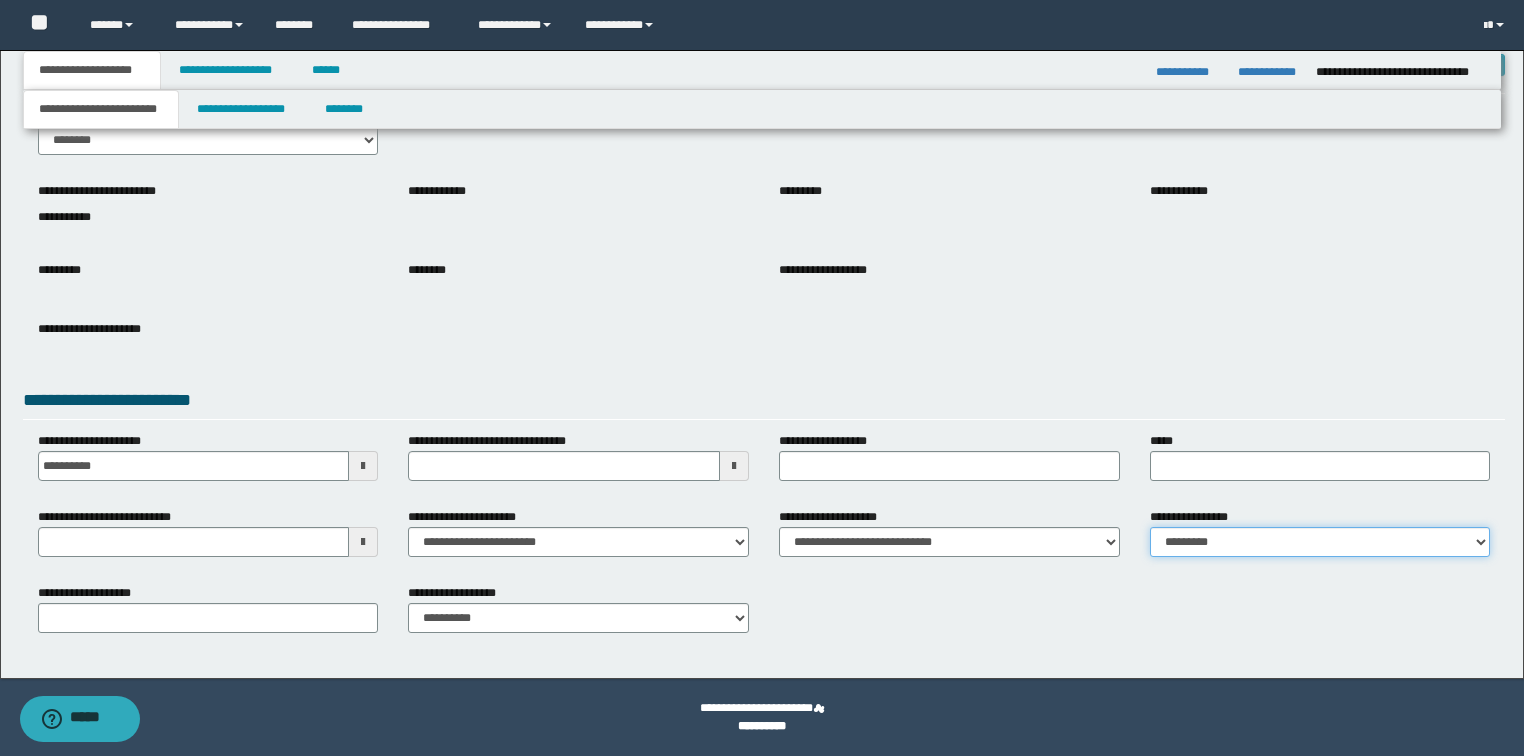 click on "**********" at bounding box center [1320, 542] 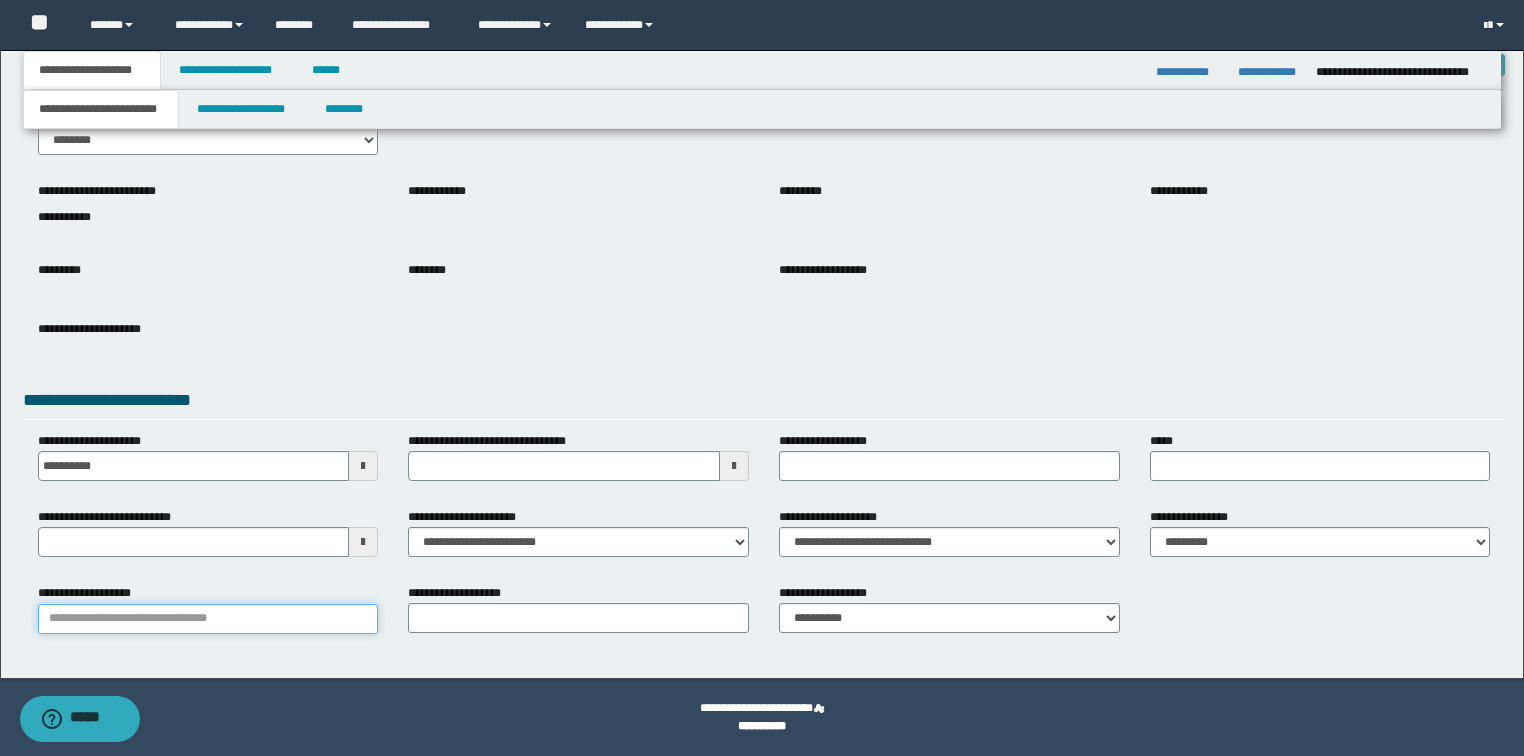 click on "**********" at bounding box center (208, 619) 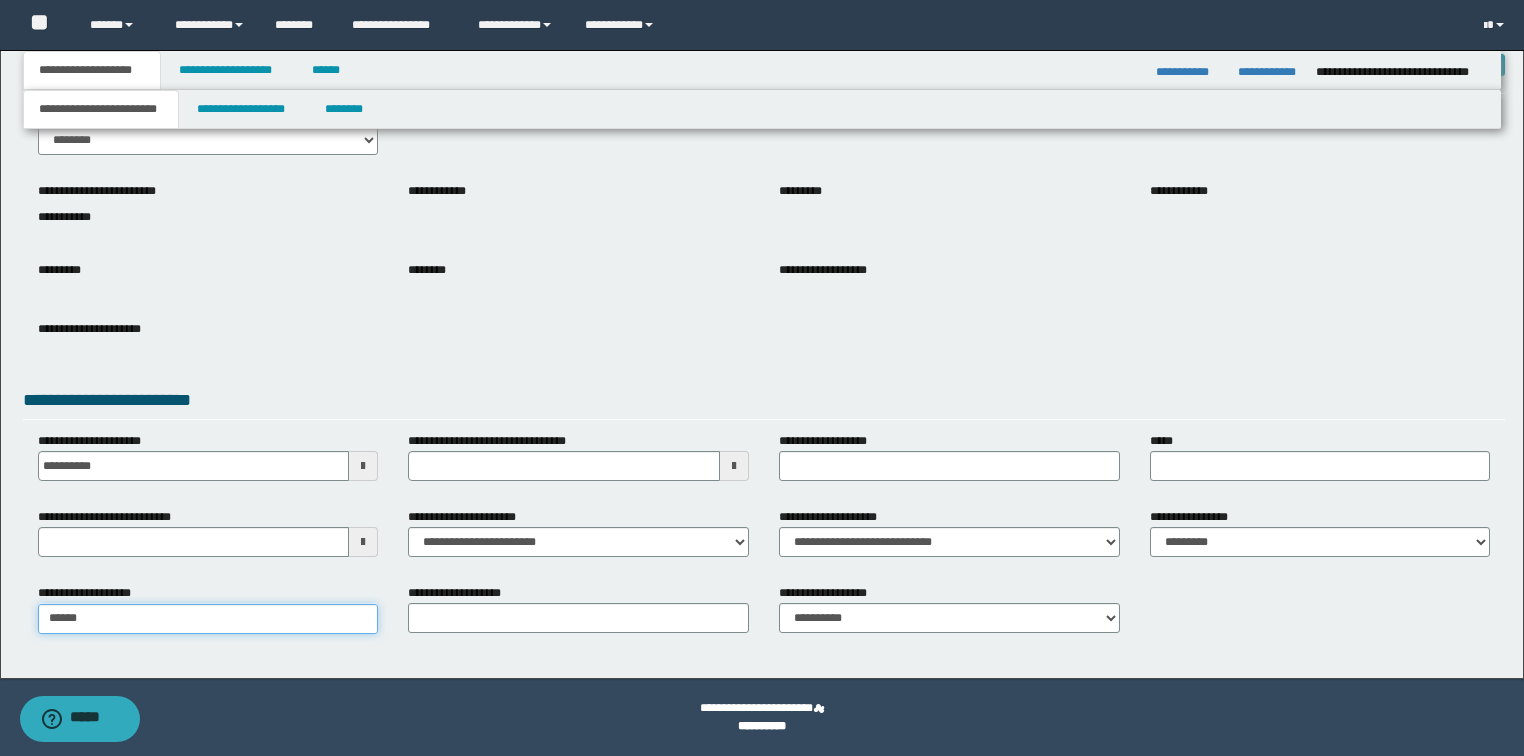 type on "*******" 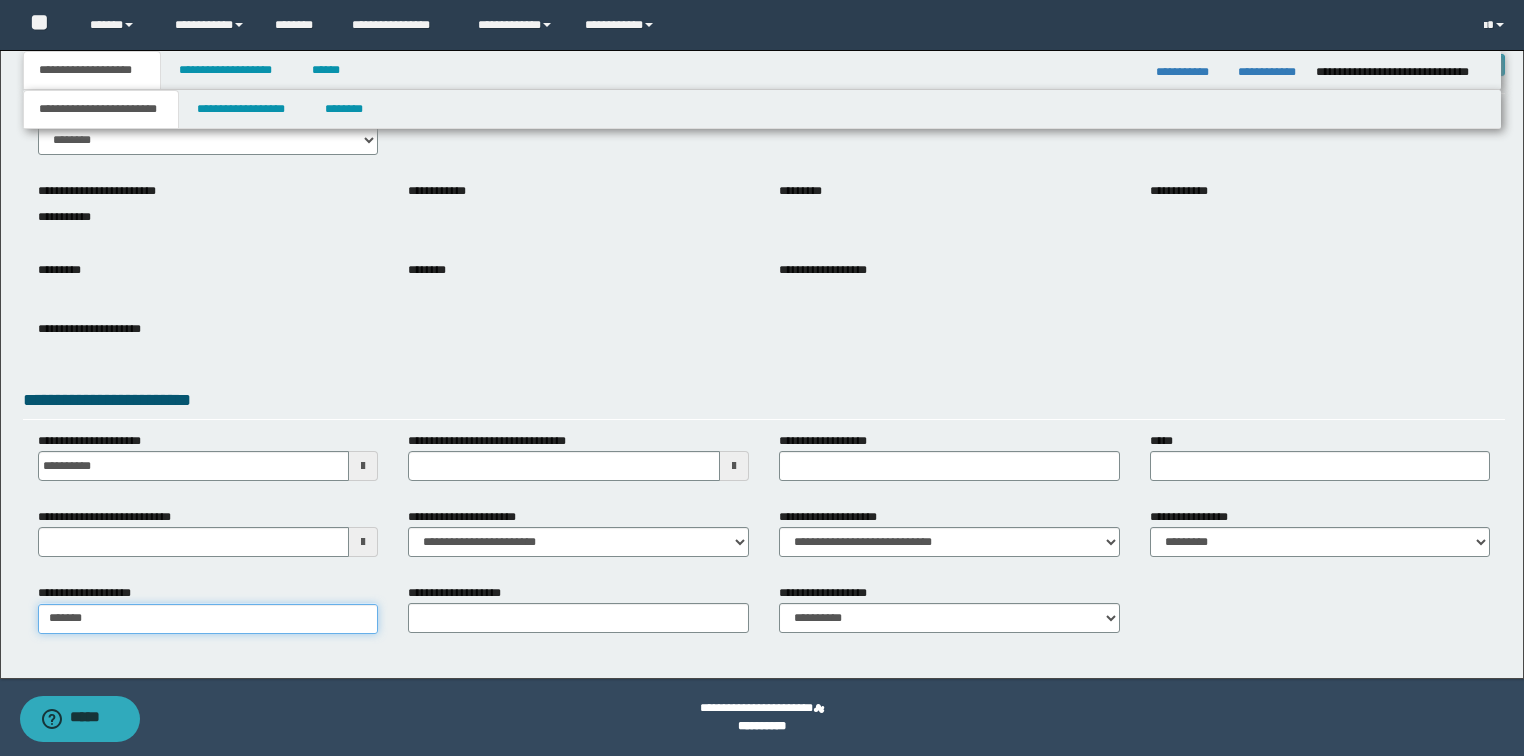 type on "*******" 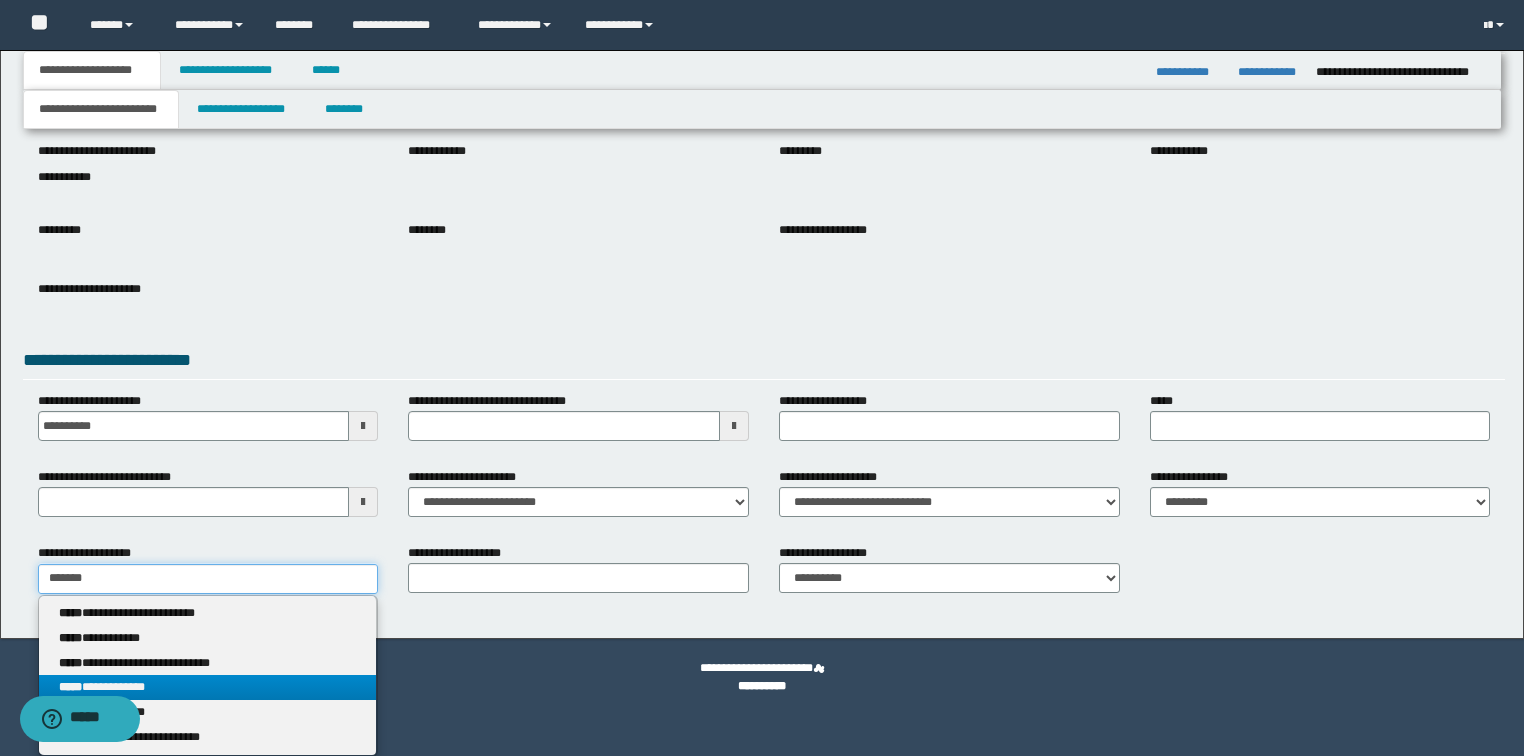 type on "*******" 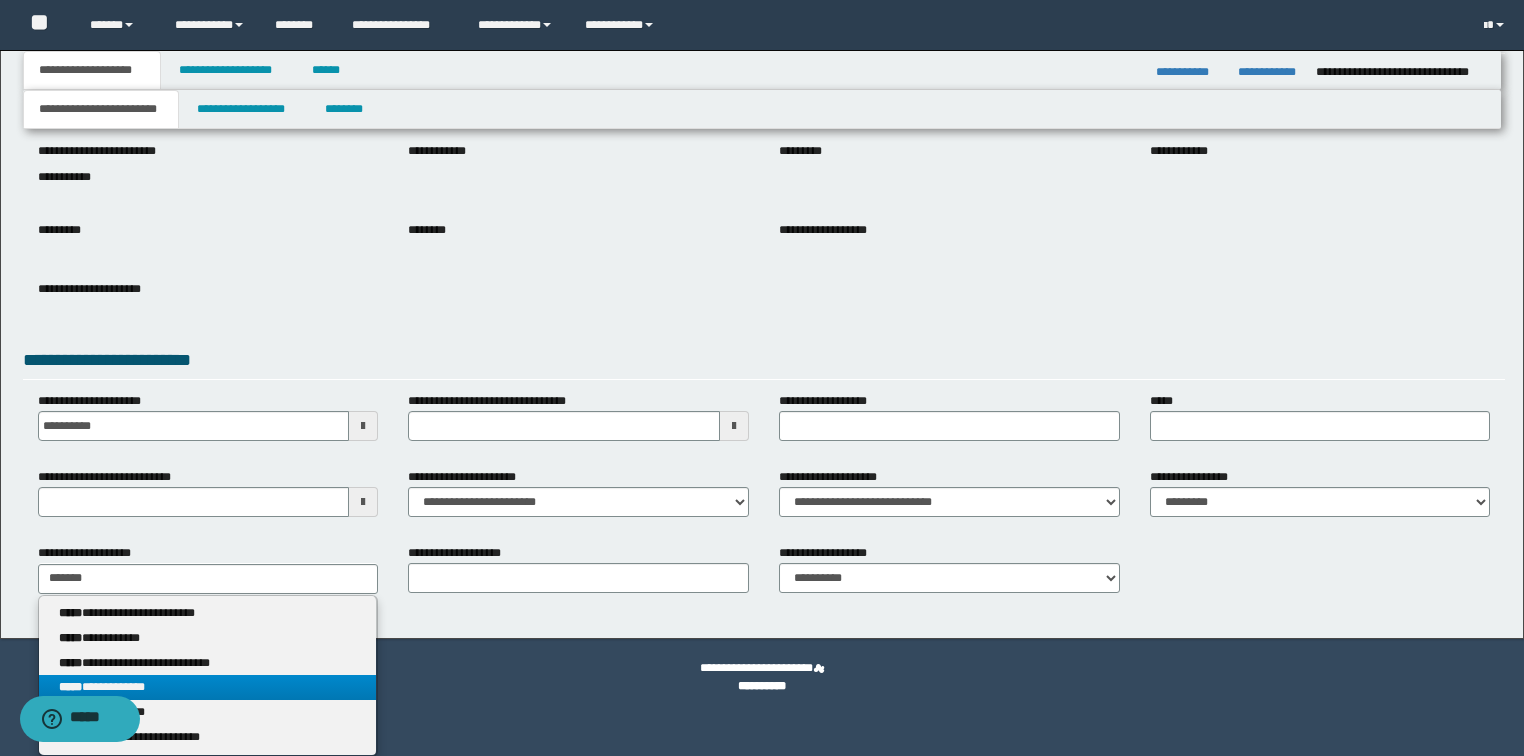 click on "**********" at bounding box center (208, 687) 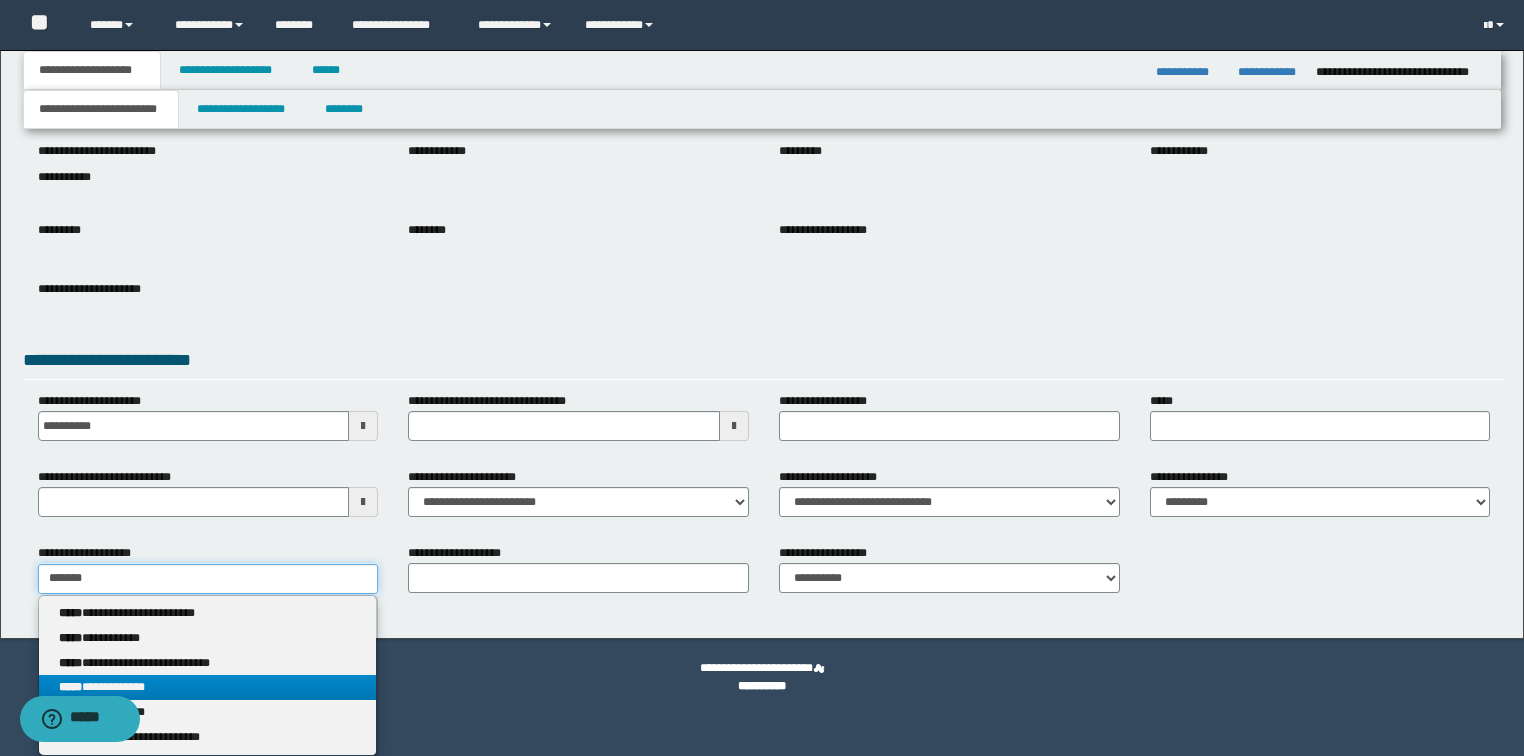 type 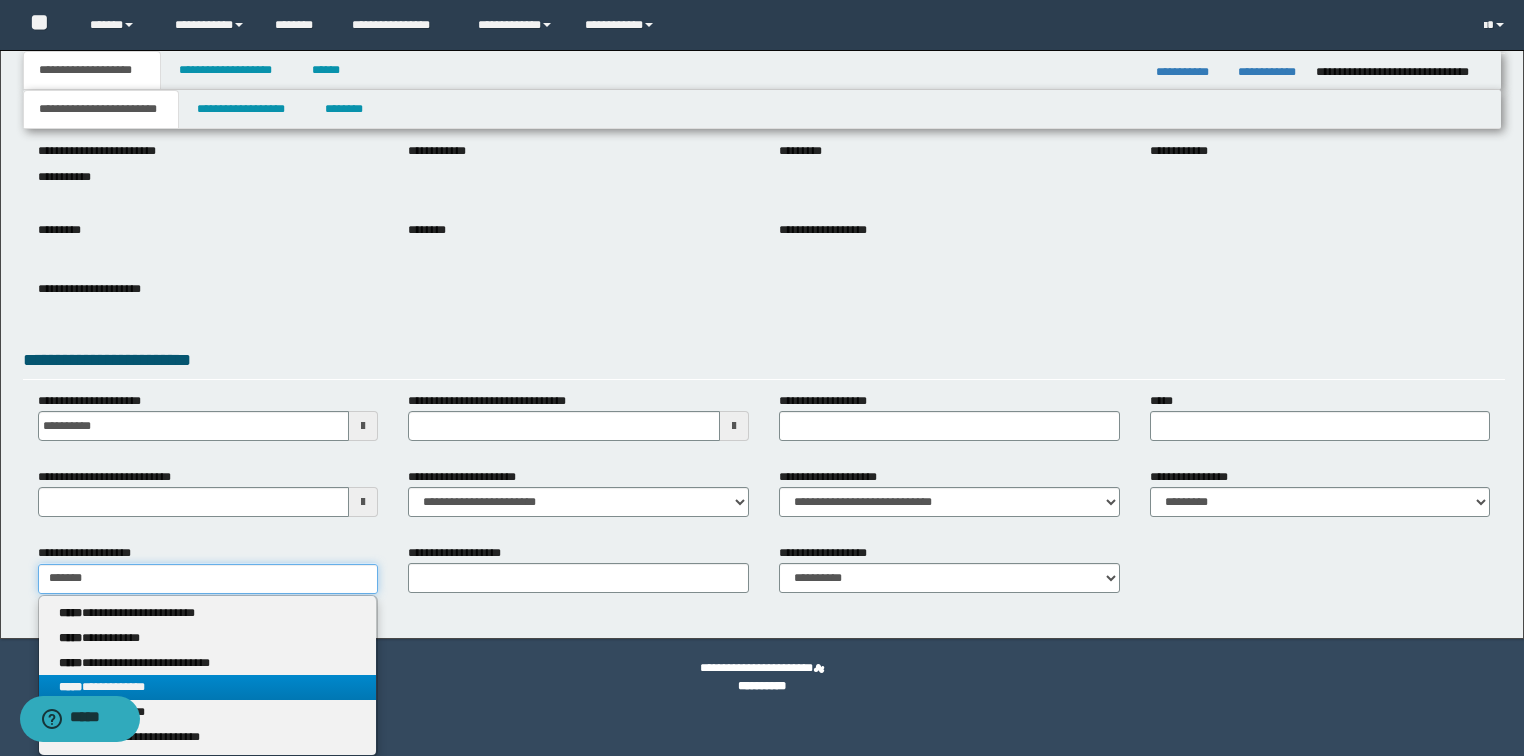 type on "**********" 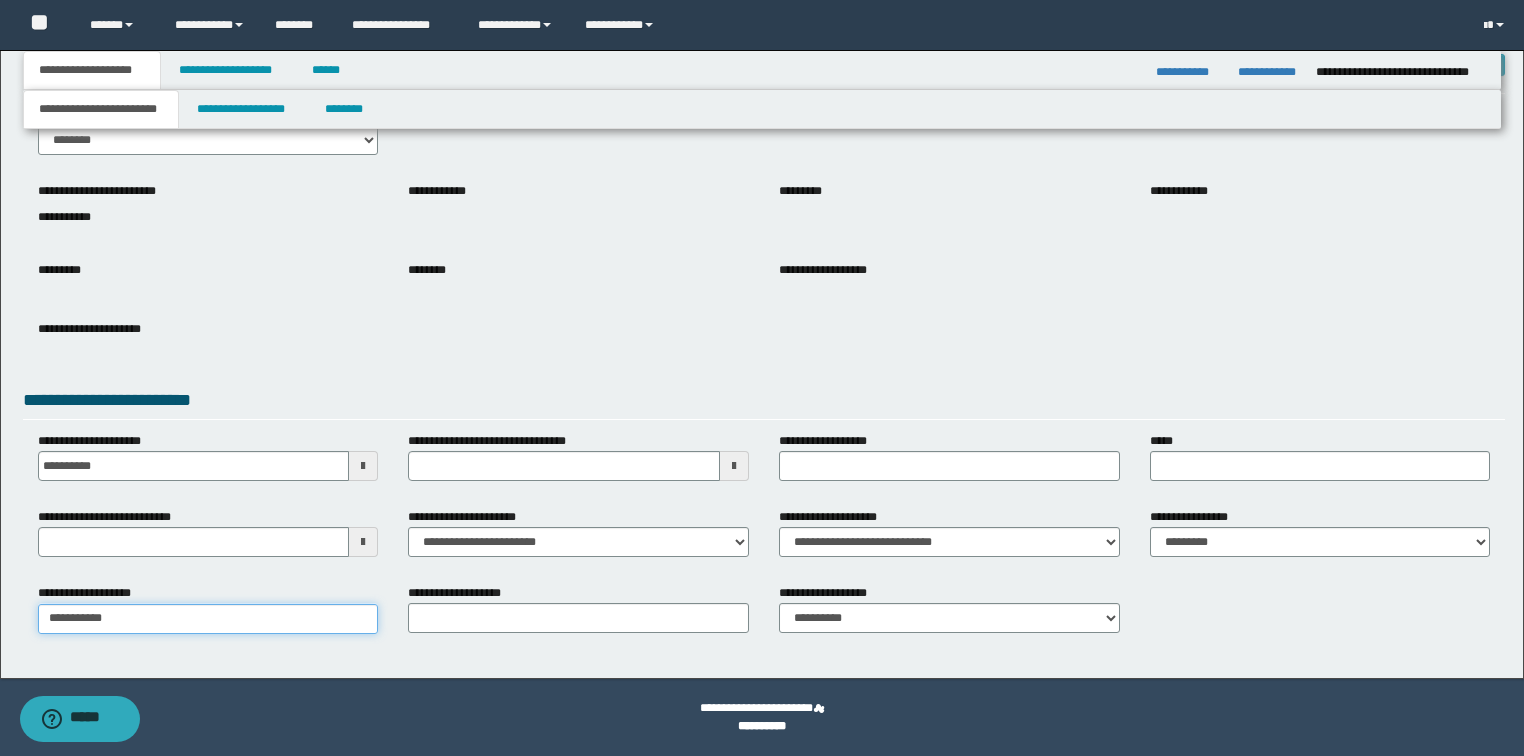 scroll, scrollTop: 108, scrollLeft: 0, axis: vertical 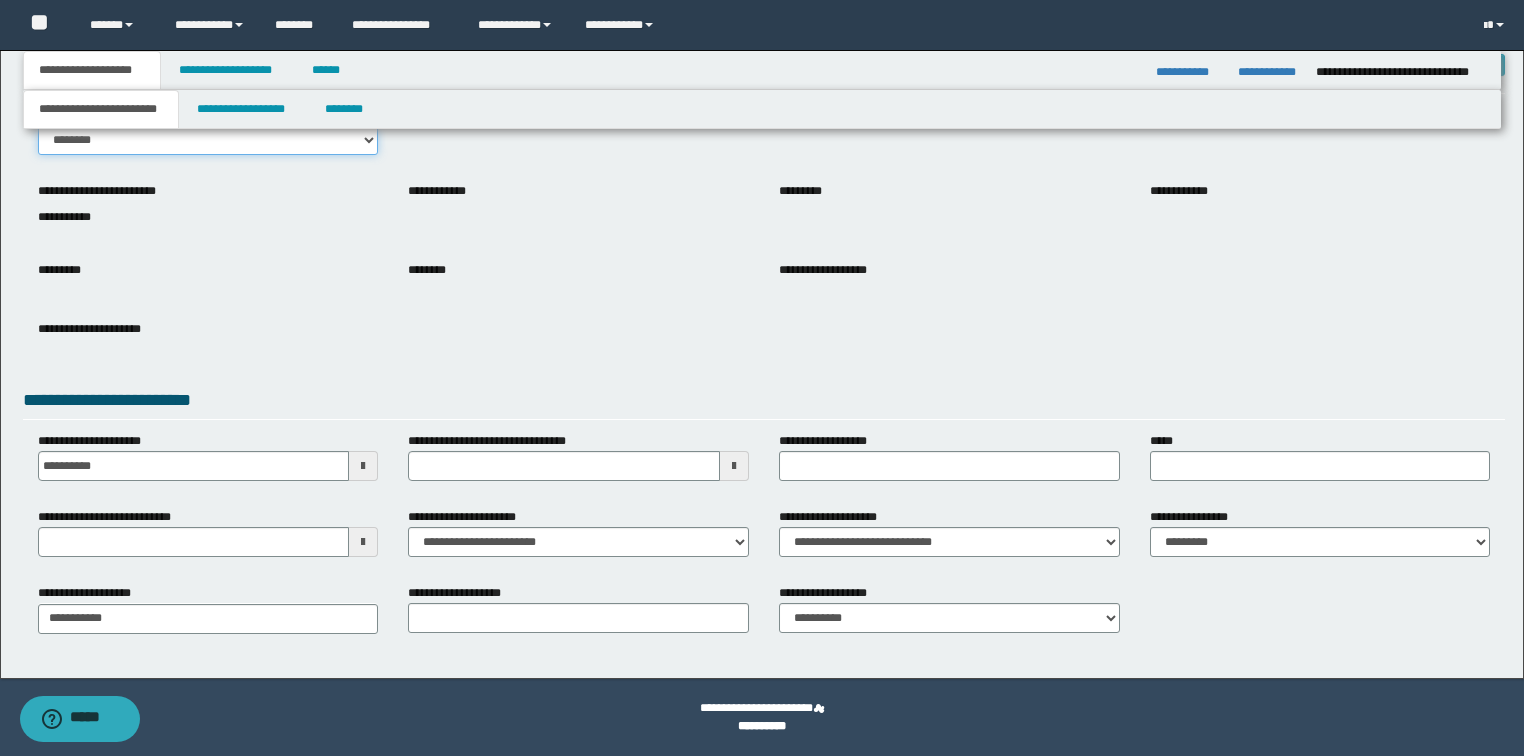 click on "********
*******" at bounding box center (208, 140) 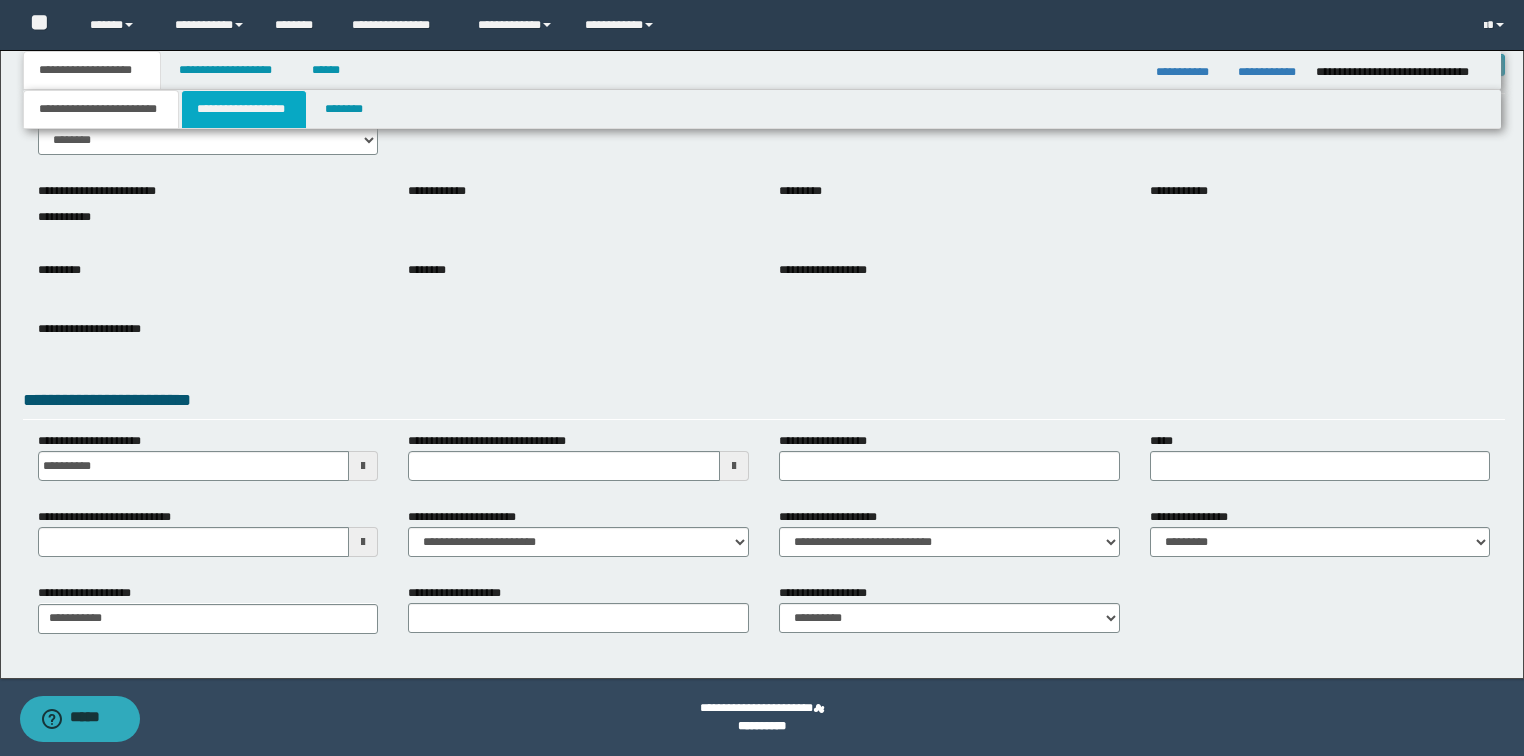 click on "**********" at bounding box center (244, 109) 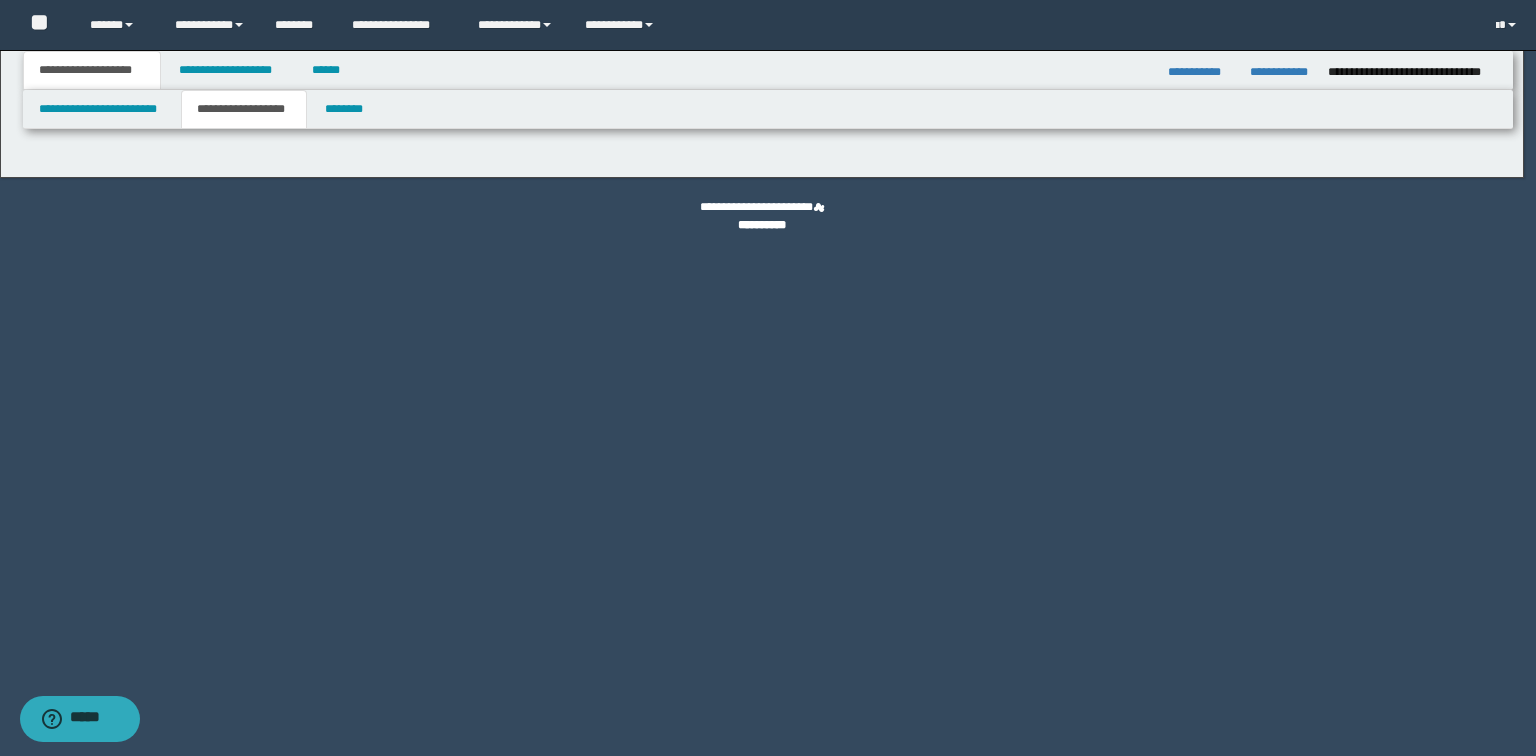 type on "********" 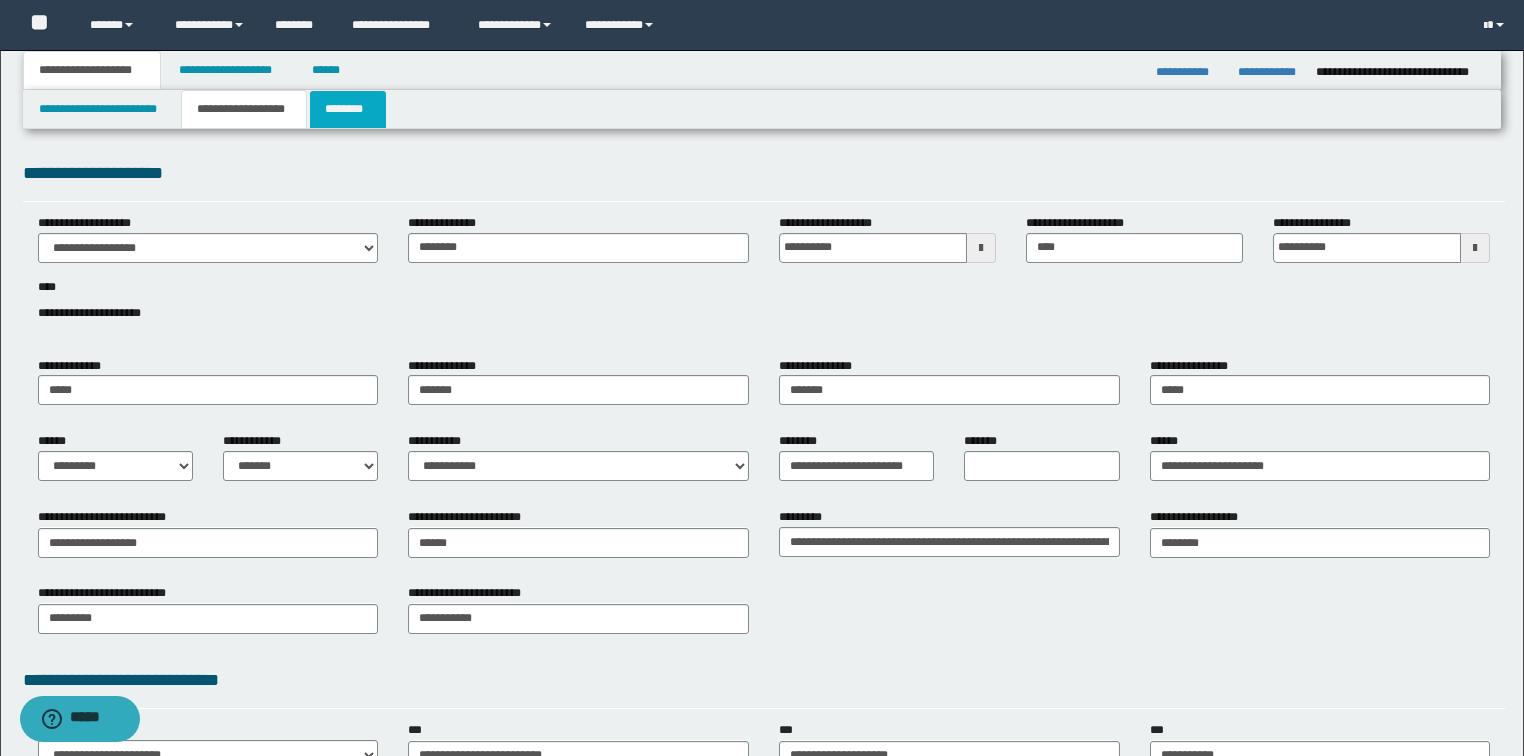click on "********" at bounding box center [348, 109] 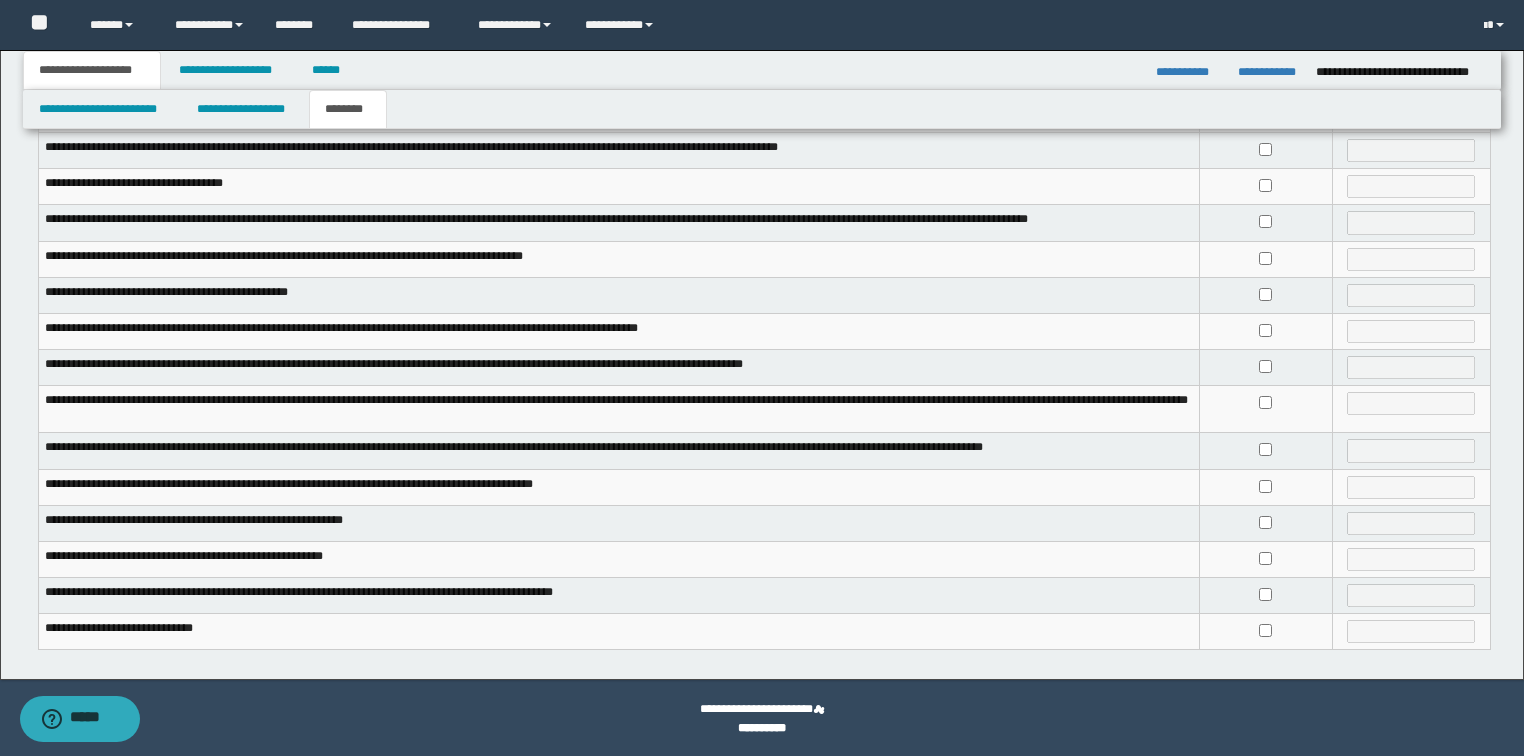 scroll, scrollTop: 353, scrollLeft: 0, axis: vertical 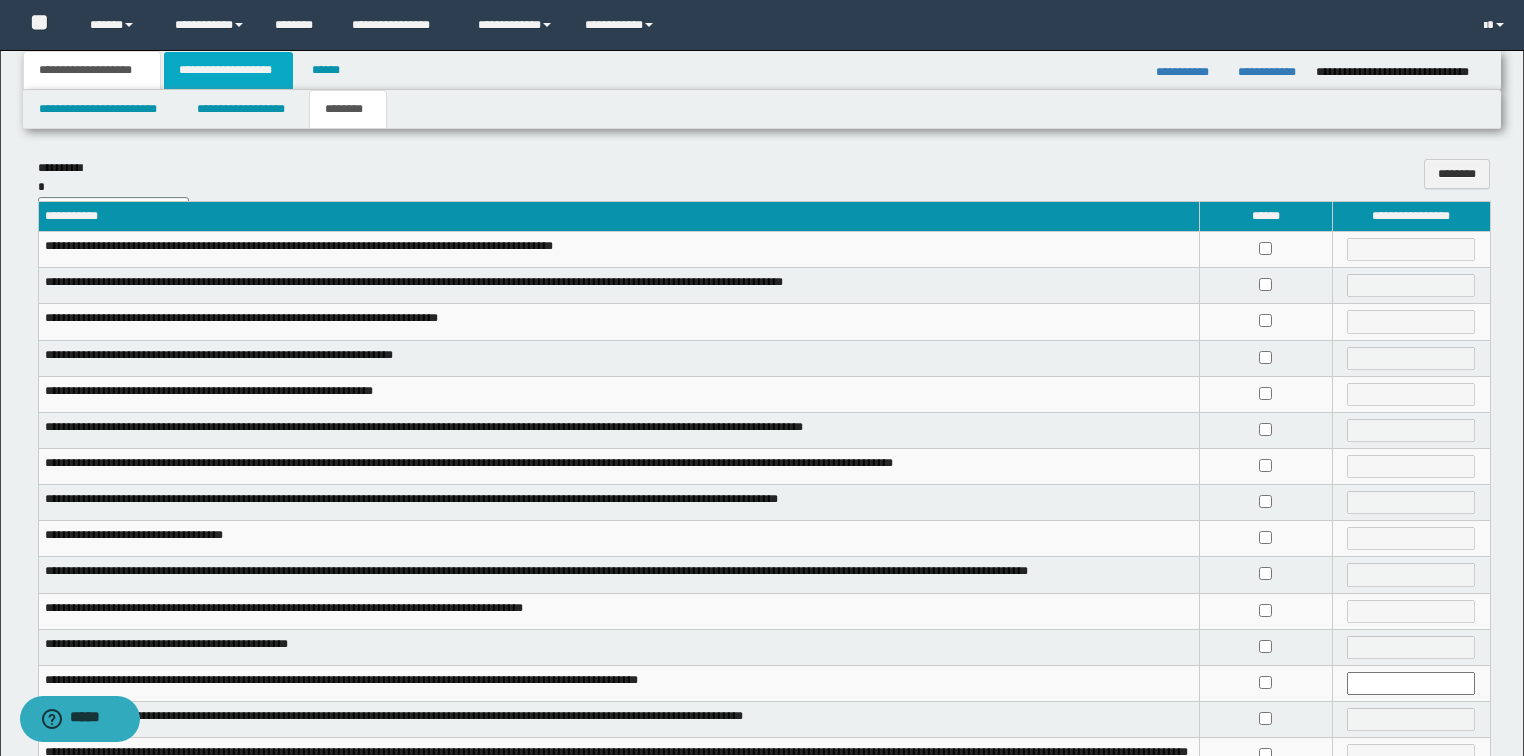 drag, startPoint x: 221, startPoint y: 52, endPoint x: 233, endPoint y: 59, distance: 13.892444 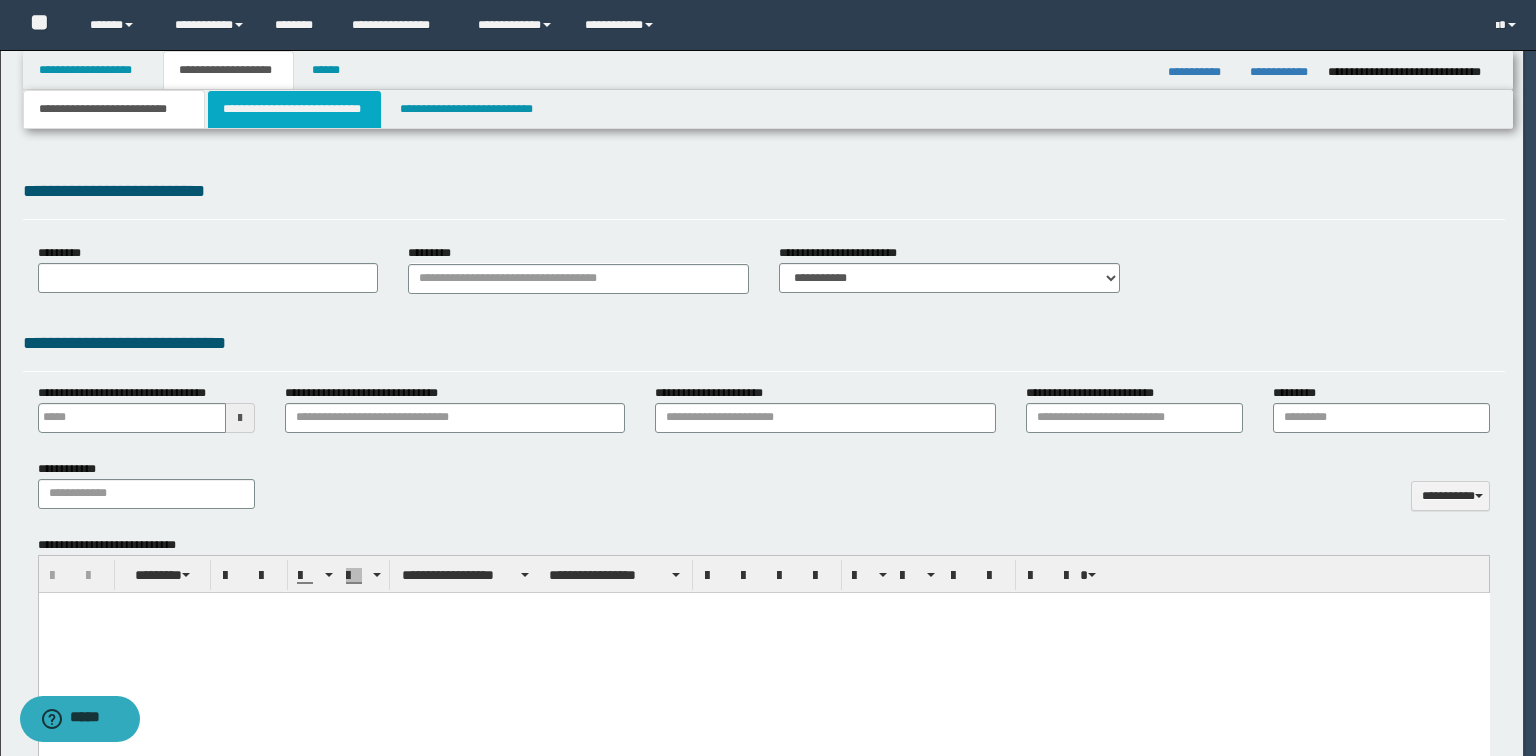scroll, scrollTop: 0, scrollLeft: 0, axis: both 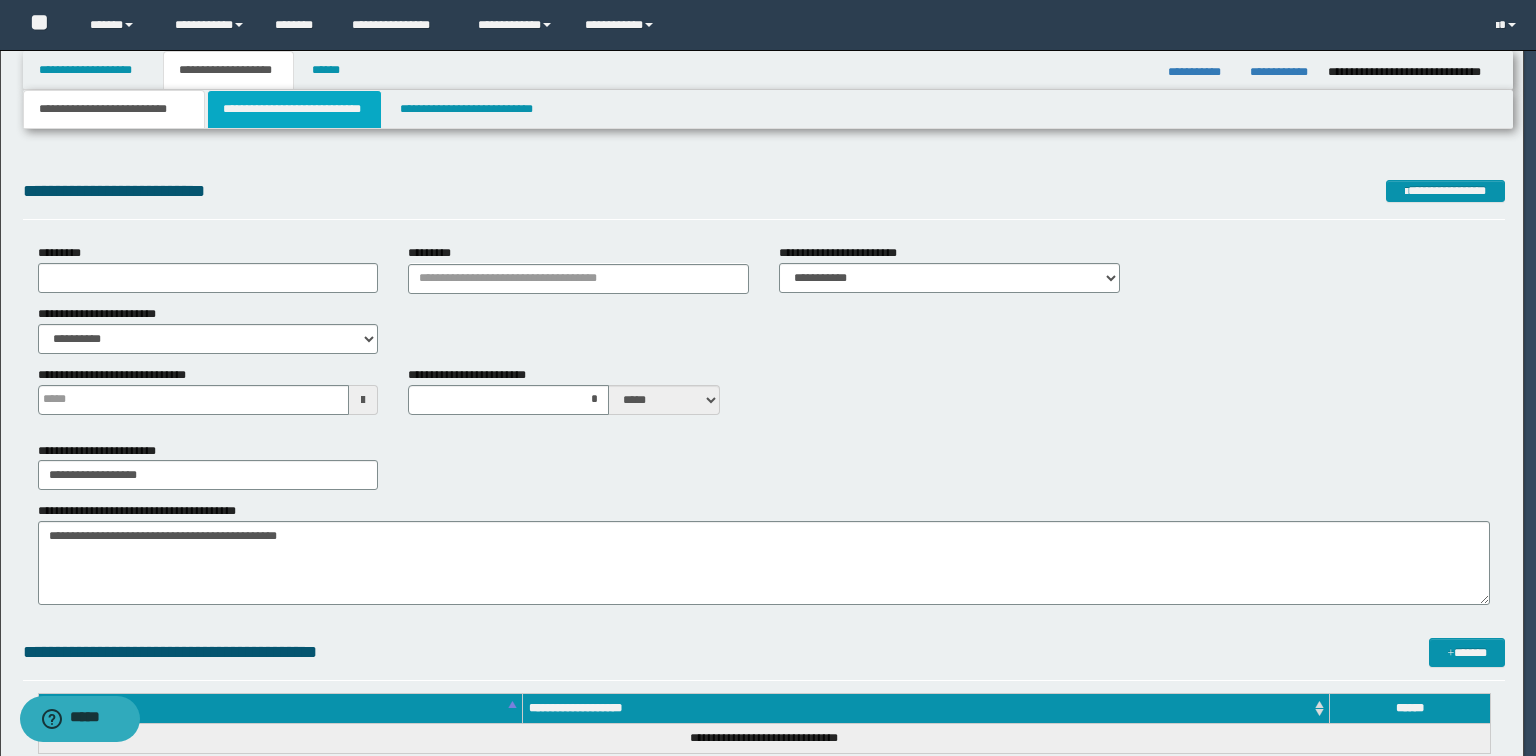type 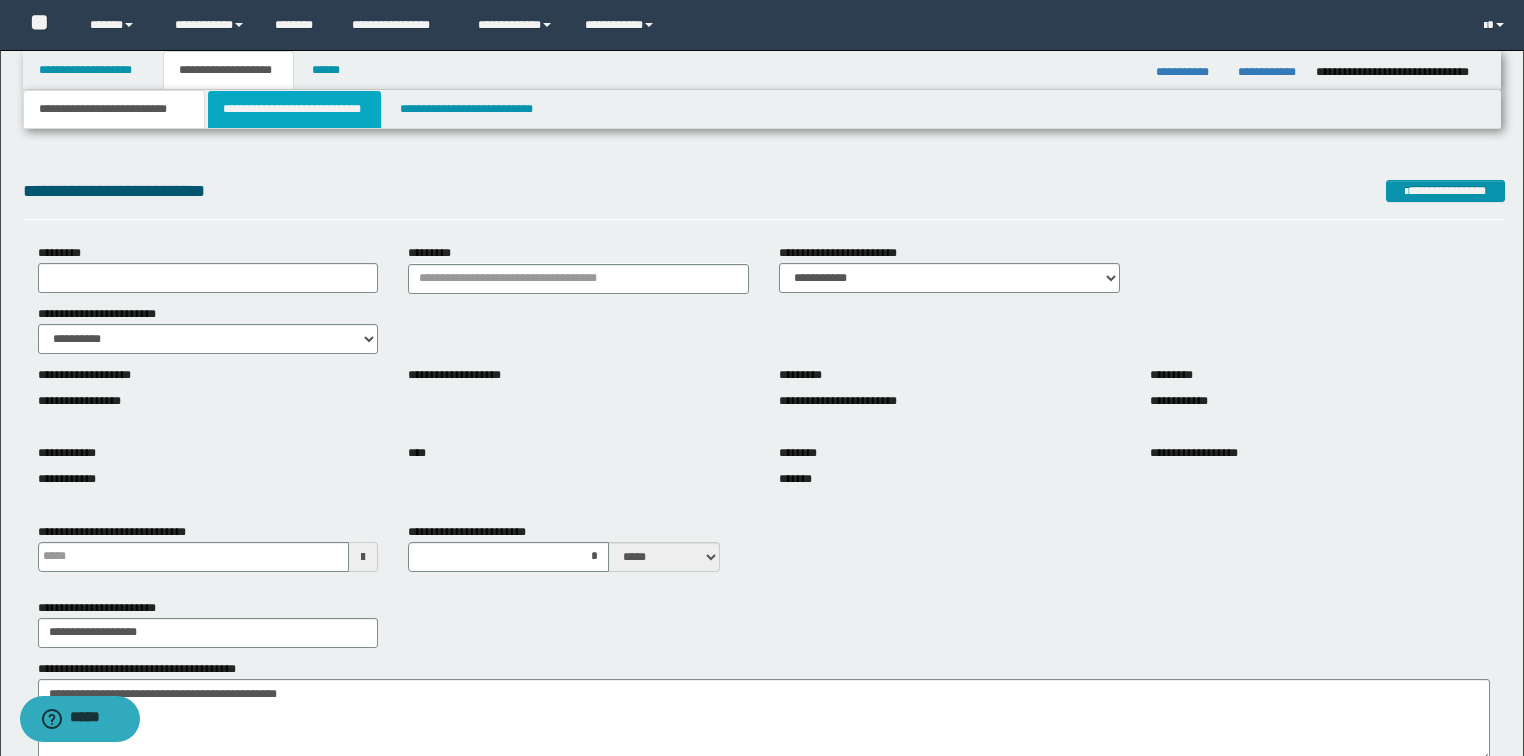click on "**********" at bounding box center (294, 109) 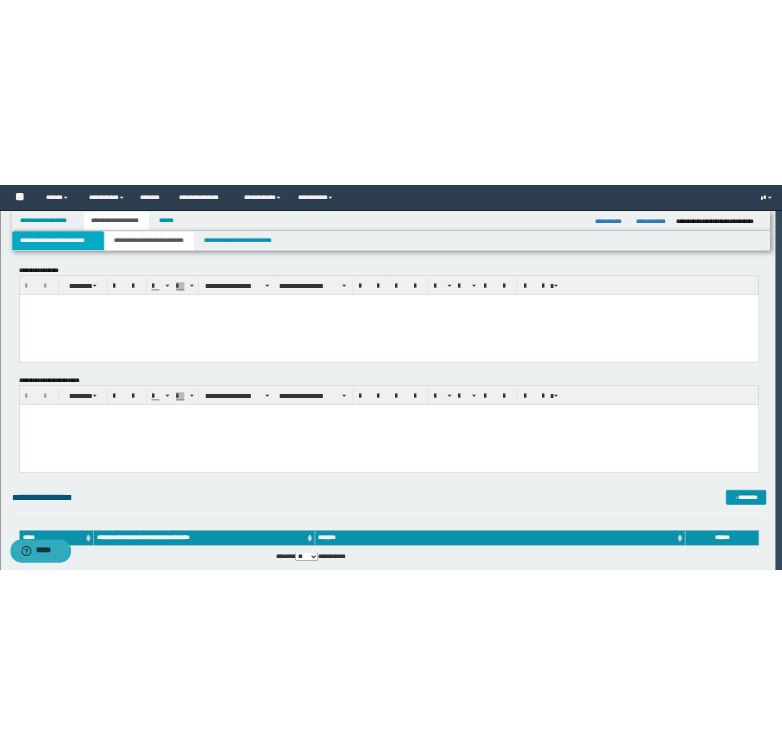 scroll, scrollTop: 0, scrollLeft: 0, axis: both 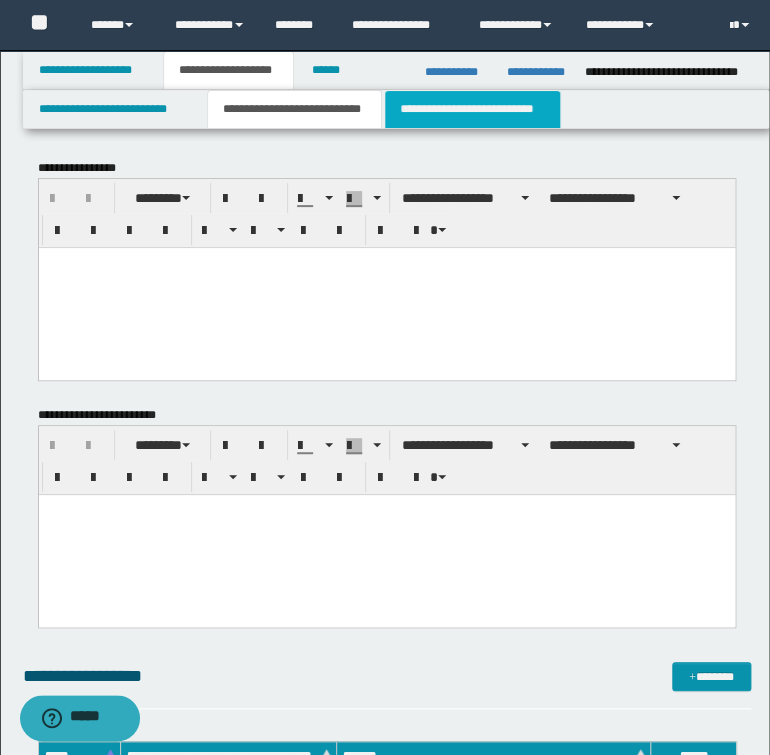 drag, startPoint x: 448, startPoint y: 116, endPoint x: 401, endPoint y: 116, distance: 47 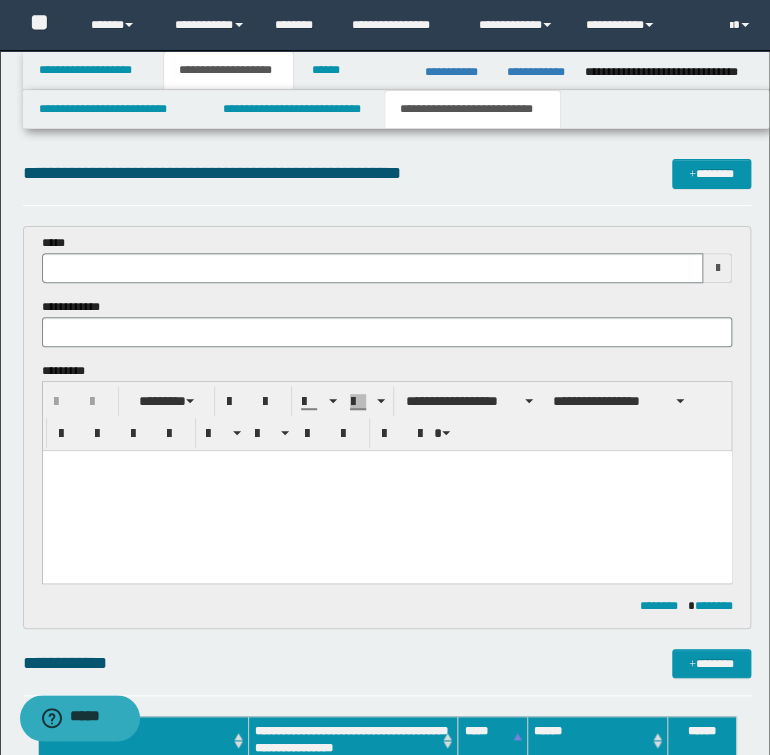 scroll, scrollTop: 0, scrollLeft: 0, axis: both 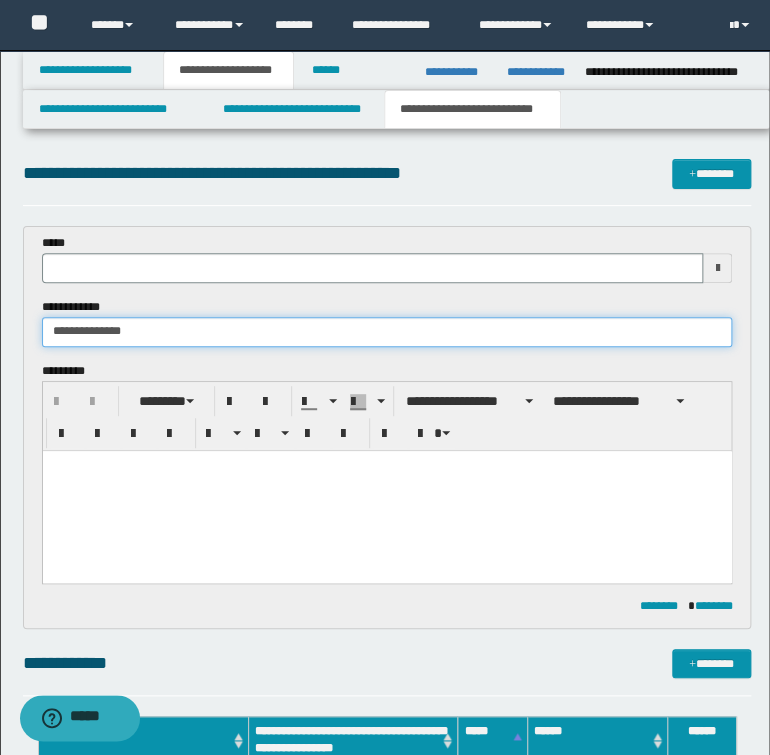 type on "**********" 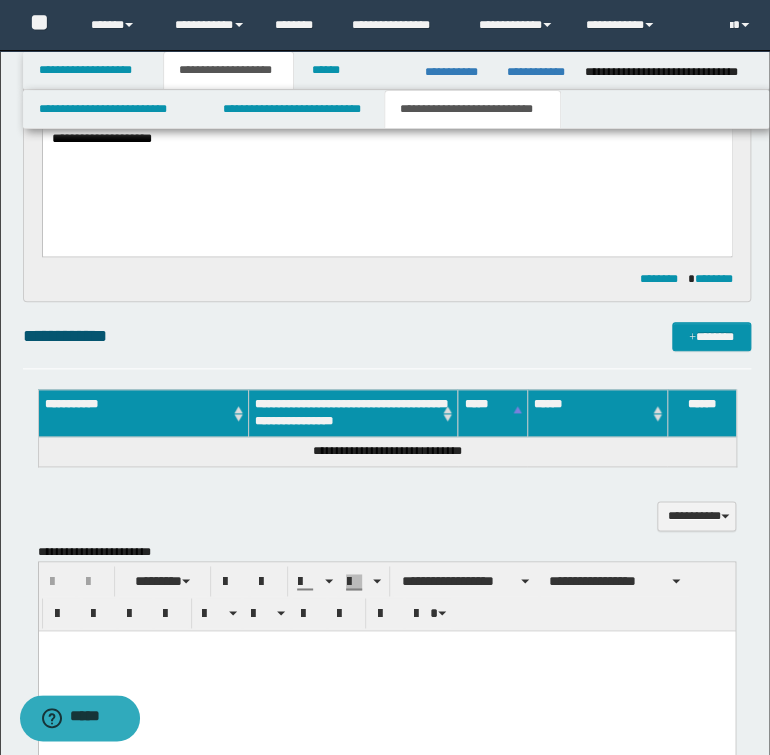 scroll, scrollTop: 640, scrollLeft: 0, axis: vertical 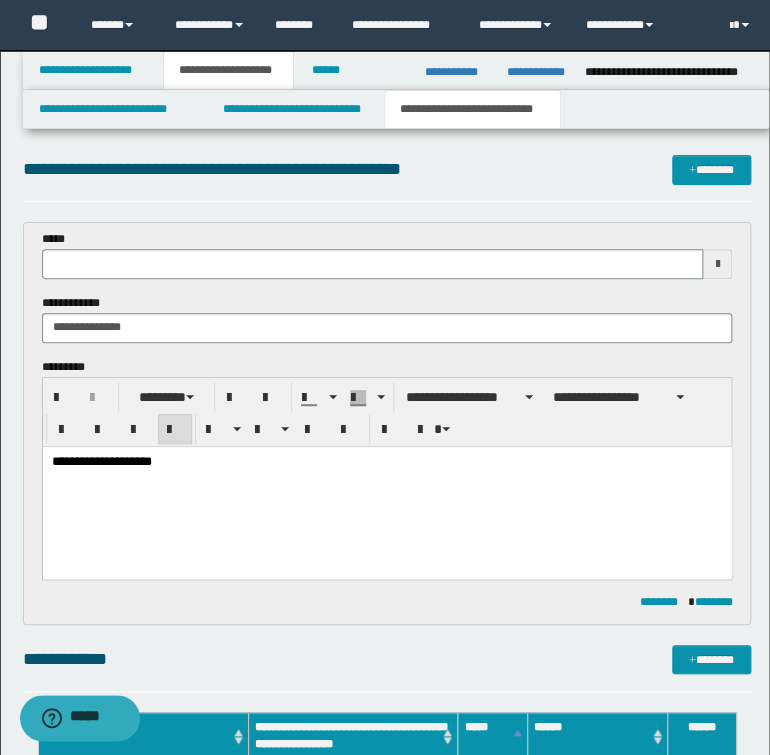 type 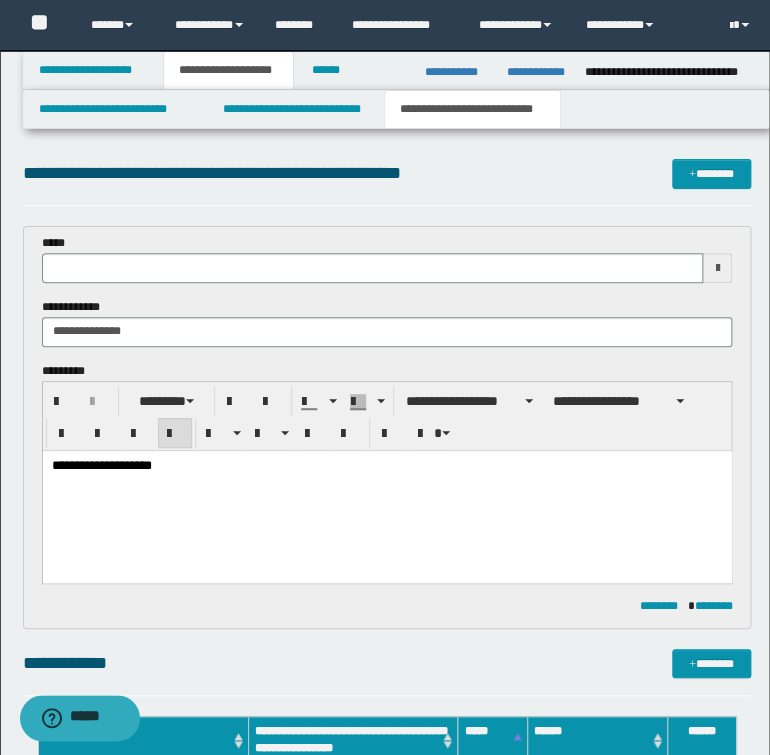 click on "**********" at bounding box center (385, 896) 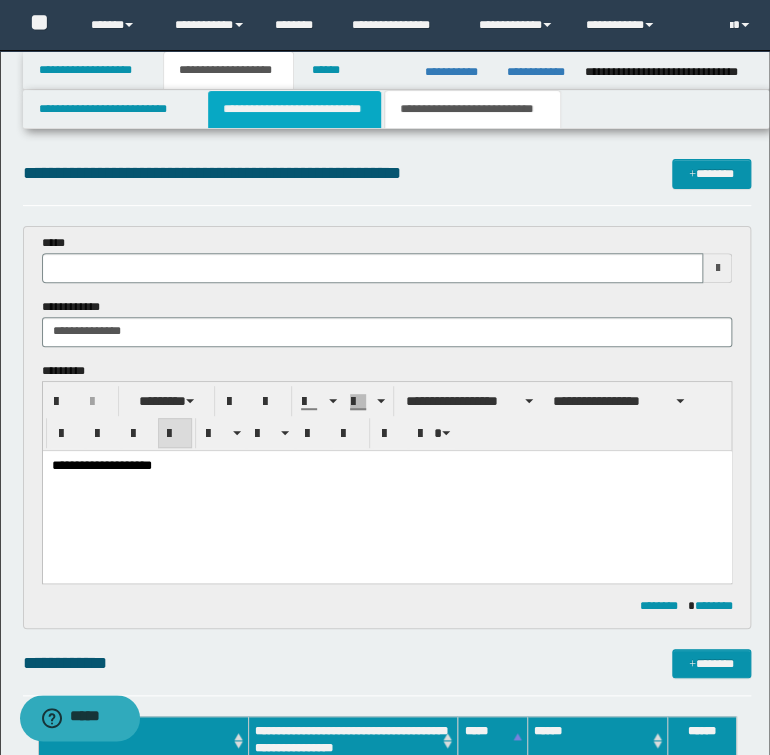click on "**********" at bounding box center [294, 109] 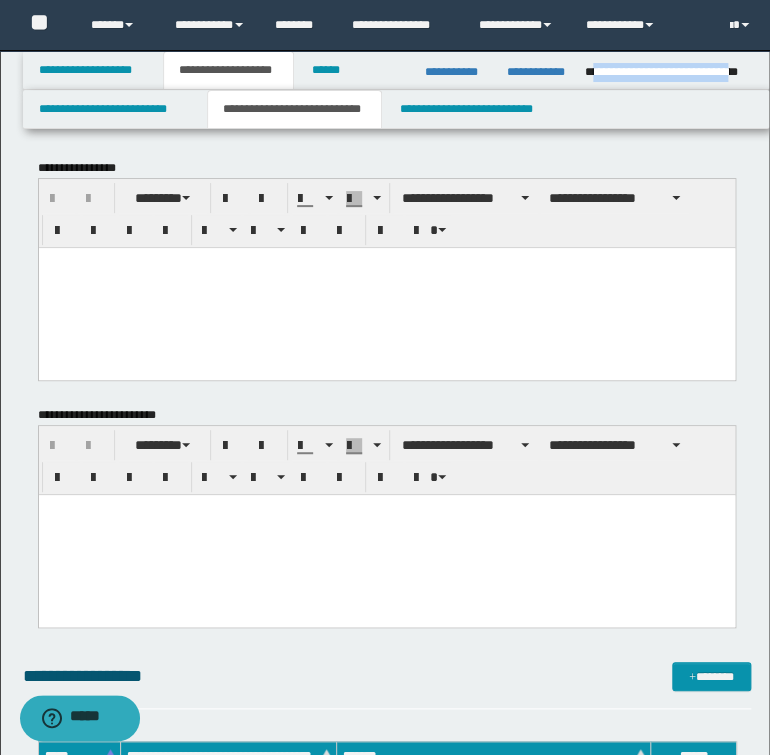 drag, startPoint x: 593, startPoint y: 73, endPoint x: 748, endPoint y: 76, distance: 155.02902 